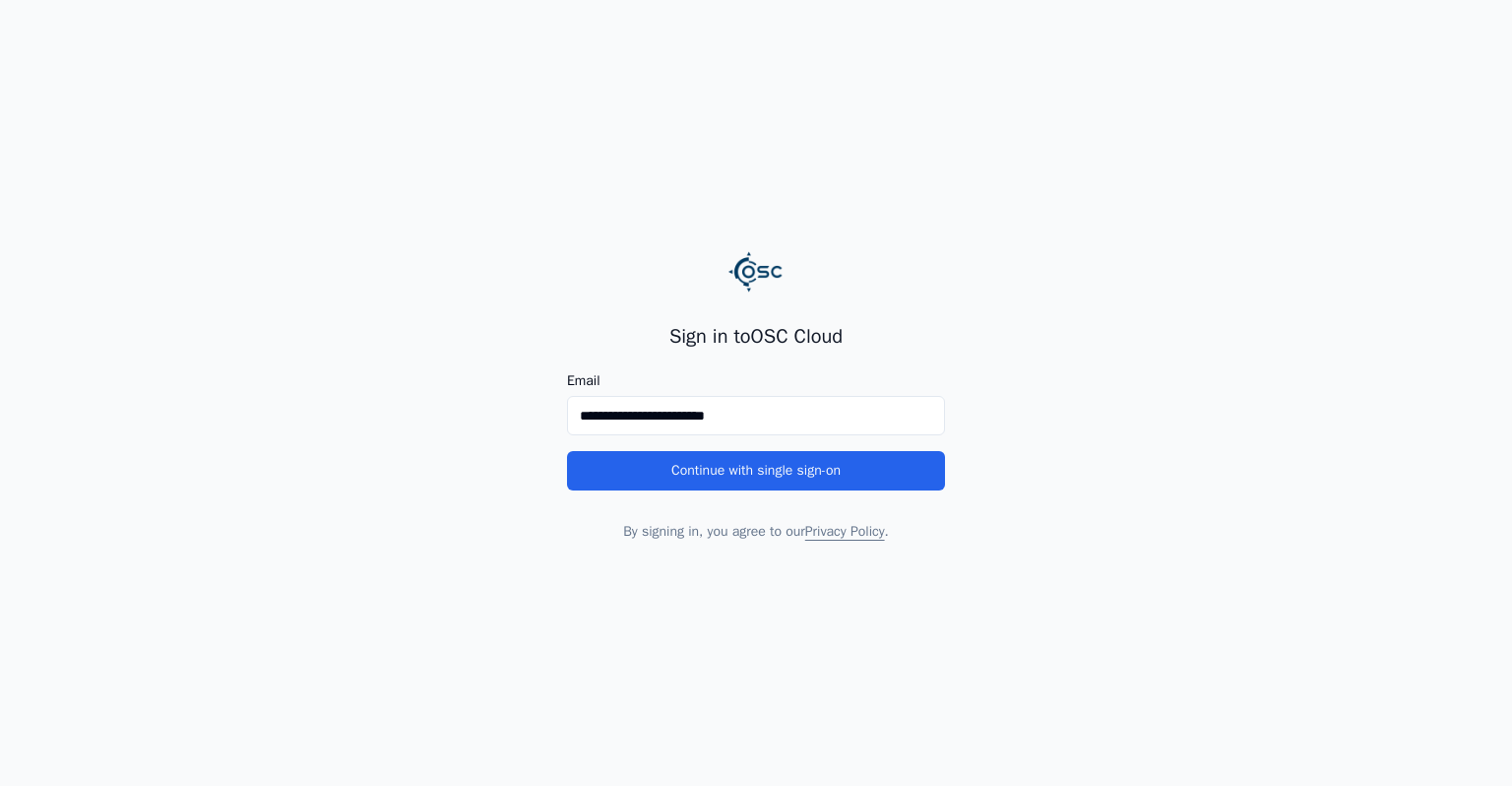 click on "Continue with single sign-on" at bounding box center (756, 471) 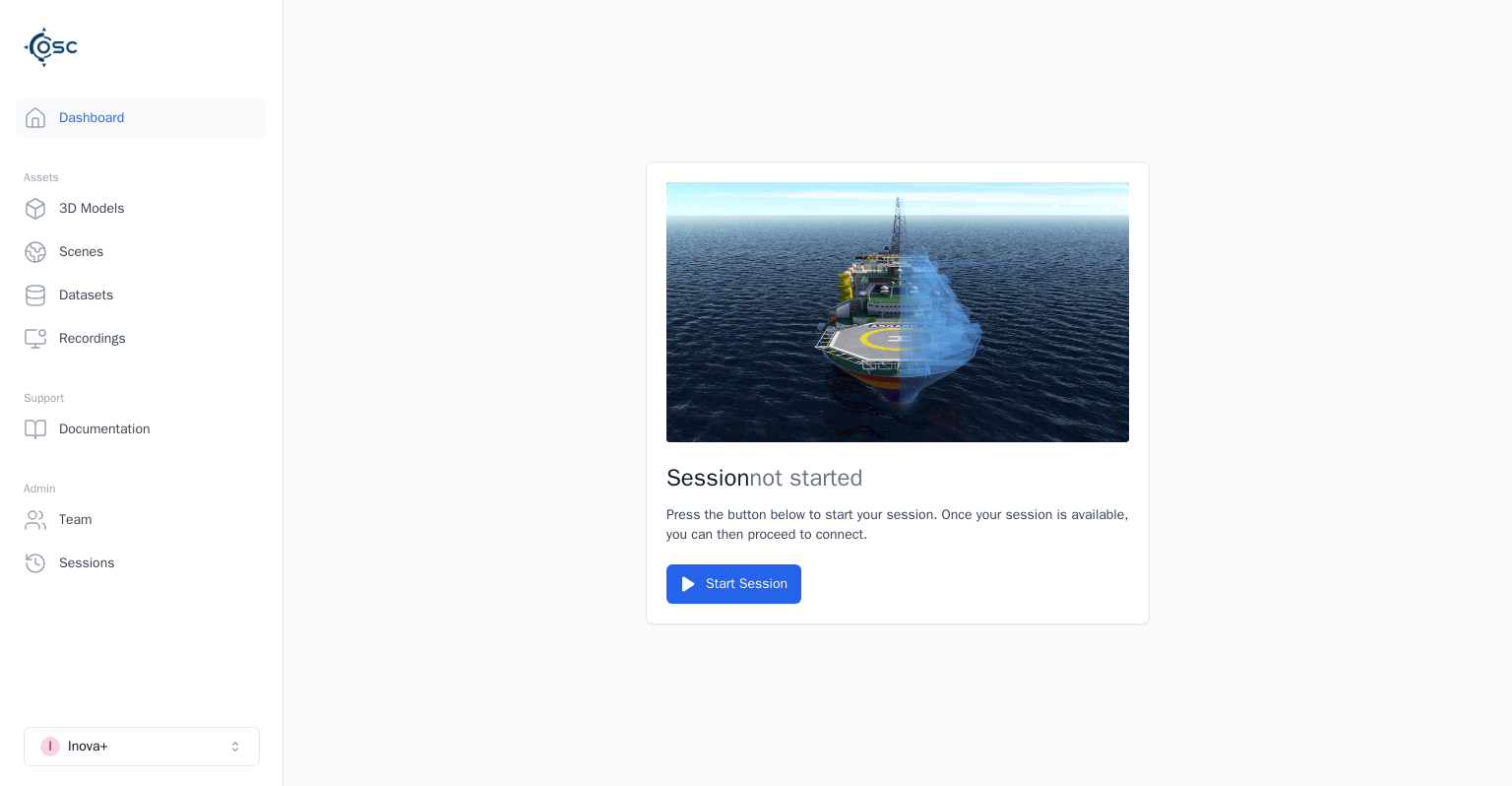 scroll, scrollTop: 0, scrollLeft: 0, axis: both 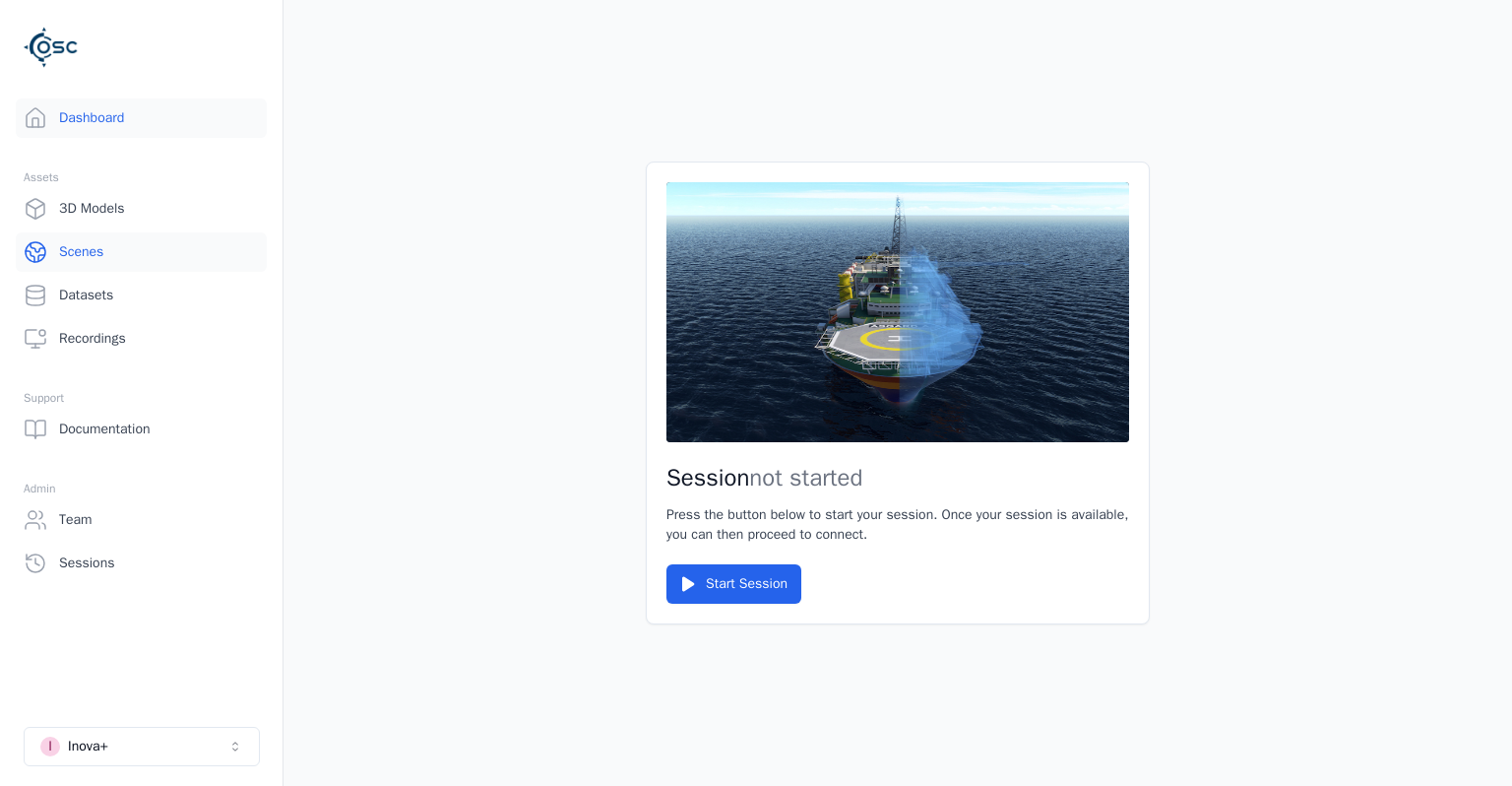 click on "Scenes" at bounding box center (141, 252) 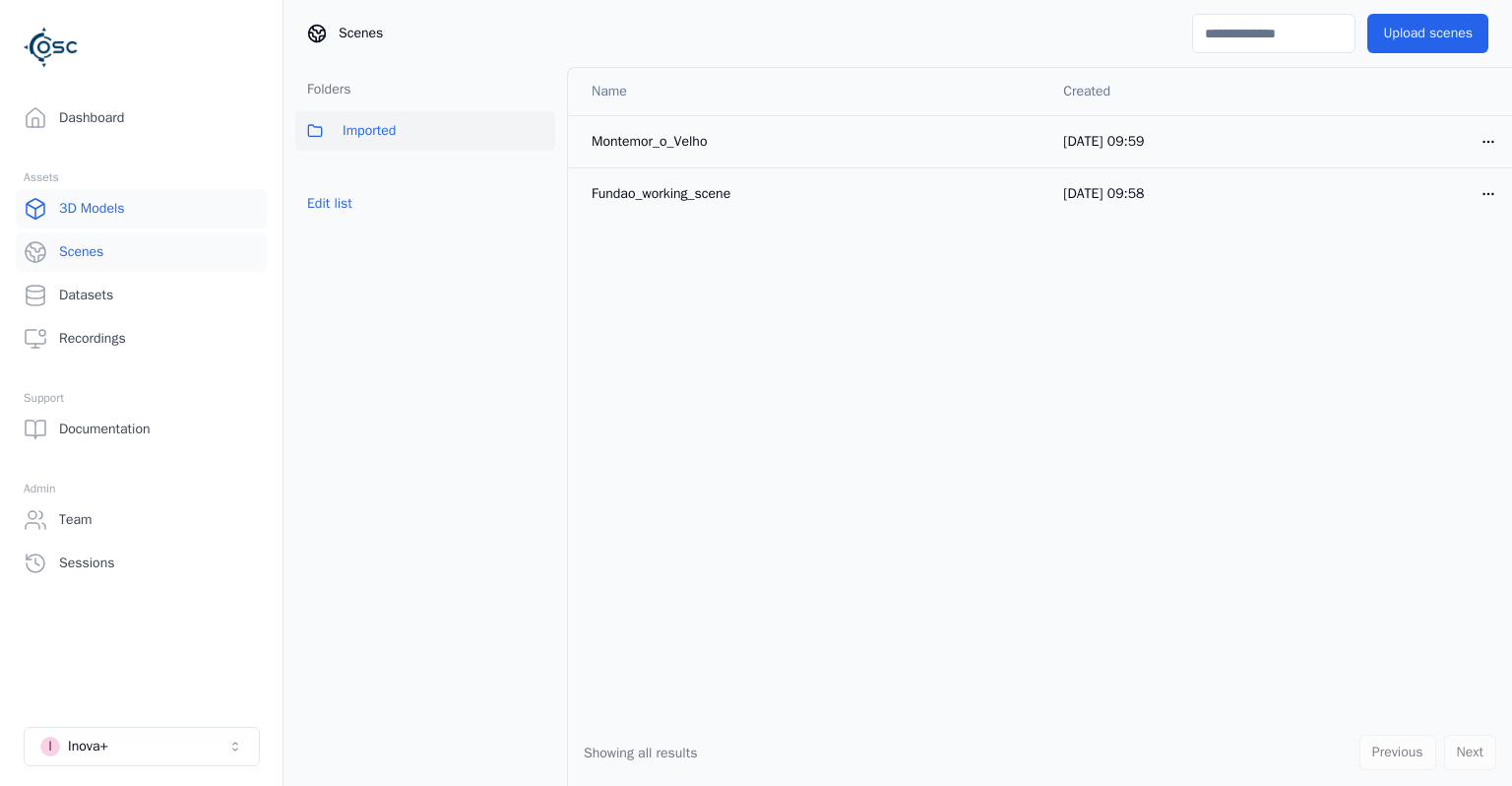 click on "3D Models" at bounding box center [141, 209] 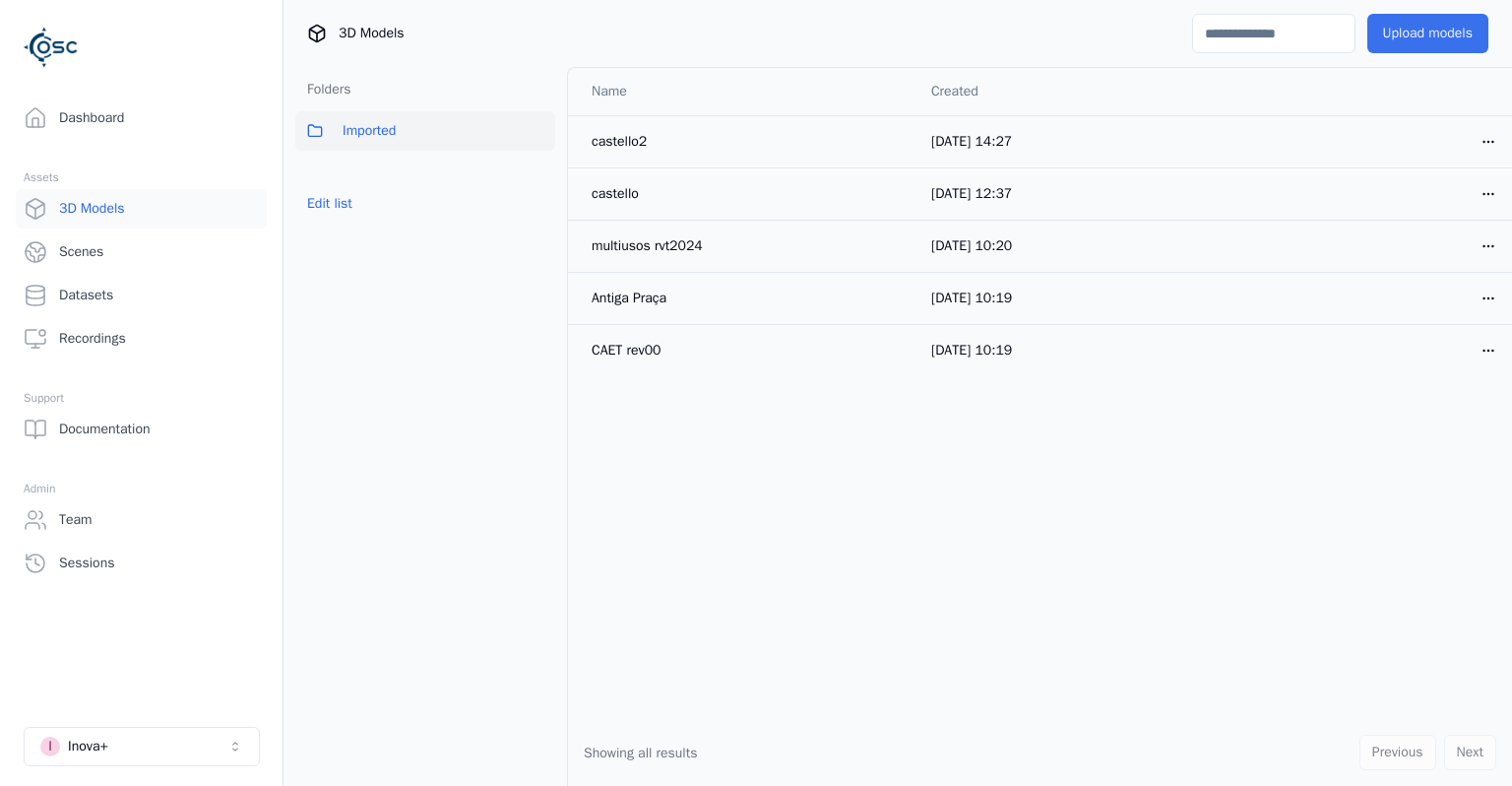 click on "Upload models" at bounding box center (1427, 33) 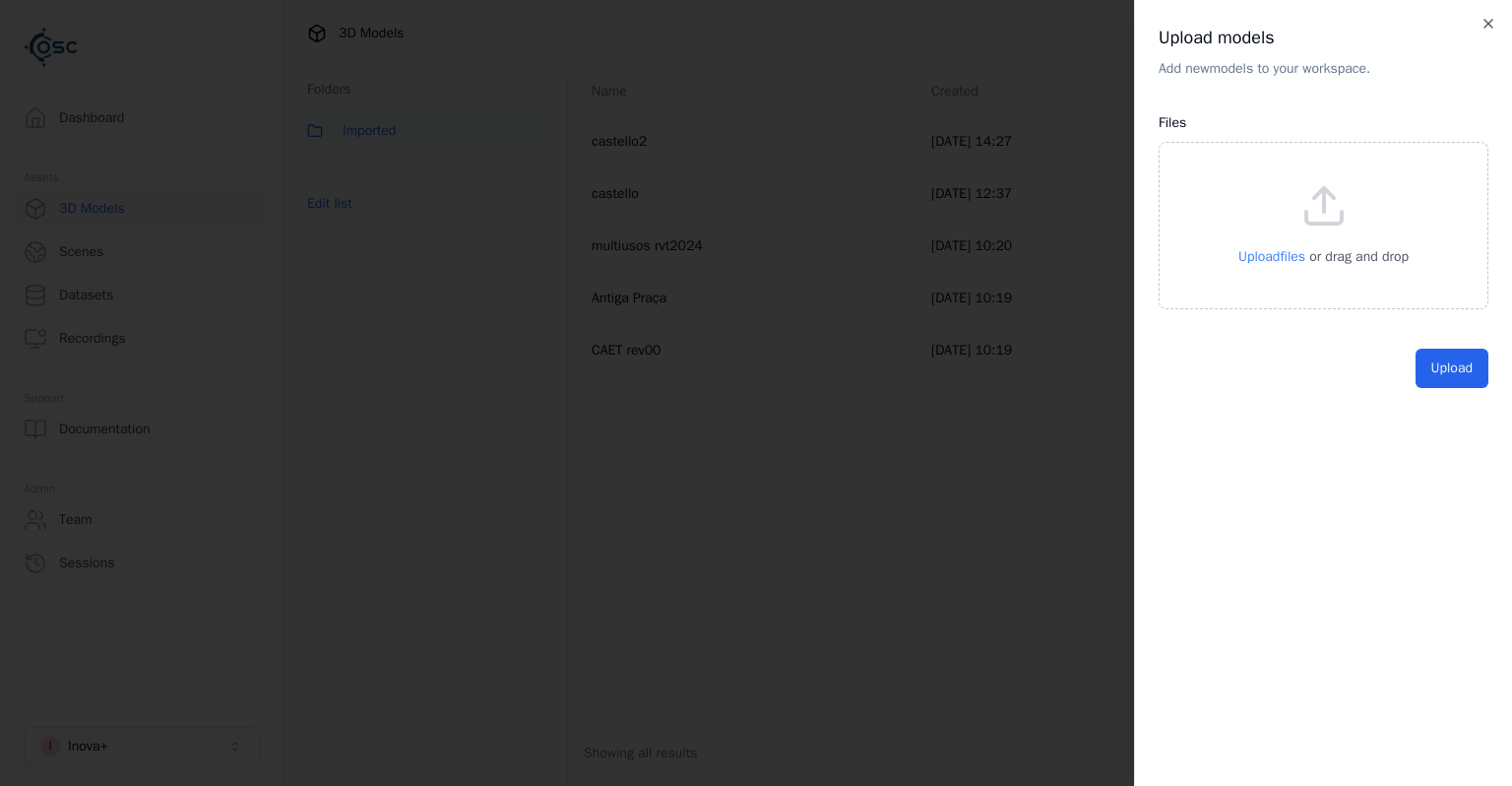 click on "Upload  files" at bounding box center (1272, 256) 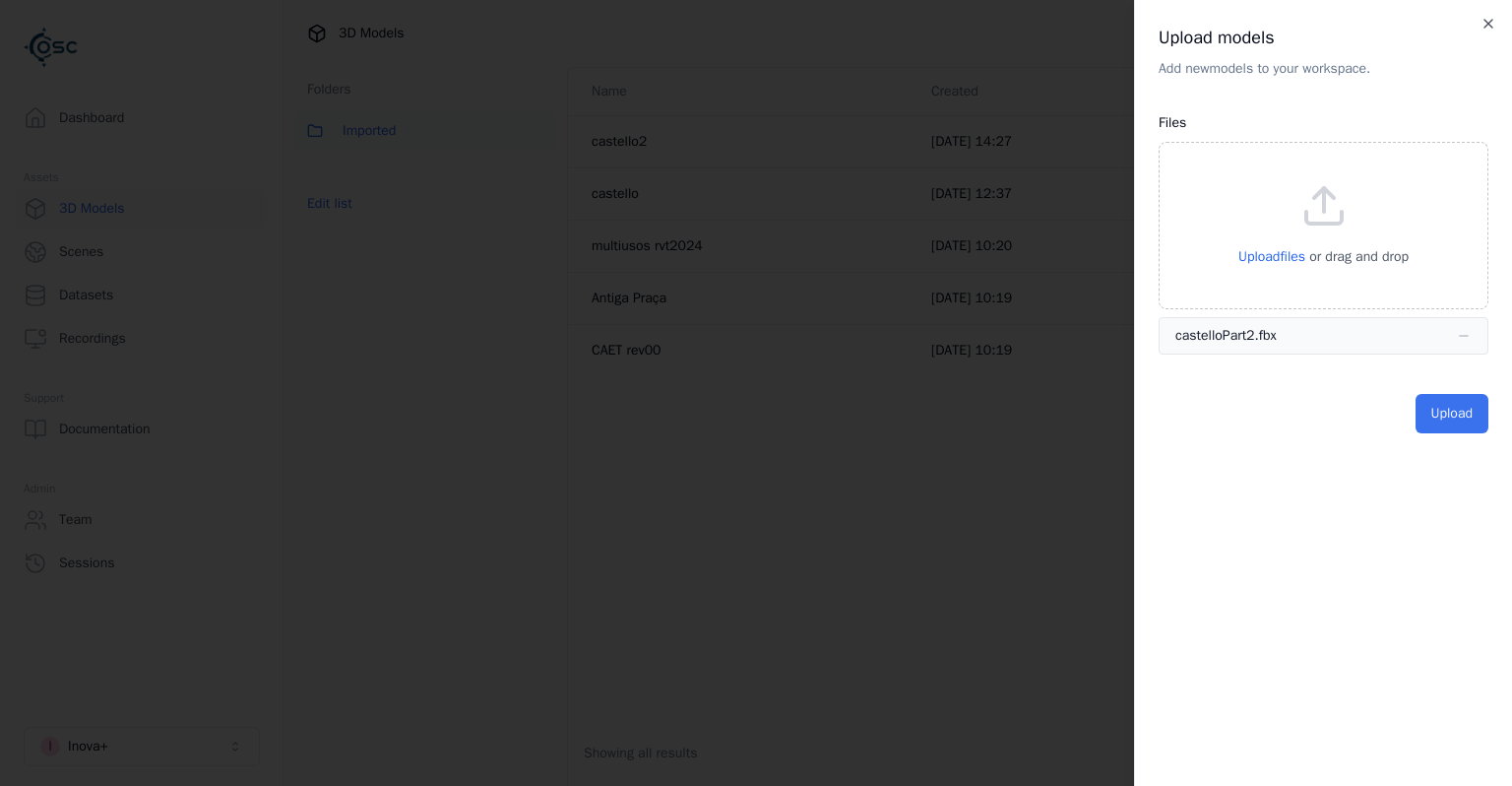 click on "Upload" at bounding box center (1452, 414) 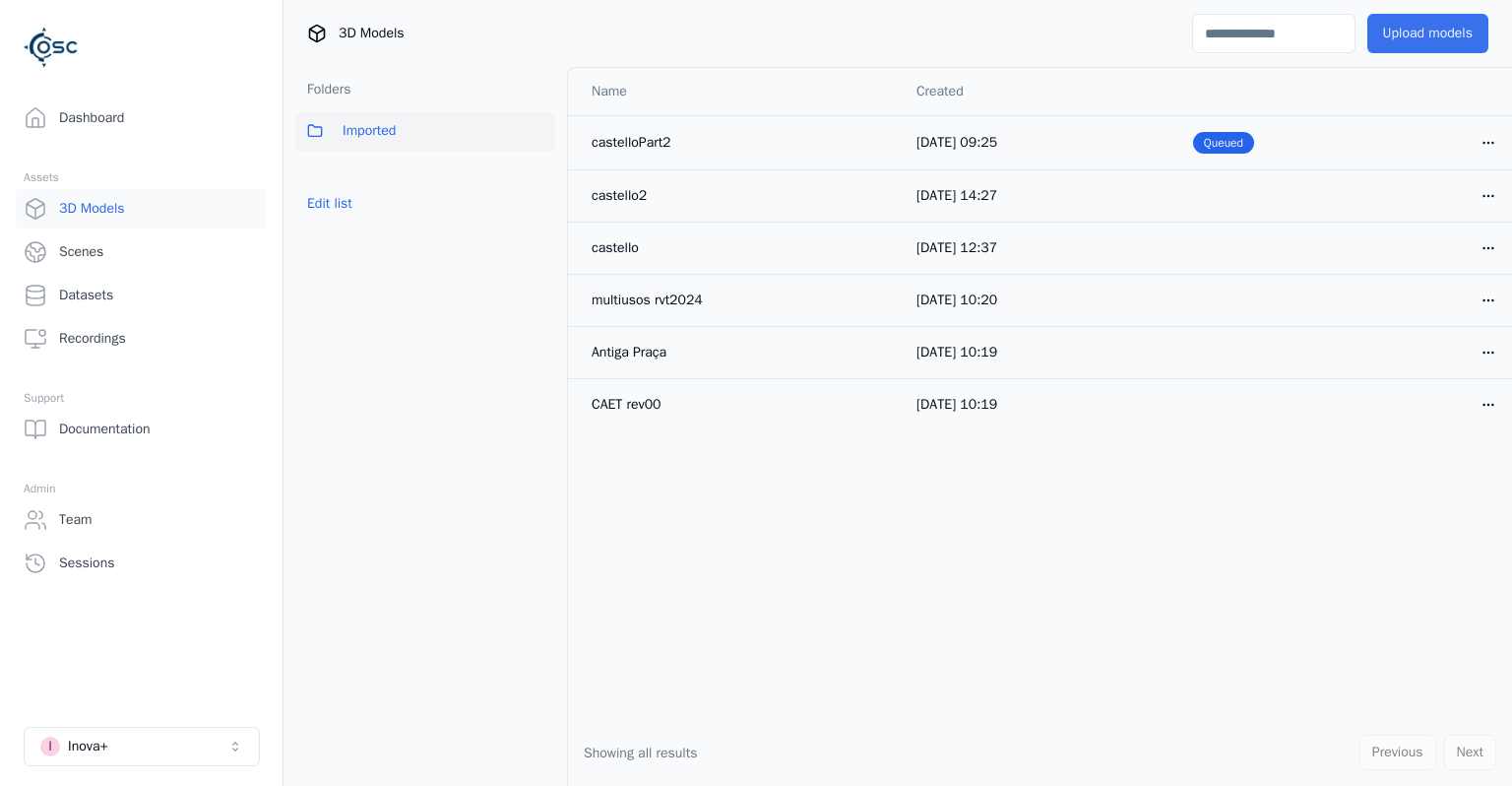 click on "Upload models" at bounding box center [1427, 33] 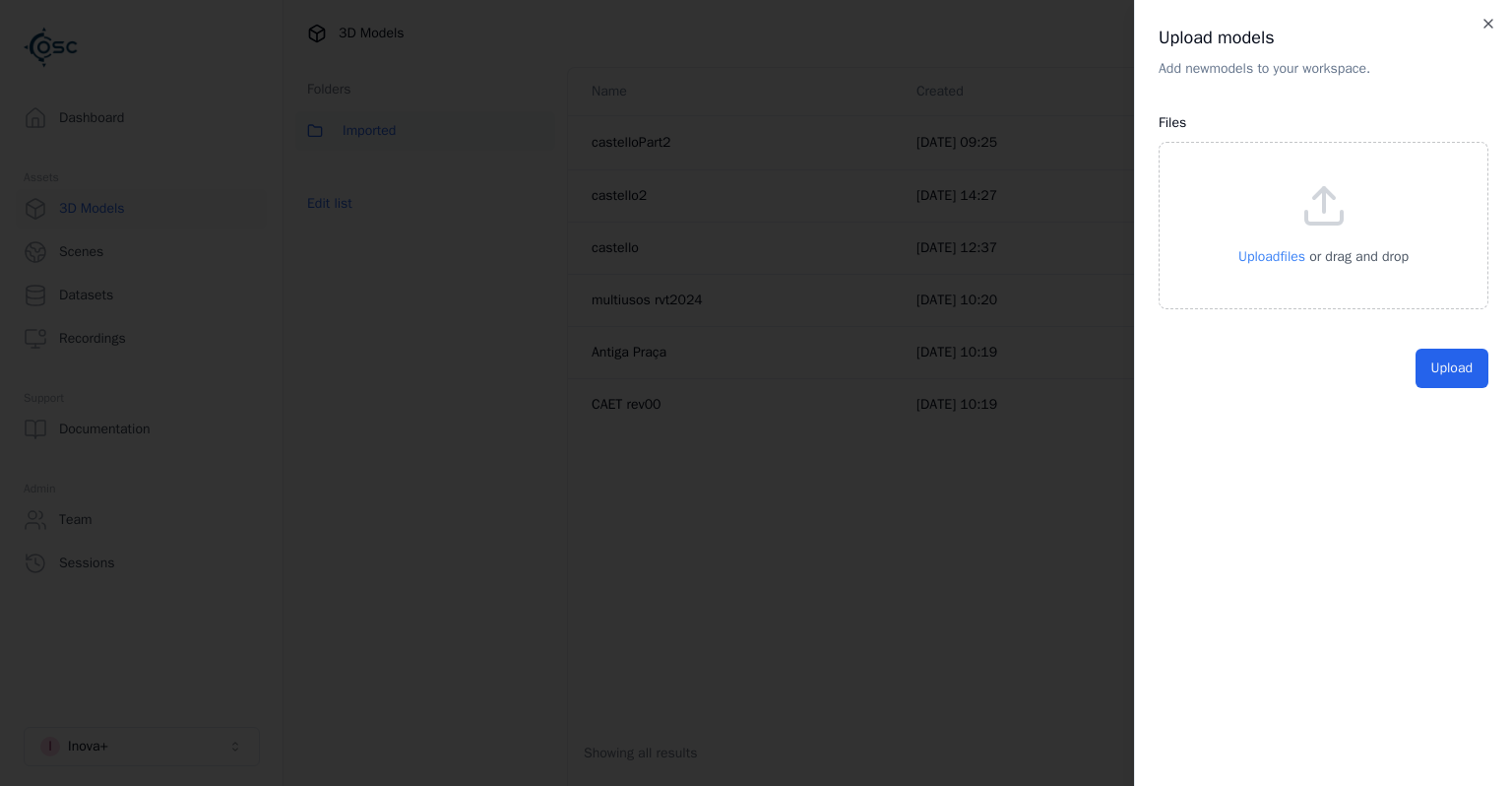 click on "Upload  files" at bounding box center (1272, 256) 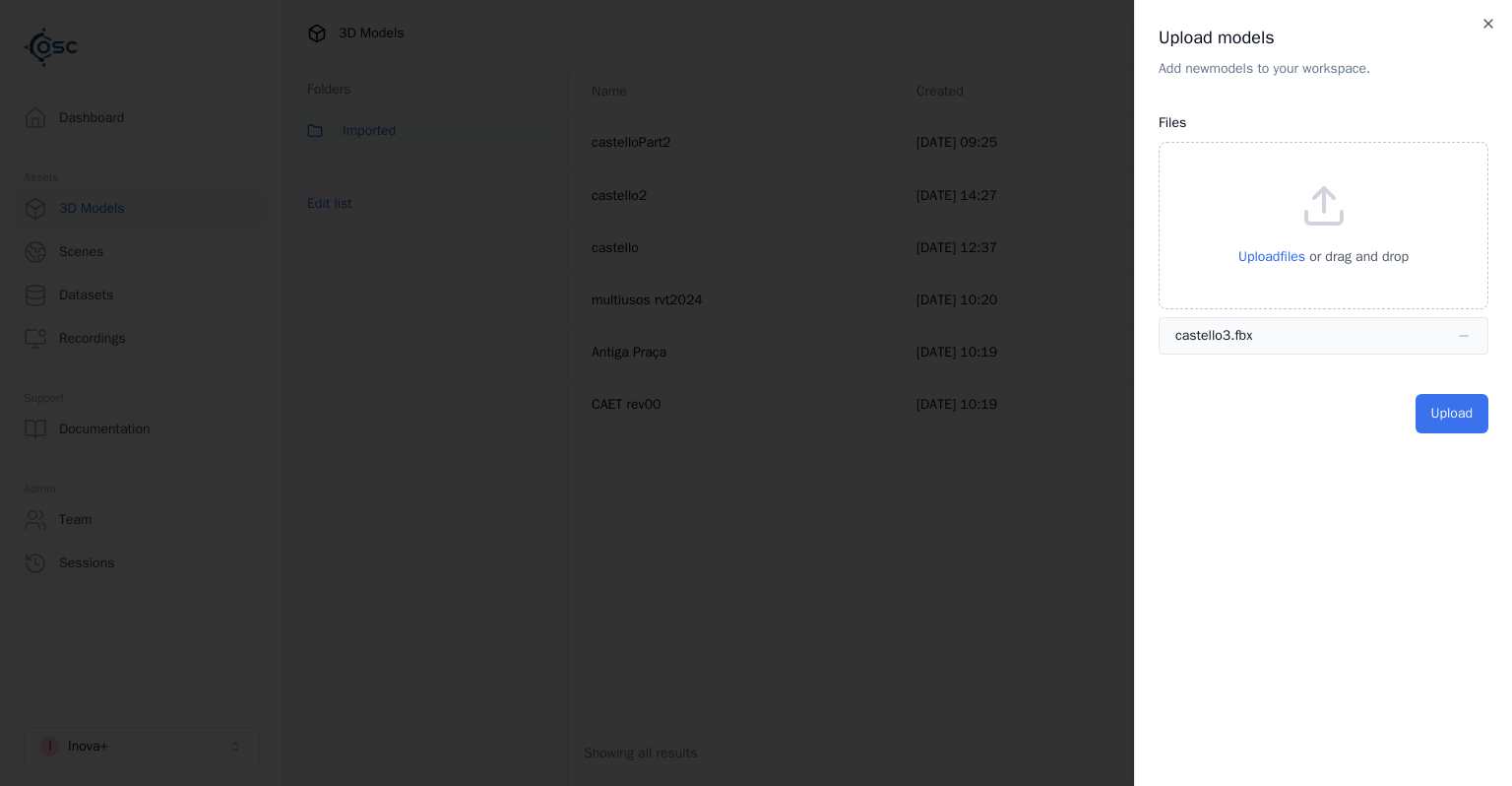 click on "Upload" at bounding box center (1452, 414) 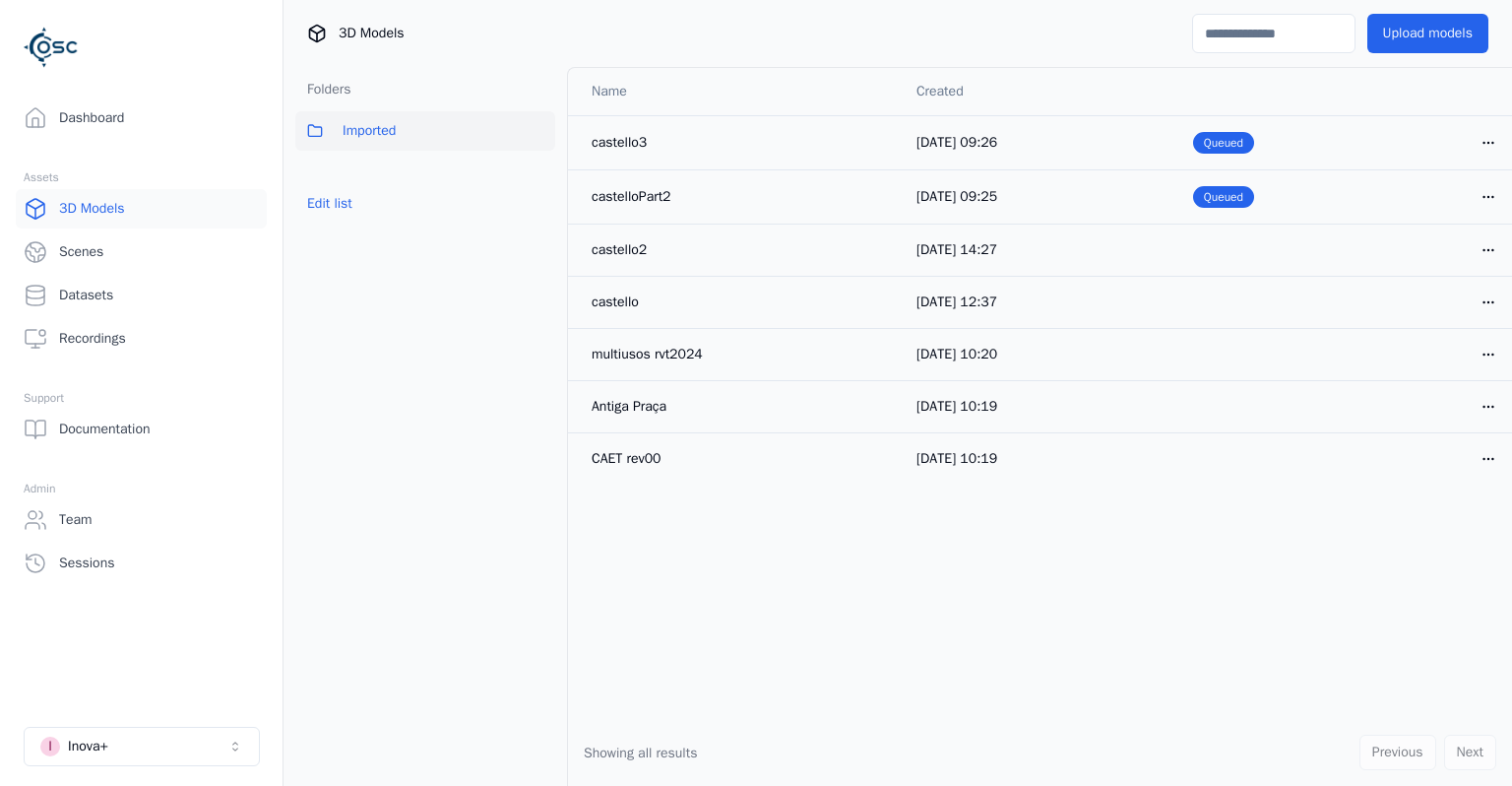 click on "3D Models" at bounding box center (141, 209) 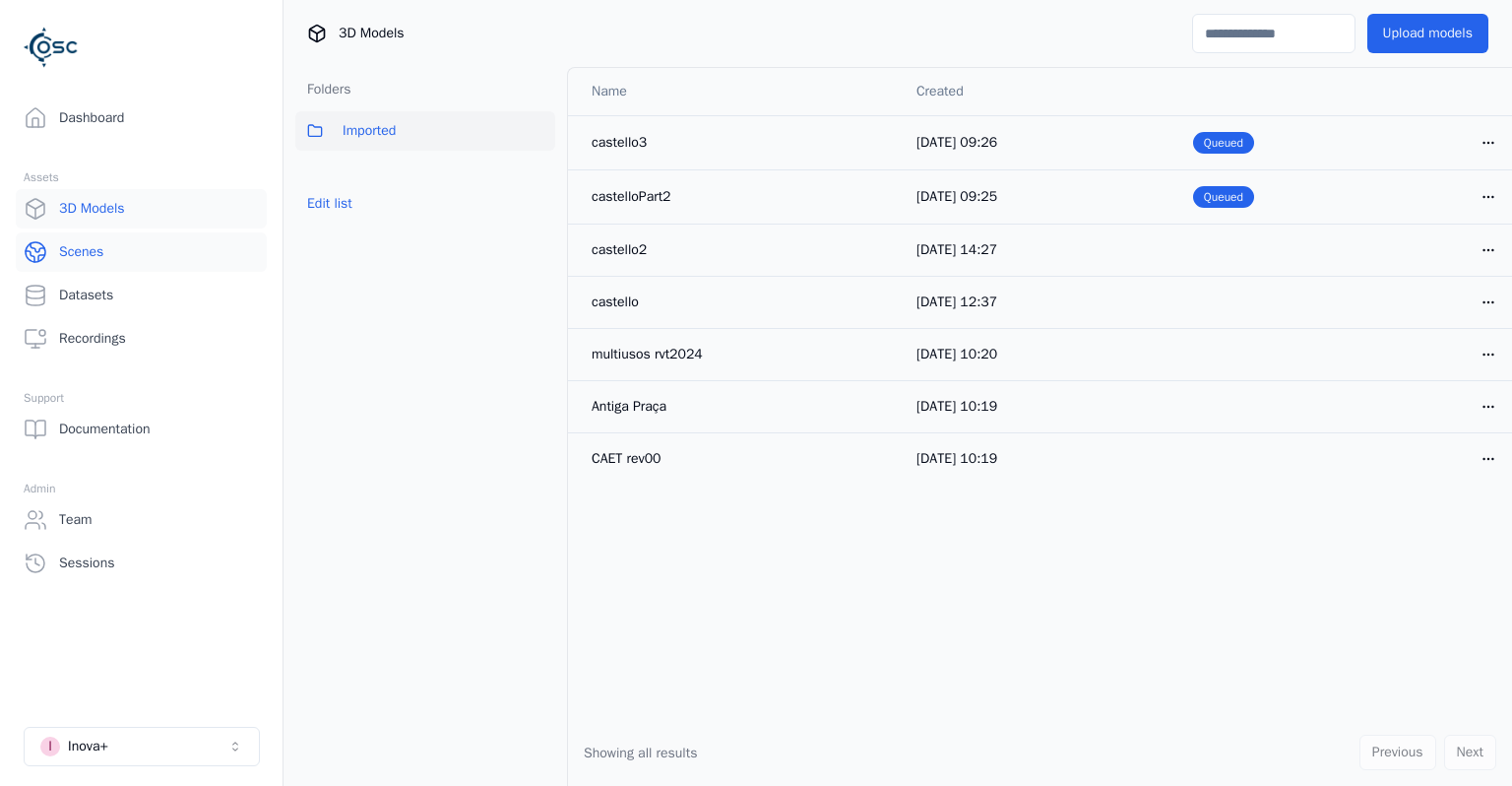 click on "Scenes" at bounding box center (141, 252) 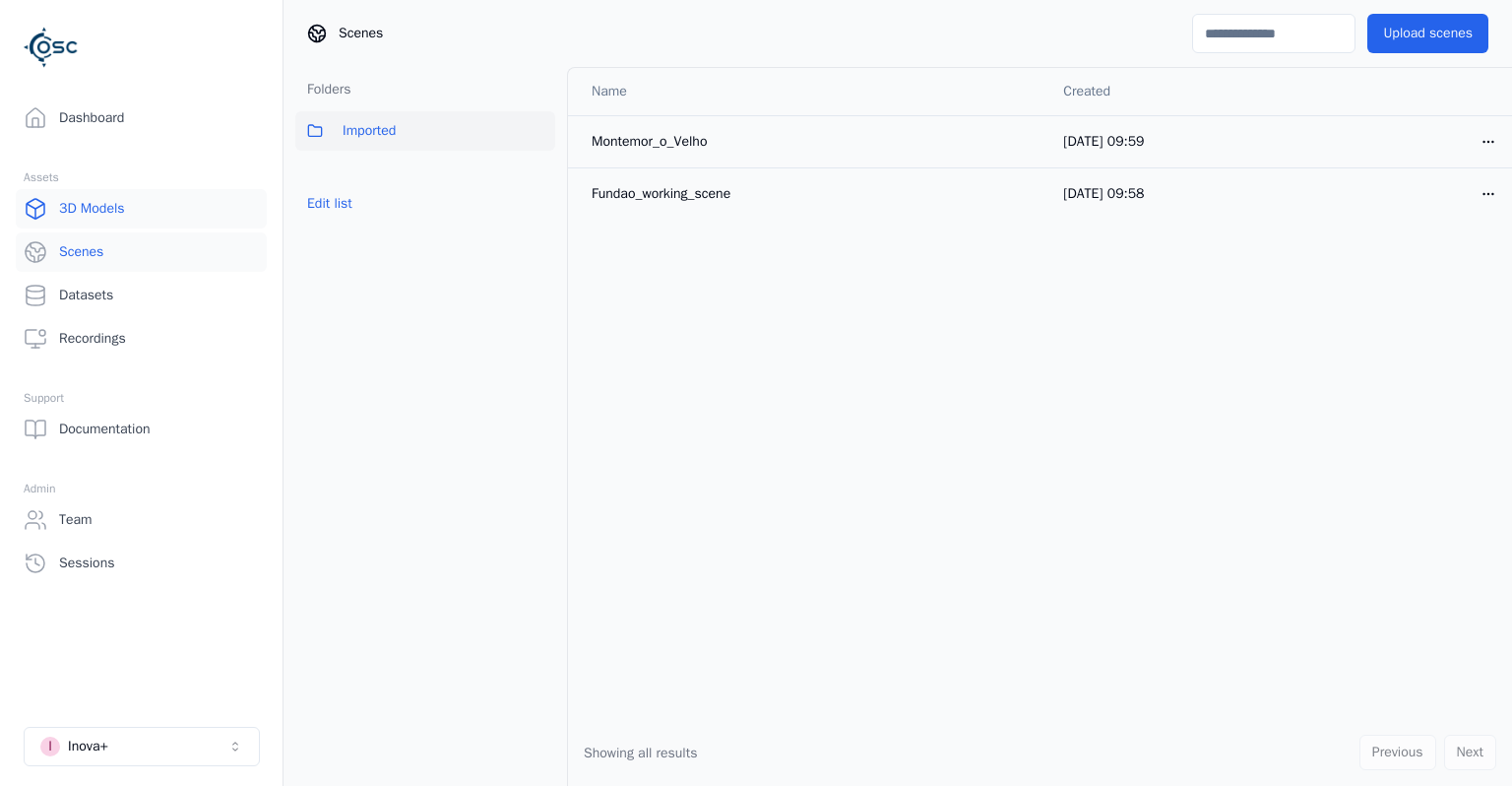 click on "3D Models" at bounding box center [141, 209] 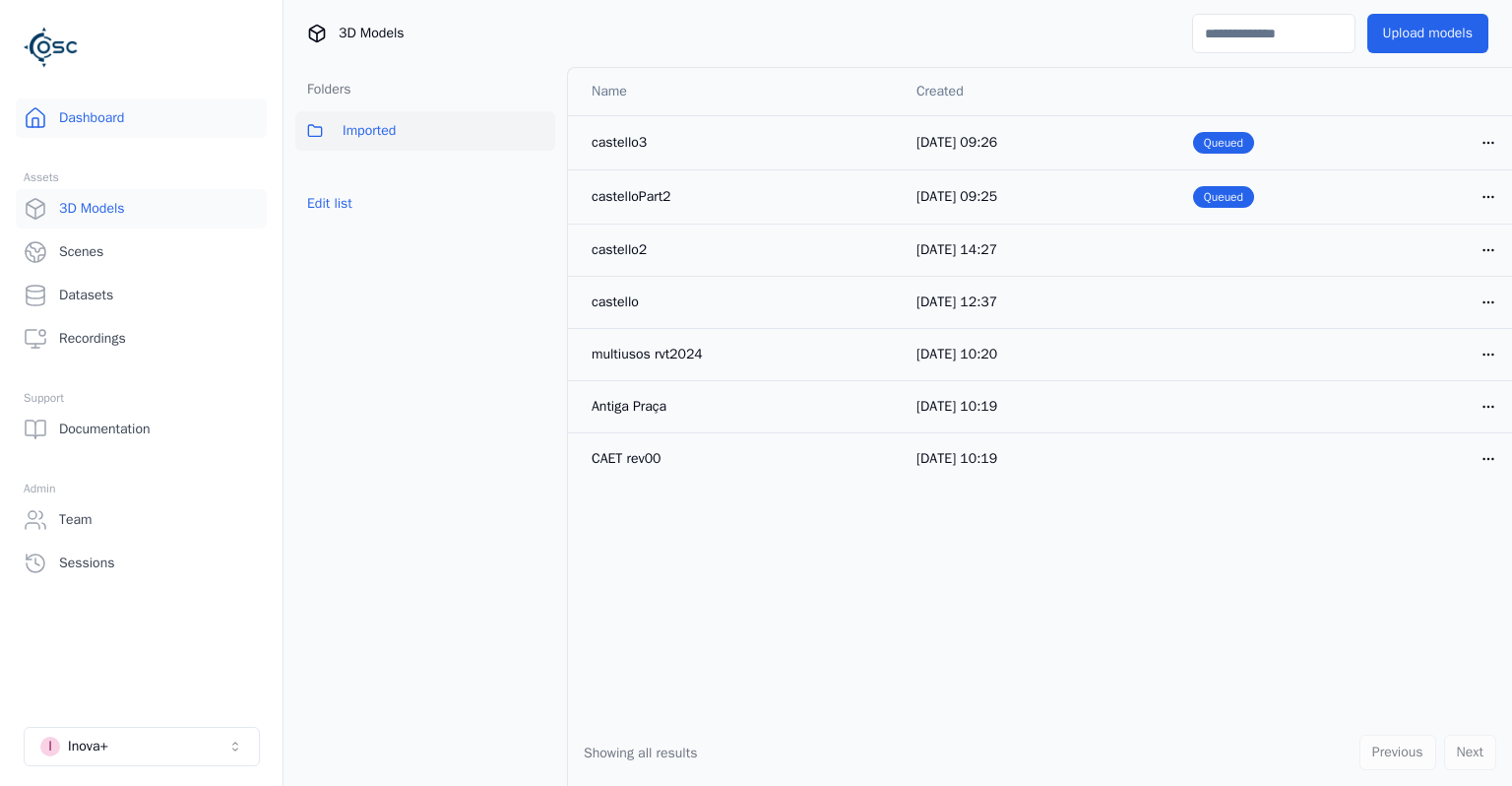 click on "Dashboard" at bounding box center (141, 118) 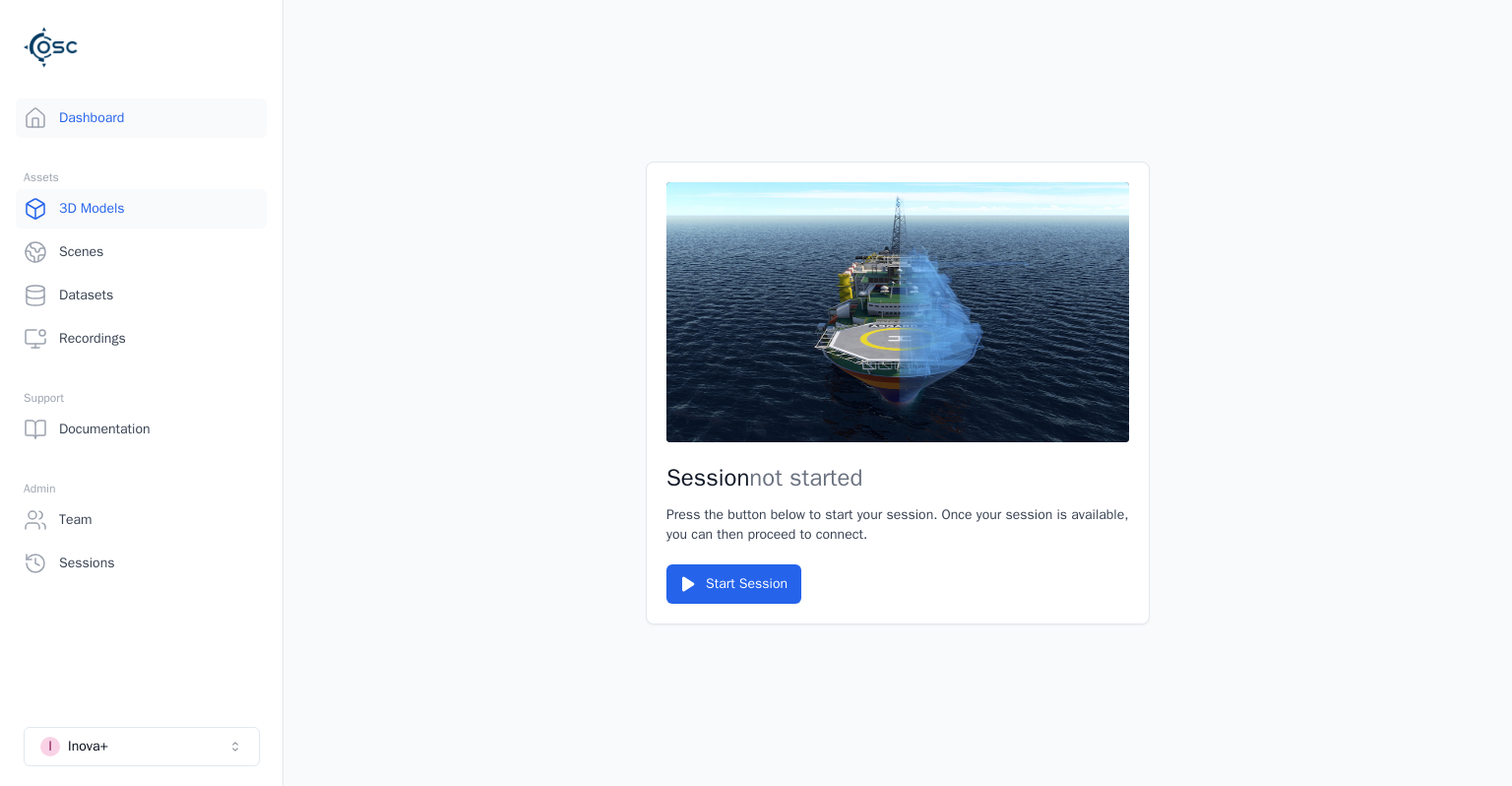 click on "3D Models" at bounding box center (141, 209) 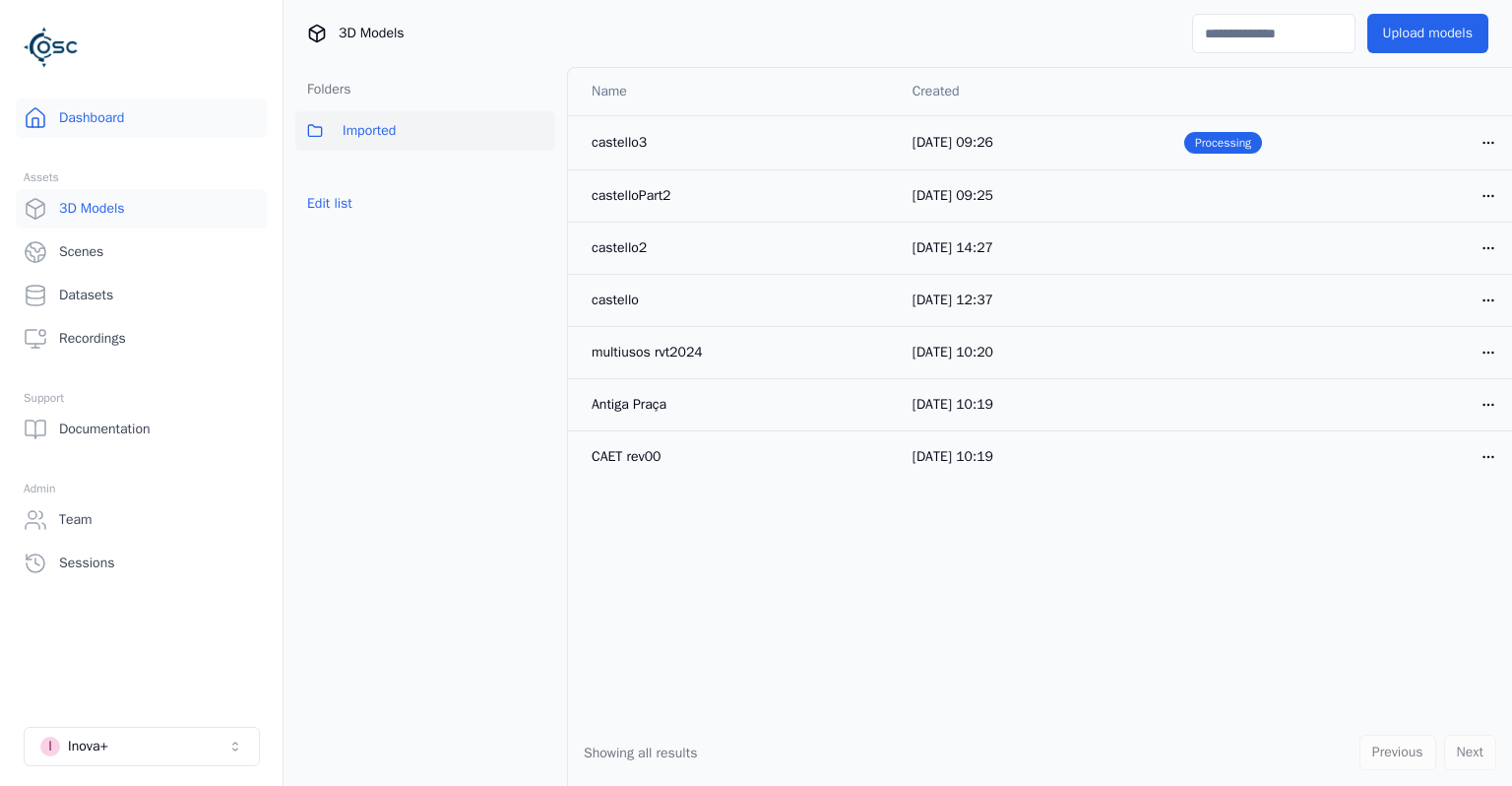click on "Dashboard" at bounding box center [141, 118] 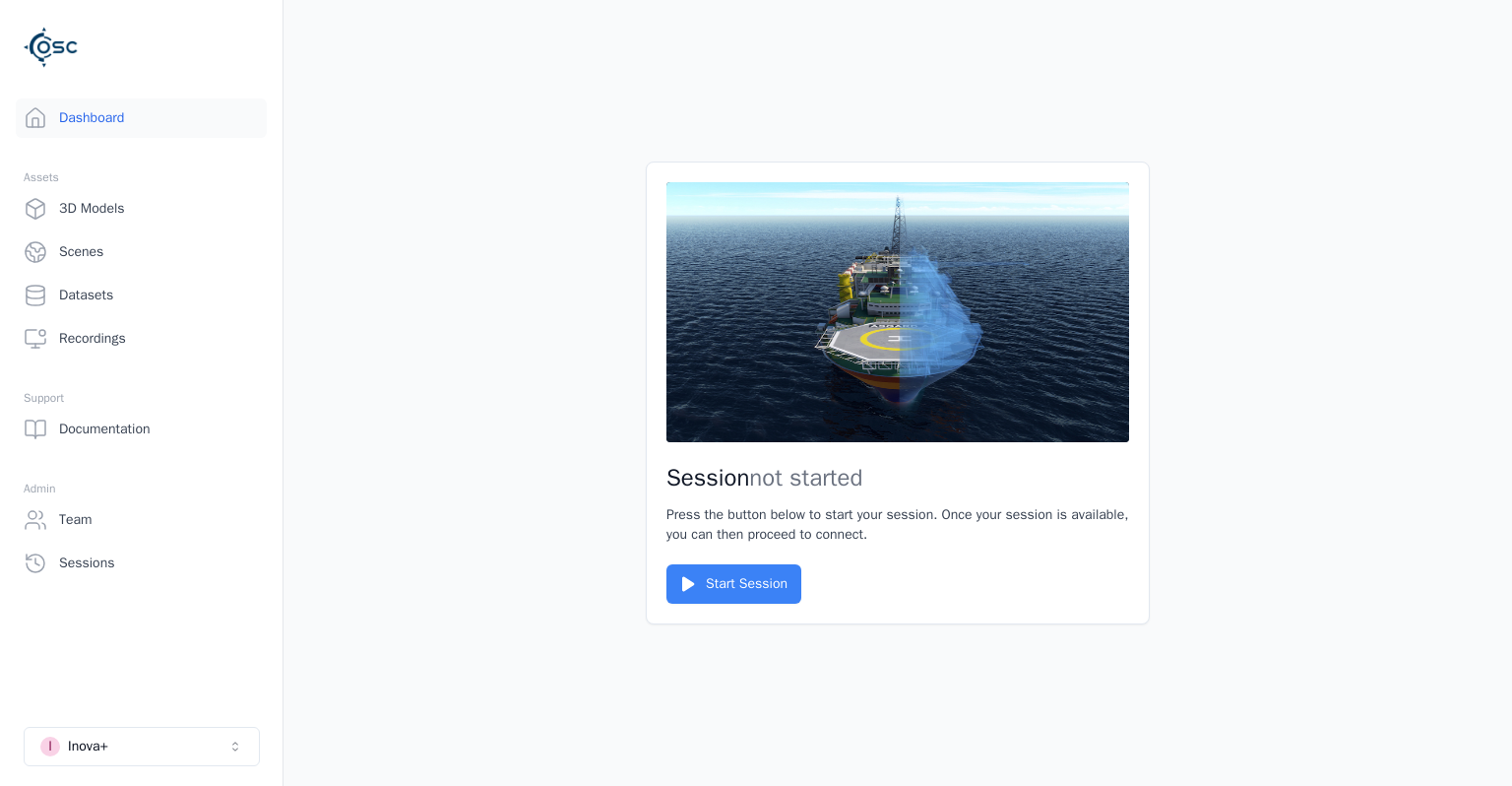 click on "Start Session" at bounding box center (733, 584) 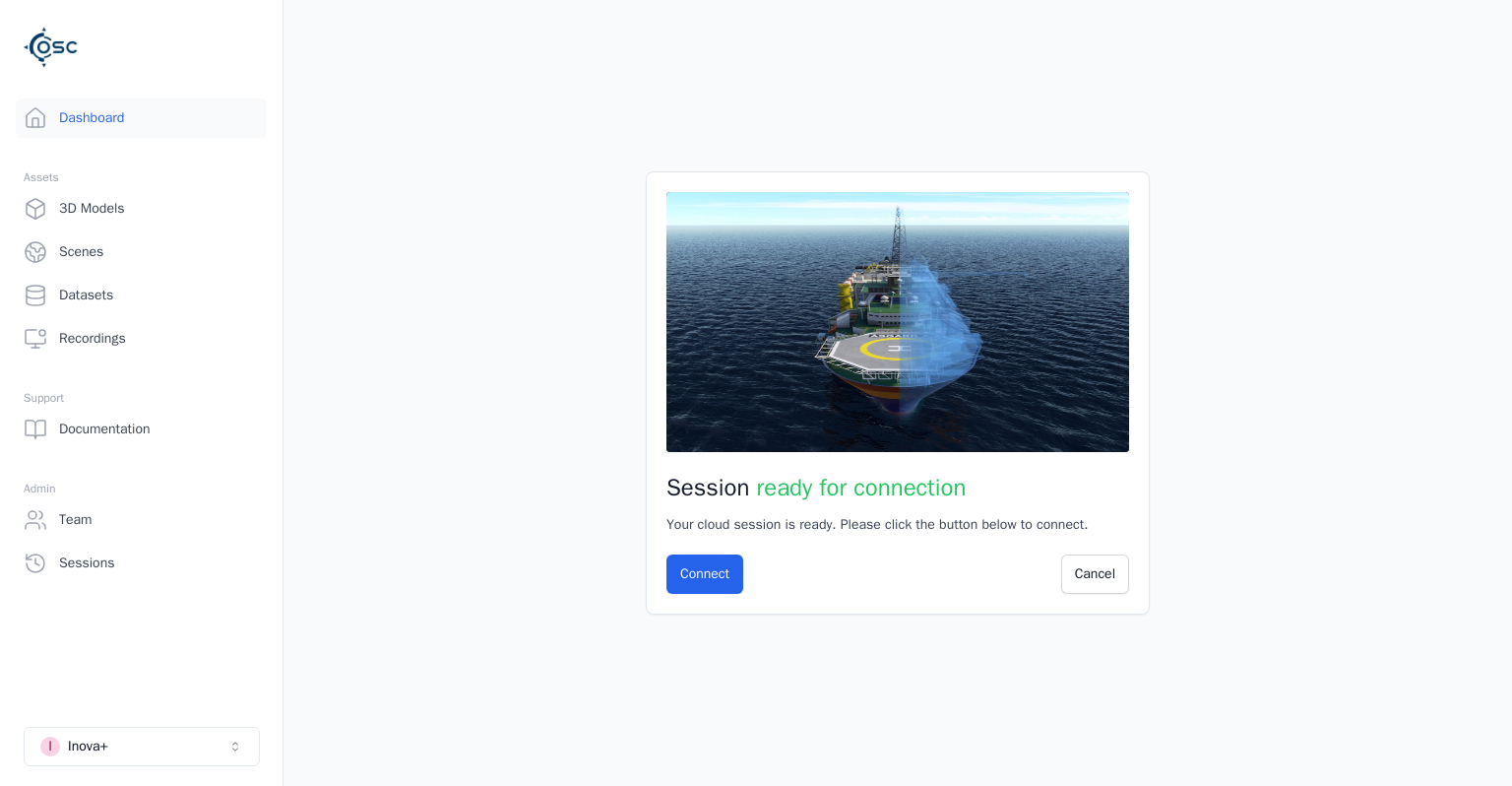 click on "Connect" at bounding box center (705, 574) 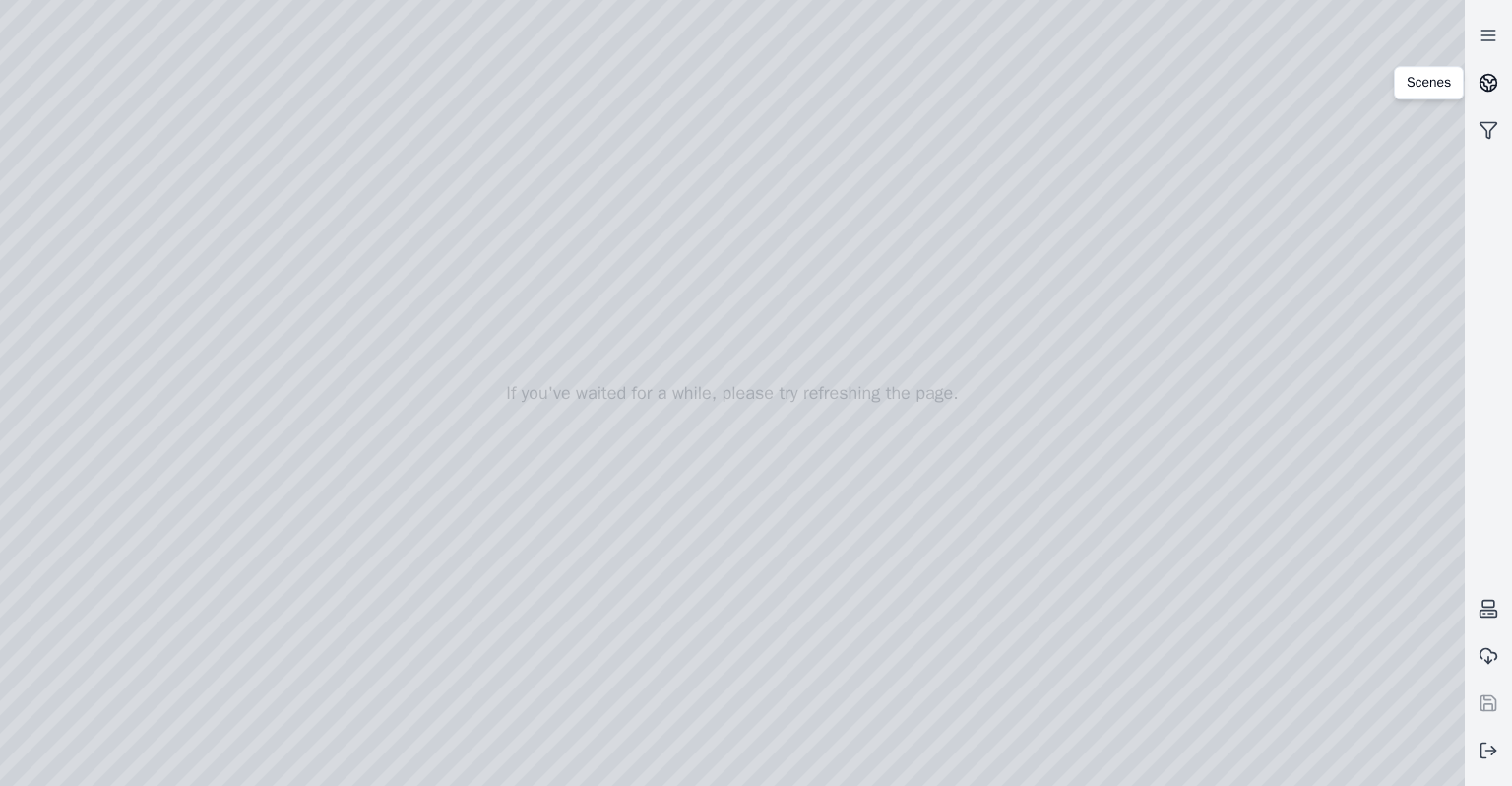 click 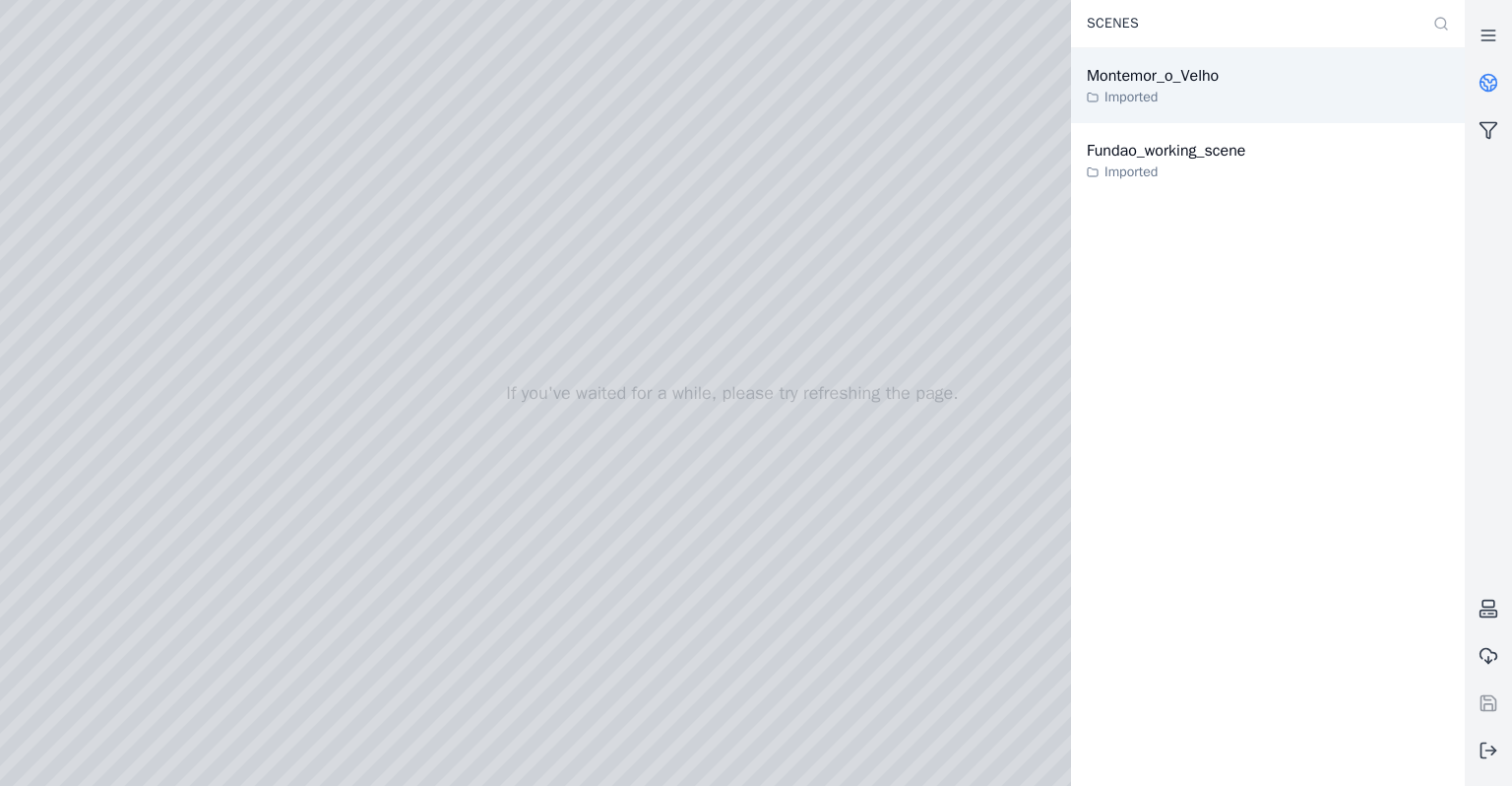 click on "Montemor_o_Velho Imported" at bounding box center [1268, 86] 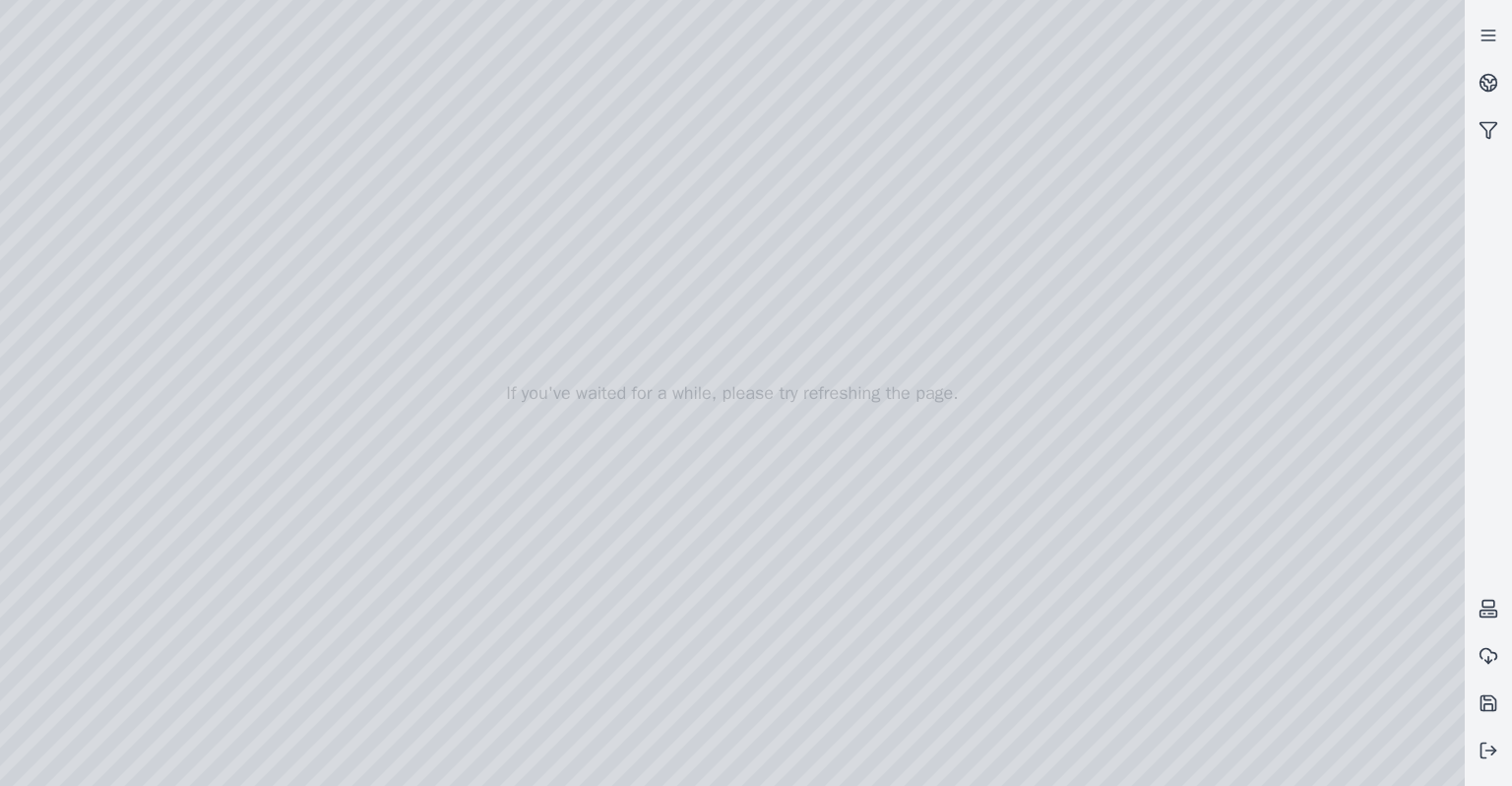 drag, startPoint x: 947, startPoint y: 164, endPoint x: 931, endPoint y: 255, distance: 92.39589 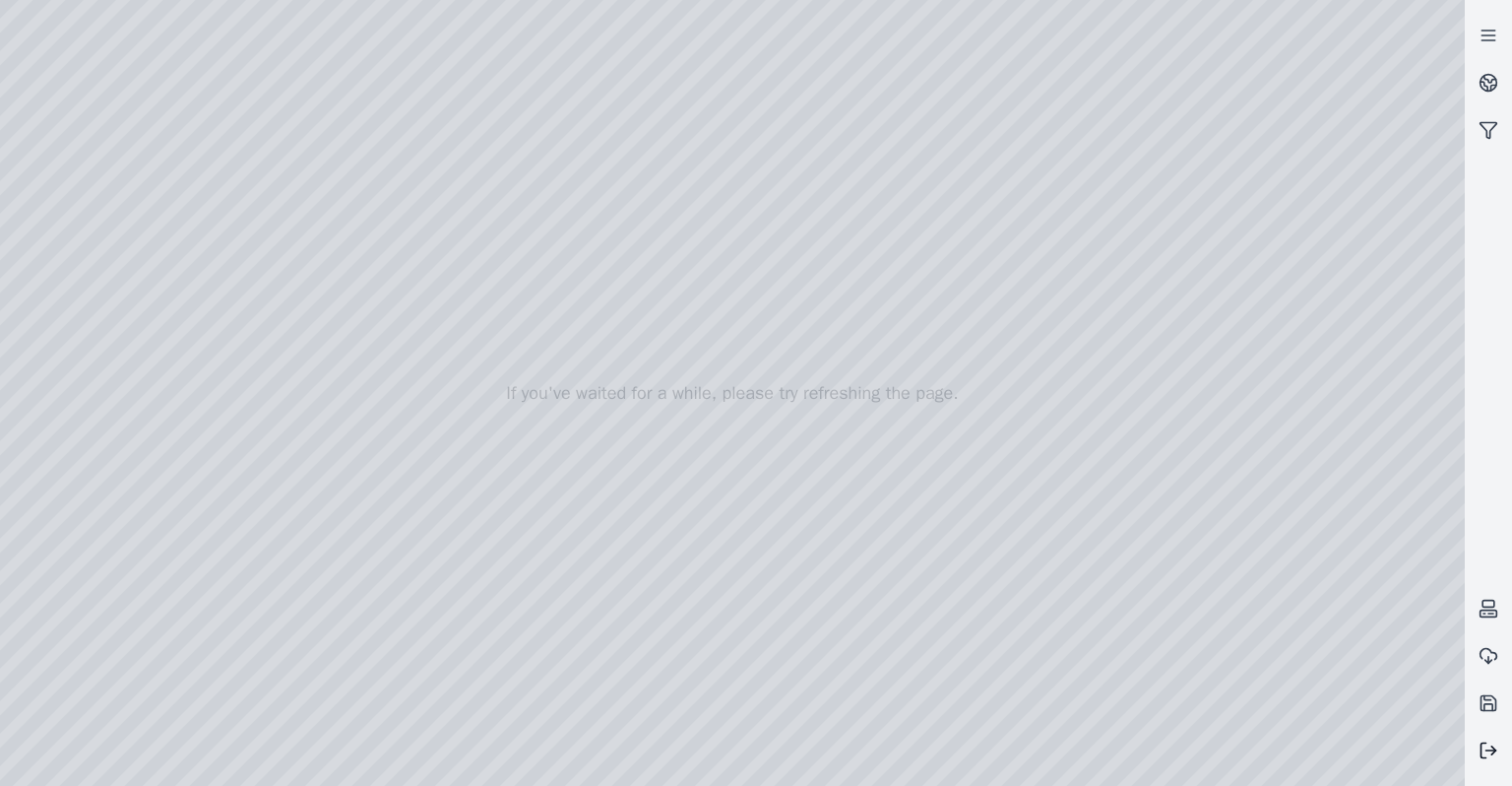 click 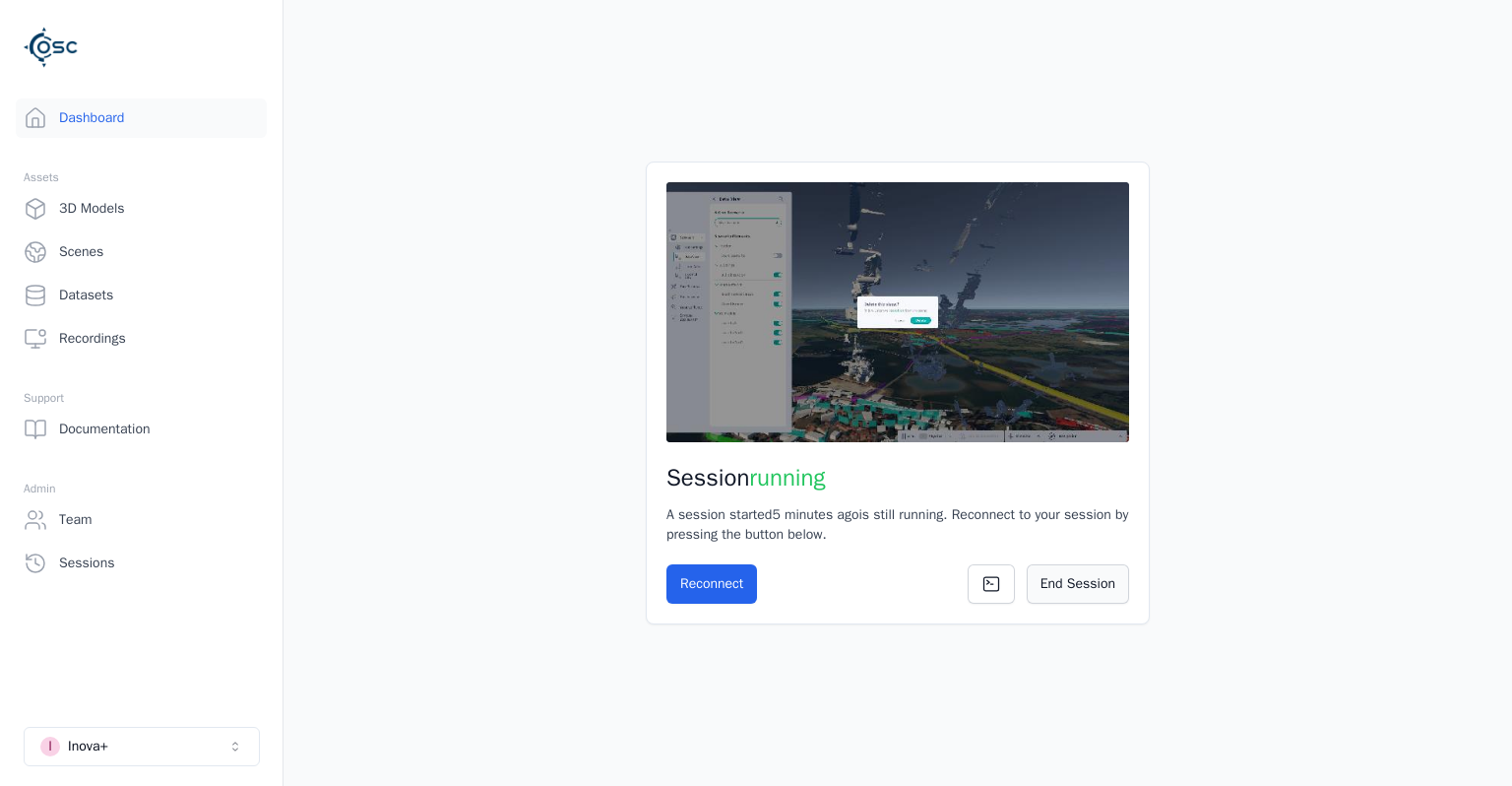 click on "End Session" at bounding box center [1078, 584] 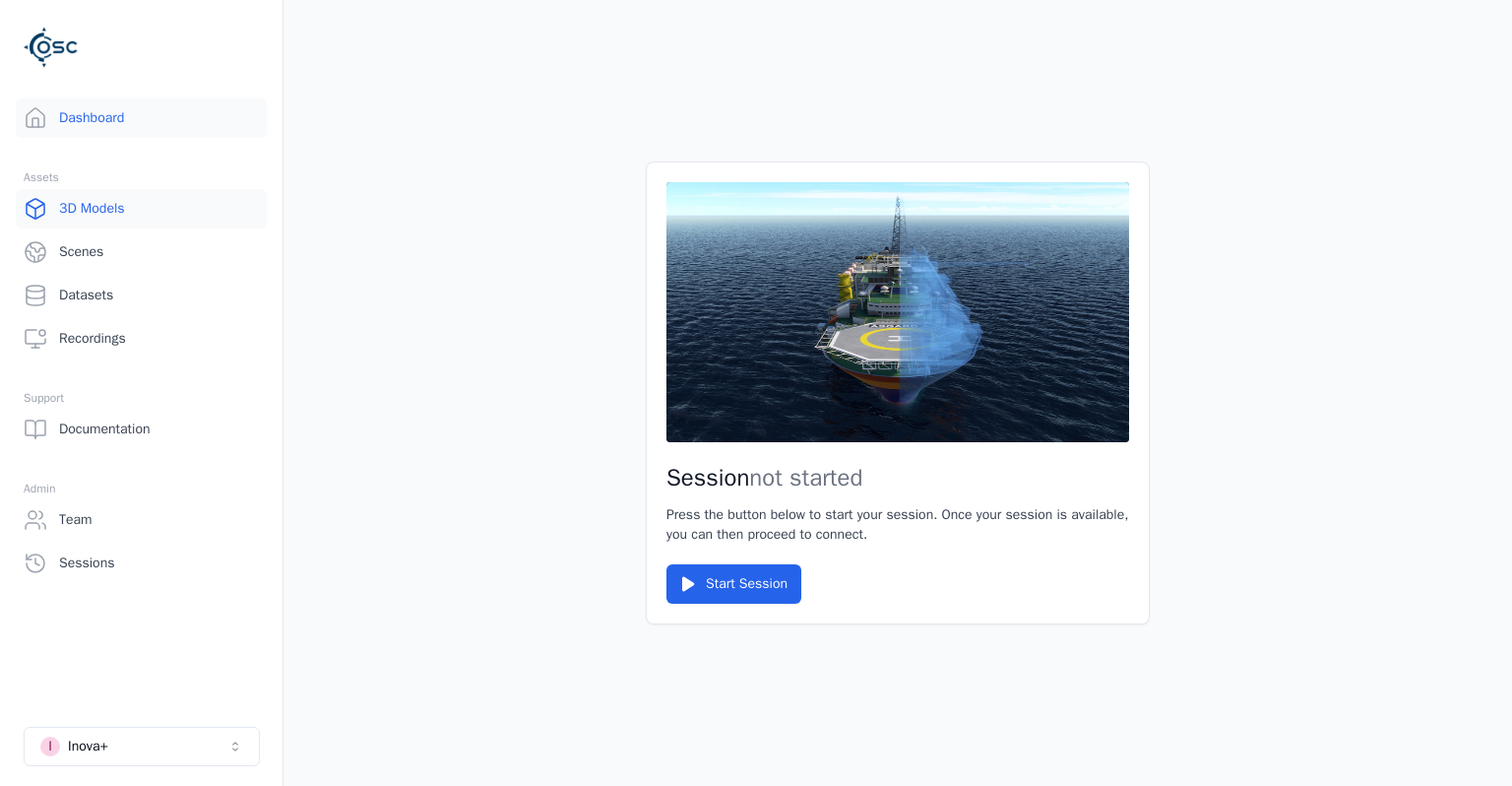 click on "3D Models" at bounding box center [141, 209] 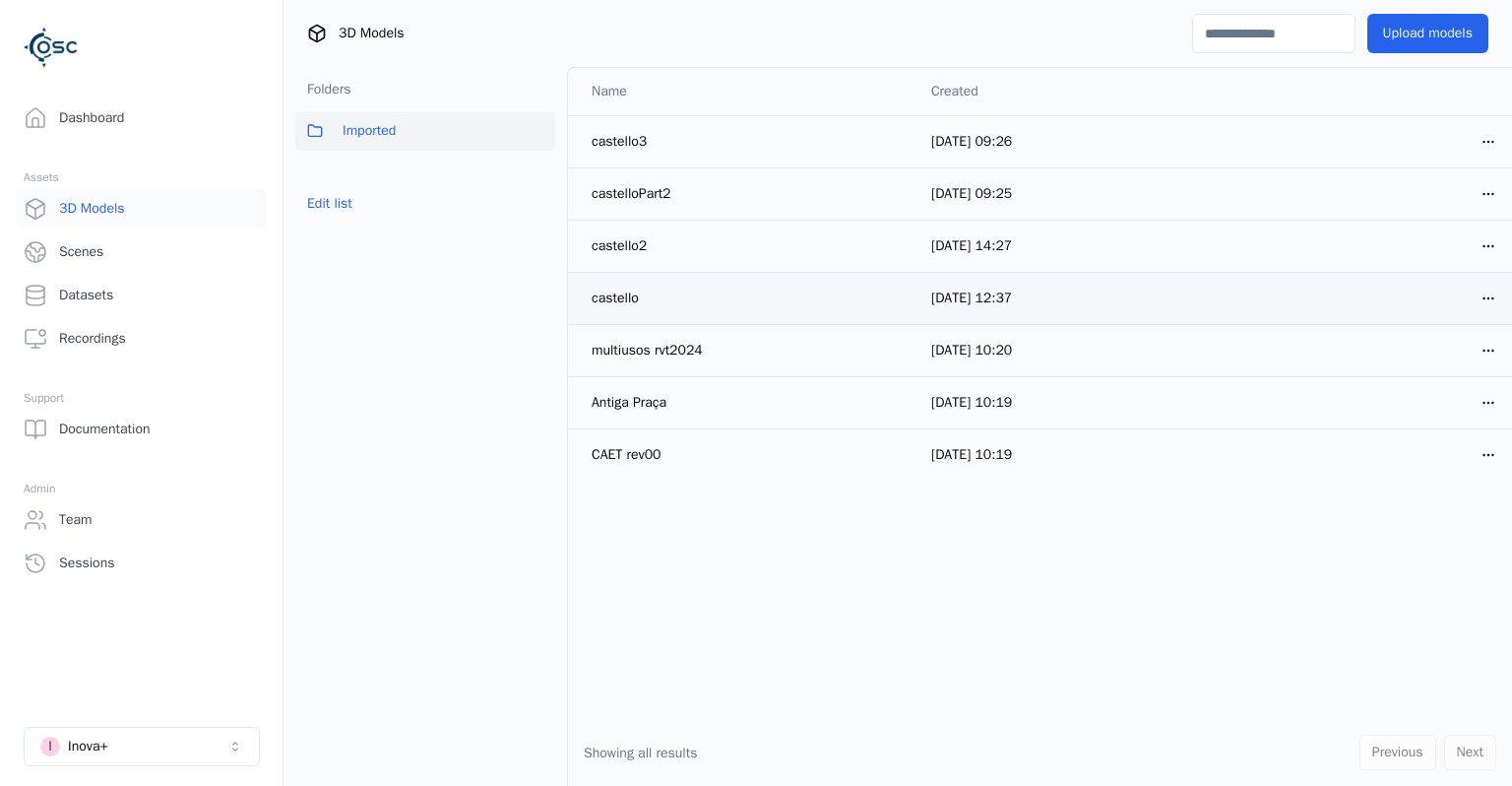 click on "Dashboard Assets 3D Models Scenes Datasets Recordings Support Documentation Admin Team Sessions I Inova+ 3D Models Upload models Folders Imported Edit list Name Created castello3 03/07/2025, 09:26 Open menu castelloPart2 03/07/2025, 09:25 Open menu castello2 02/07/2025, 14:27 Open menu castello 30/06/2025, 12:37 Open menu multiusos rvt2024 13/11/2024, 10:20 Open menu Antiga Praça 13/11/2024, 10:19 Open menu CAET rev00  13/11/2024, 10:19 Open menu Showing all results Previous Next" at bounding box center (756, 393) 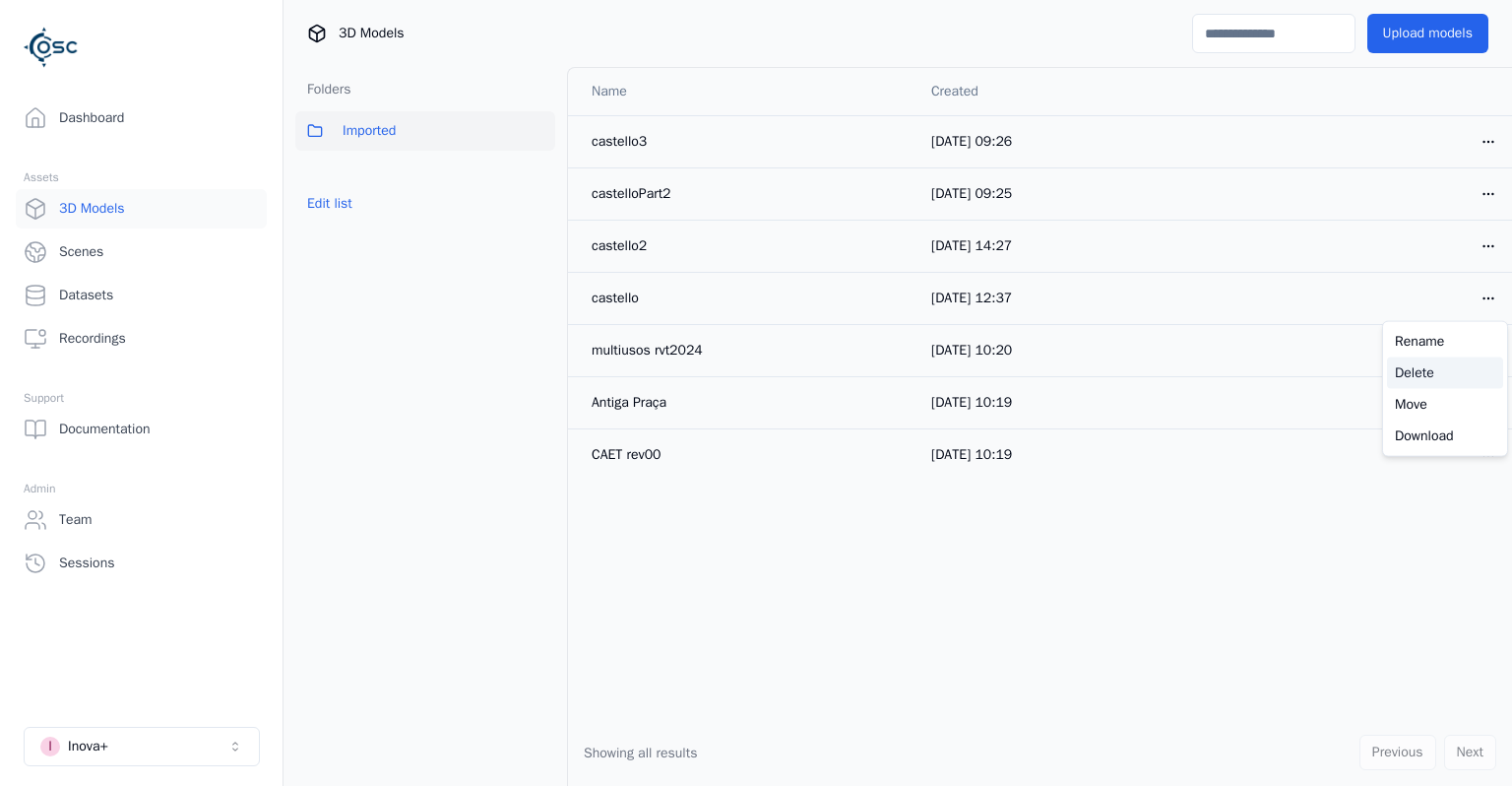 click on "Delete" at bounding box center (1445, 373) 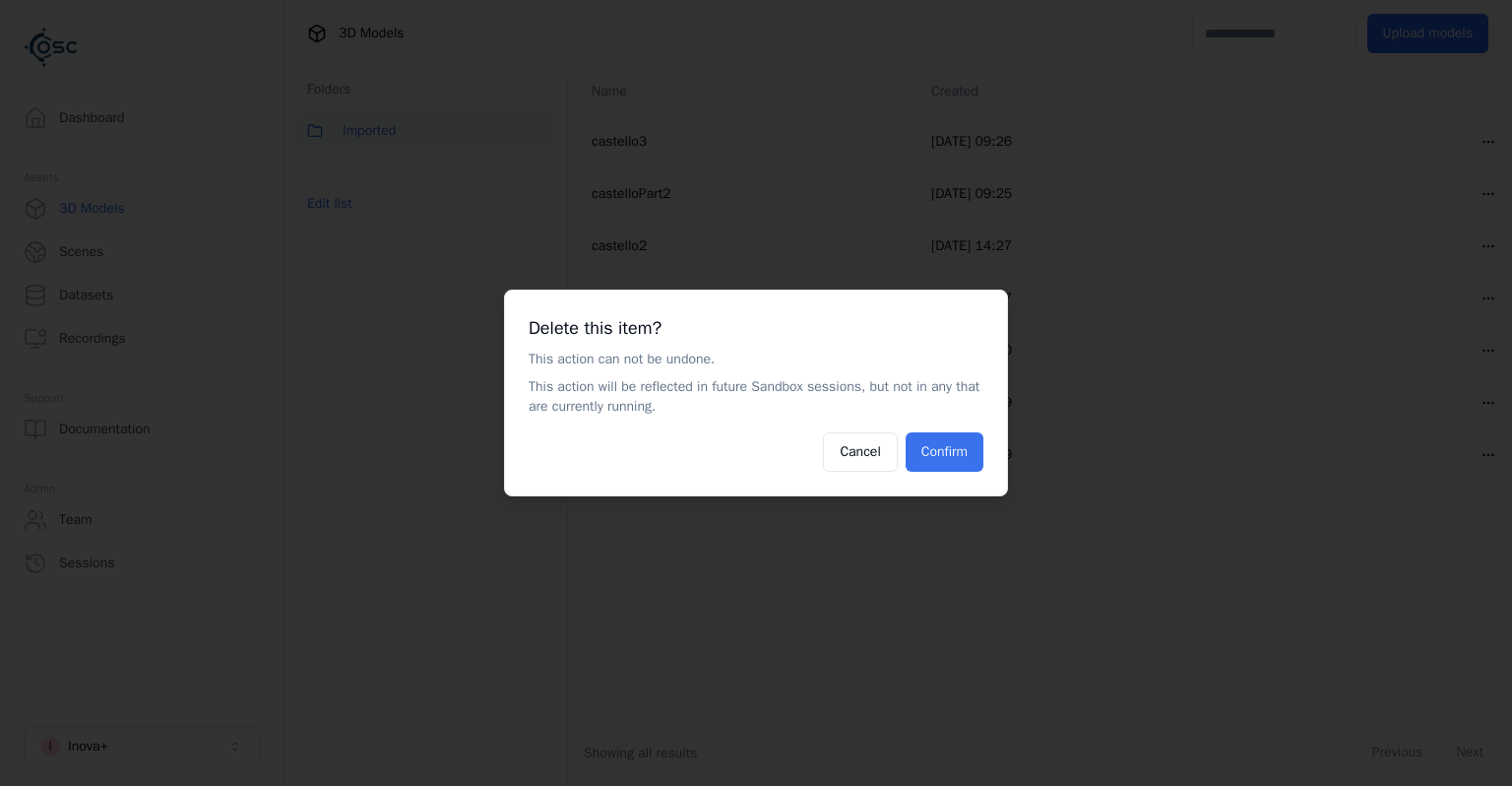 click on "Confirm" at bounding box center (944, 452) 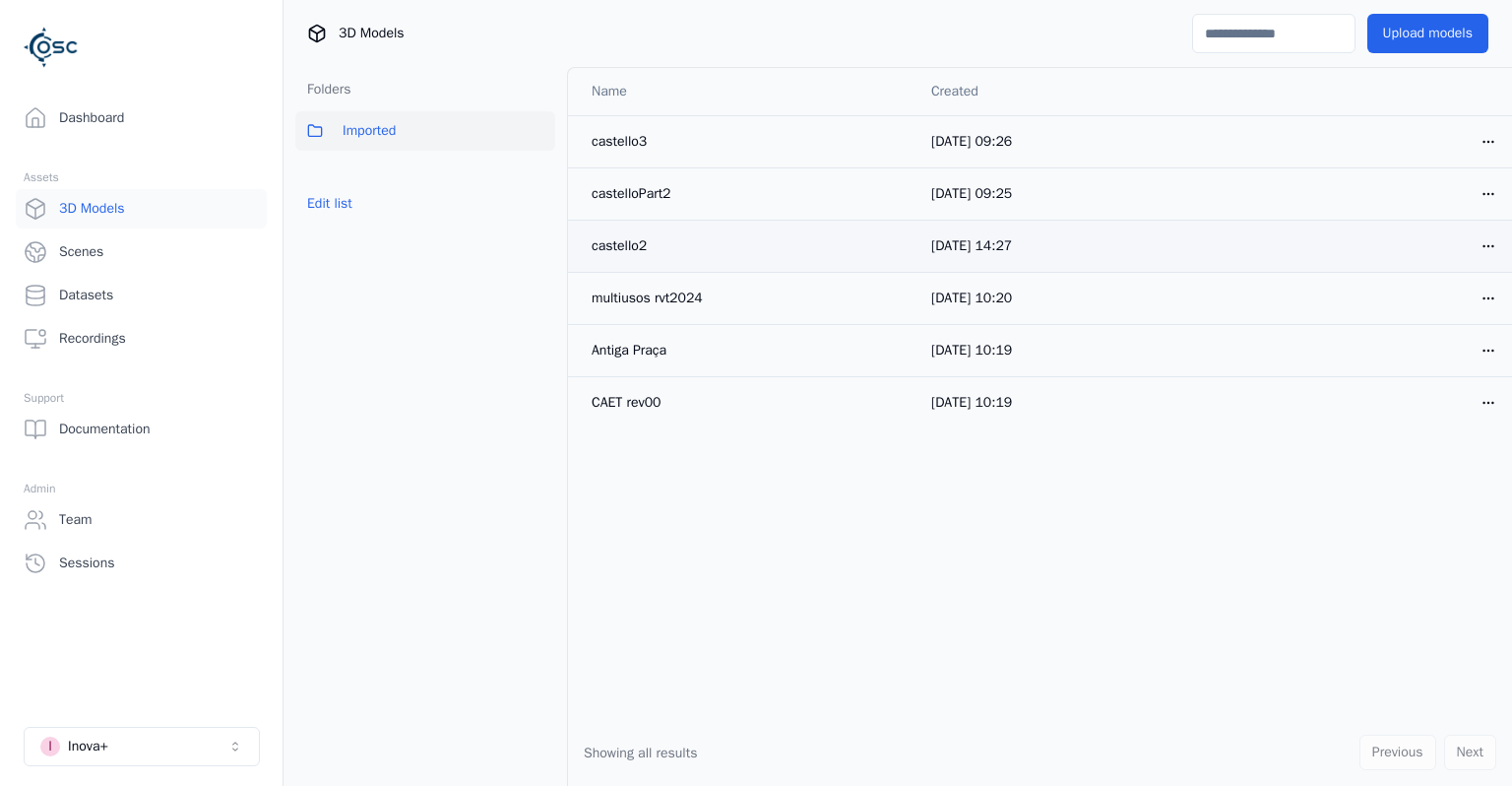 click on "Dashboard Assets 3D Models Scenes Datasets Recordings Support Documentation Admin Team Sessions I Inova+ 3D Models Upload models Folders Imported Edit list Name Created castello3 03/07/2025, 09:26 Open menu castelloPart2 03/07/2025, 09:25 Open menu castello2 02/07/2025, 14:27 Open menu multiusos rvt2024 13/11/2024, 10:20 Open menu Antiga Praça 13/11/2024, 10:19 Open menu CAET rev00  13/11/2024, 10:19 Open menu Showing all results Previous Next" at bounding box center [756, 393] 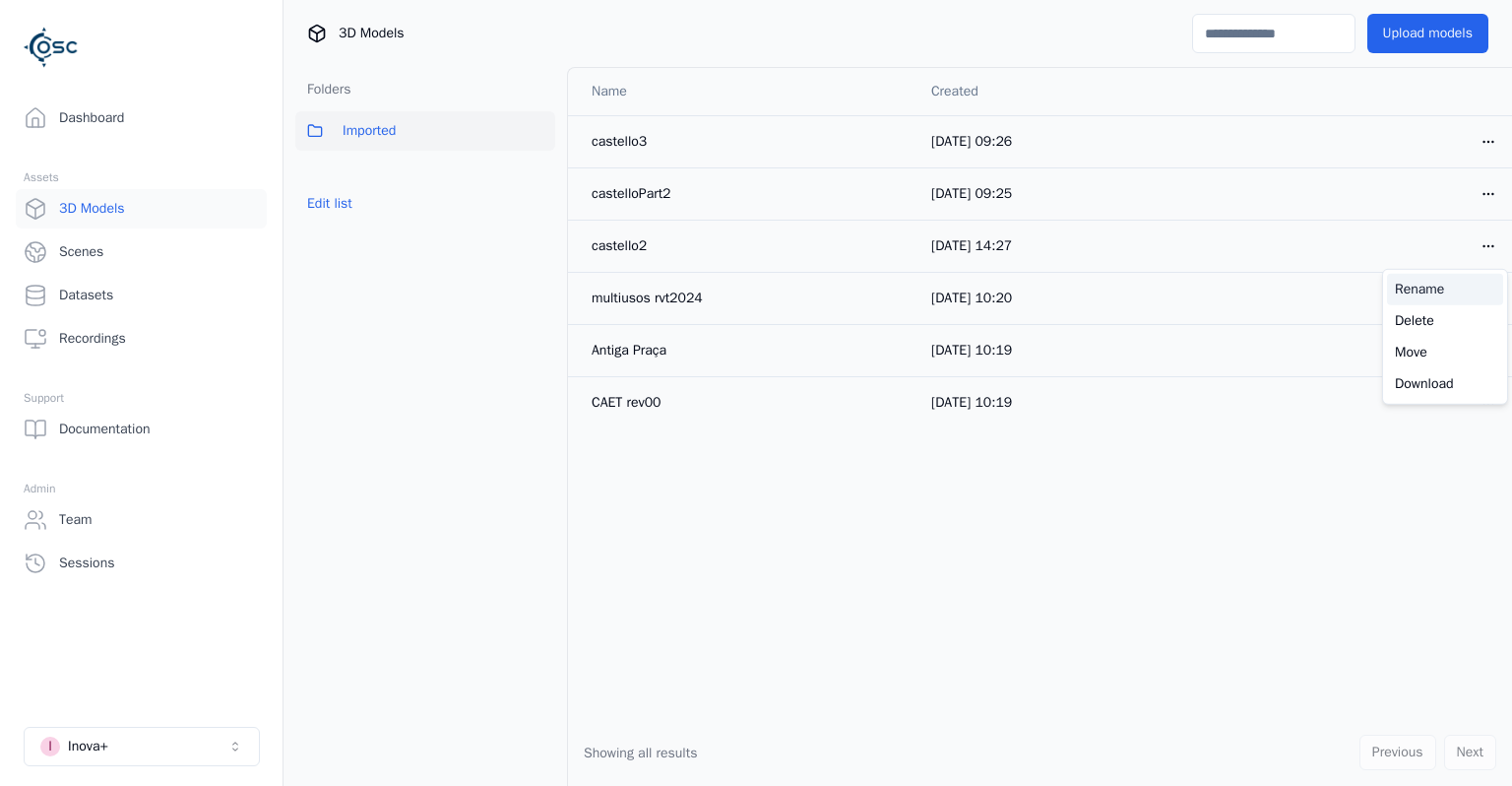 click on "Rename" at bounding box center (1445, 290) 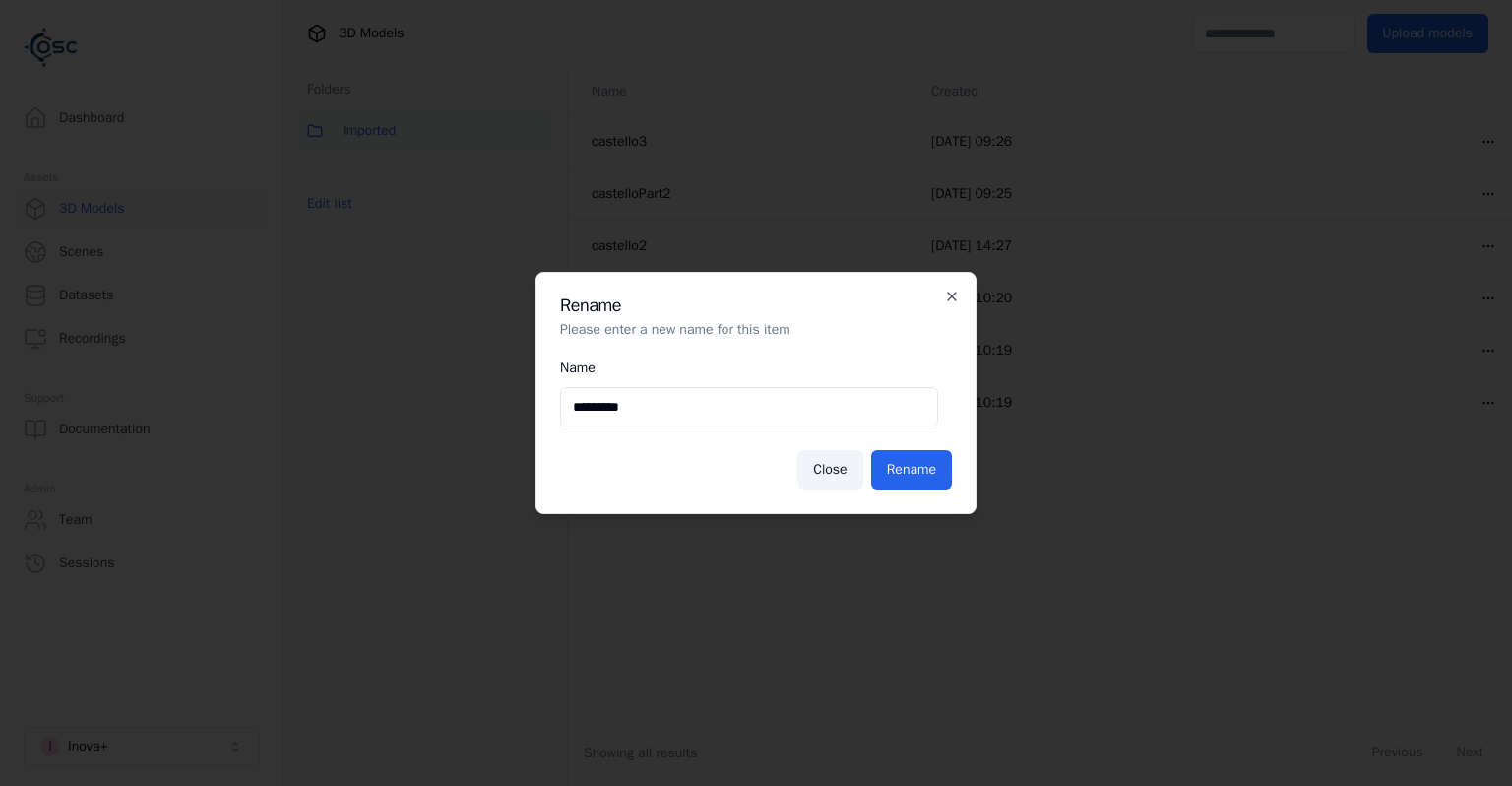 click on "*********" at bounding box center (749, 407) 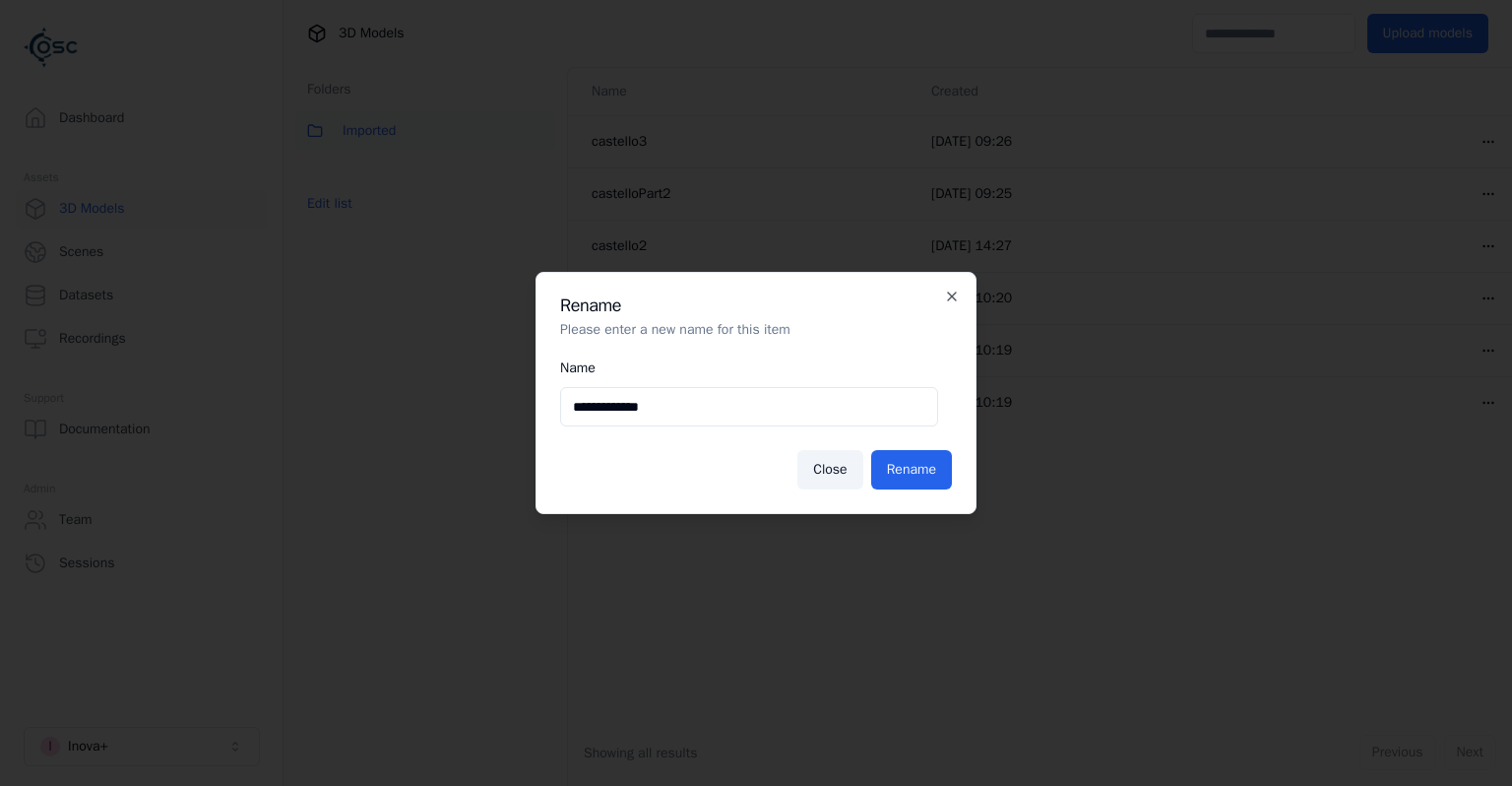 type on "**********" 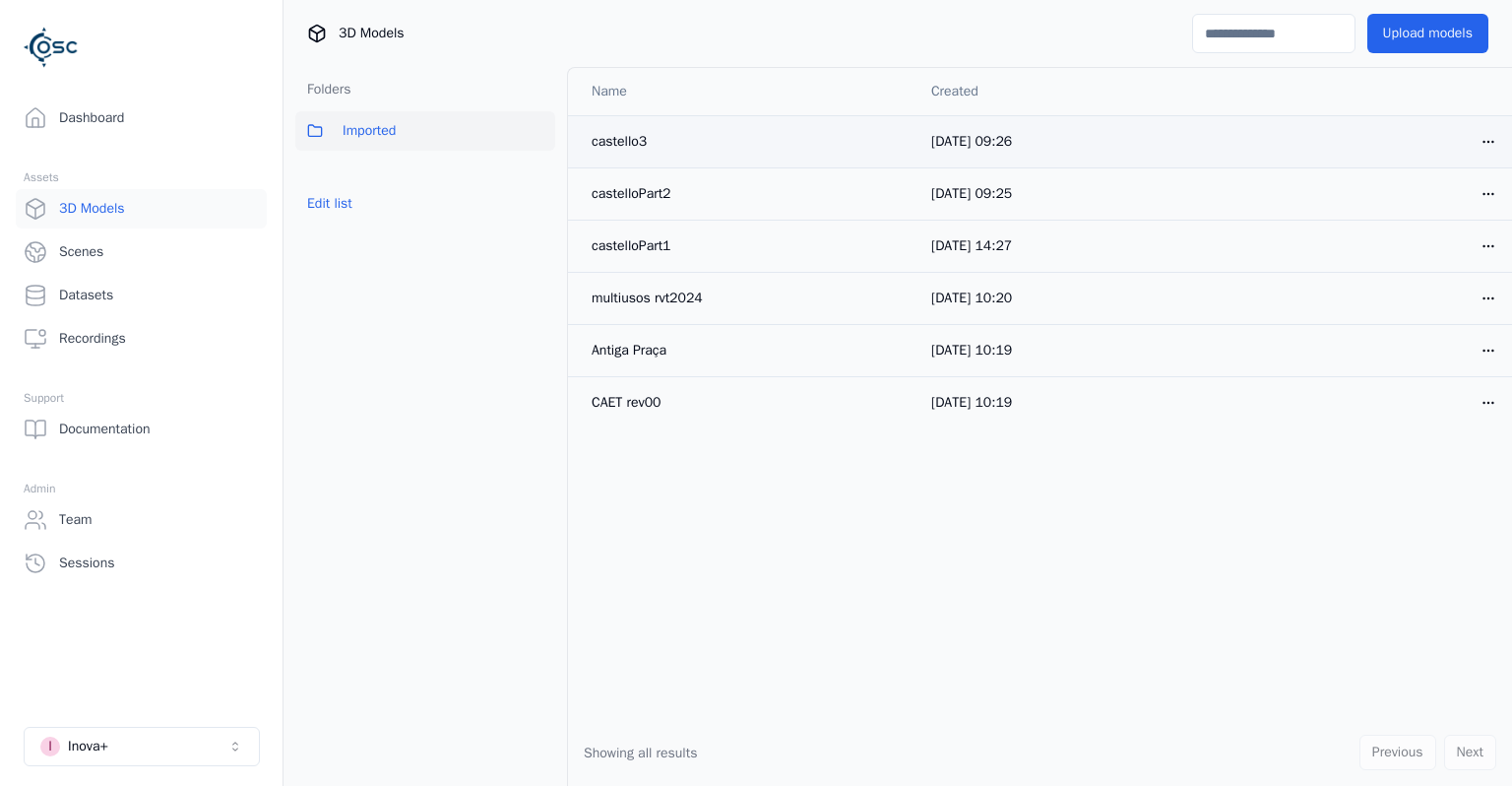 click on "Open menu" at bounding box center (1488, 141) 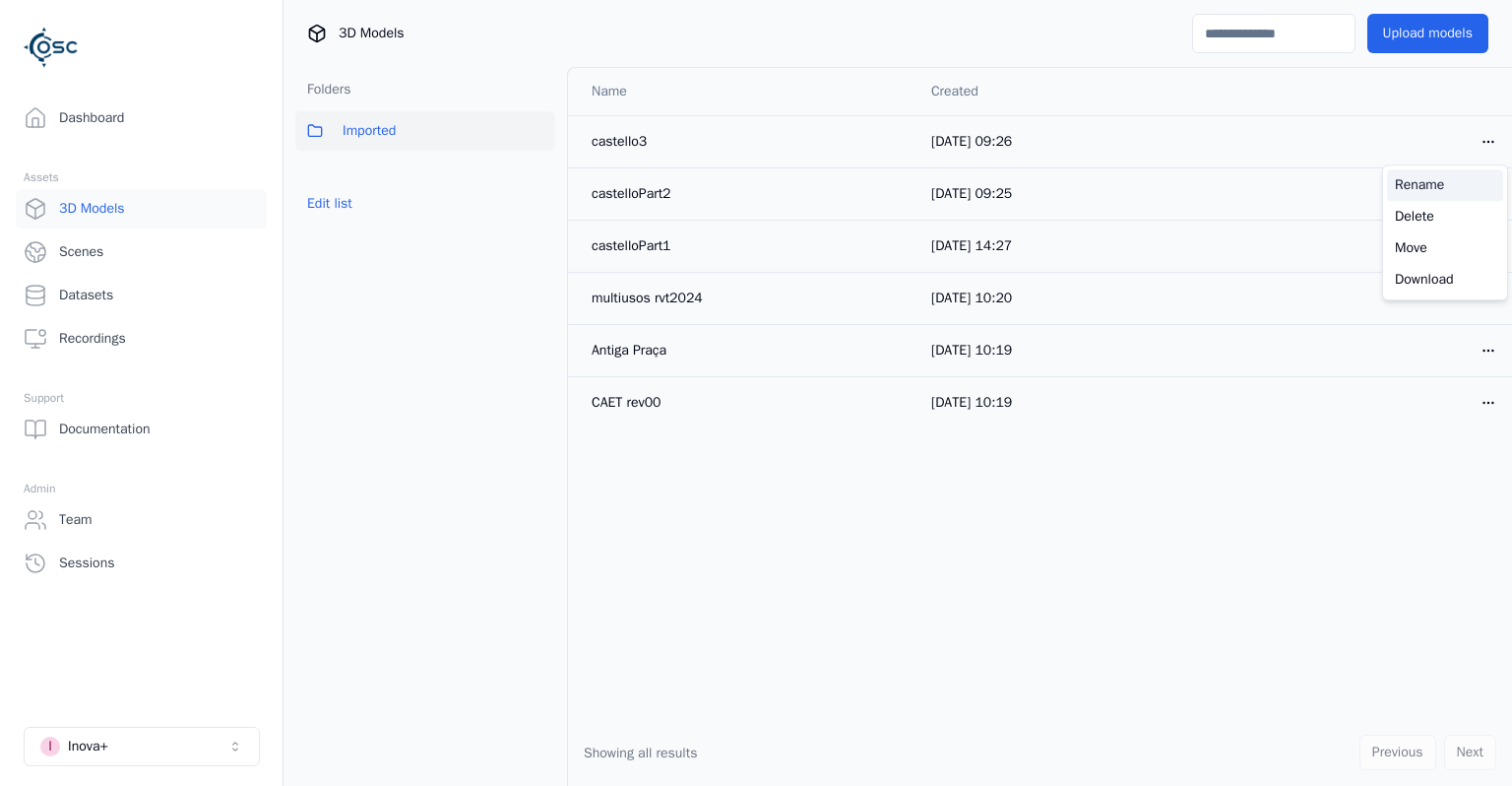 click on "Rename" at bounding box center (1445, 185) 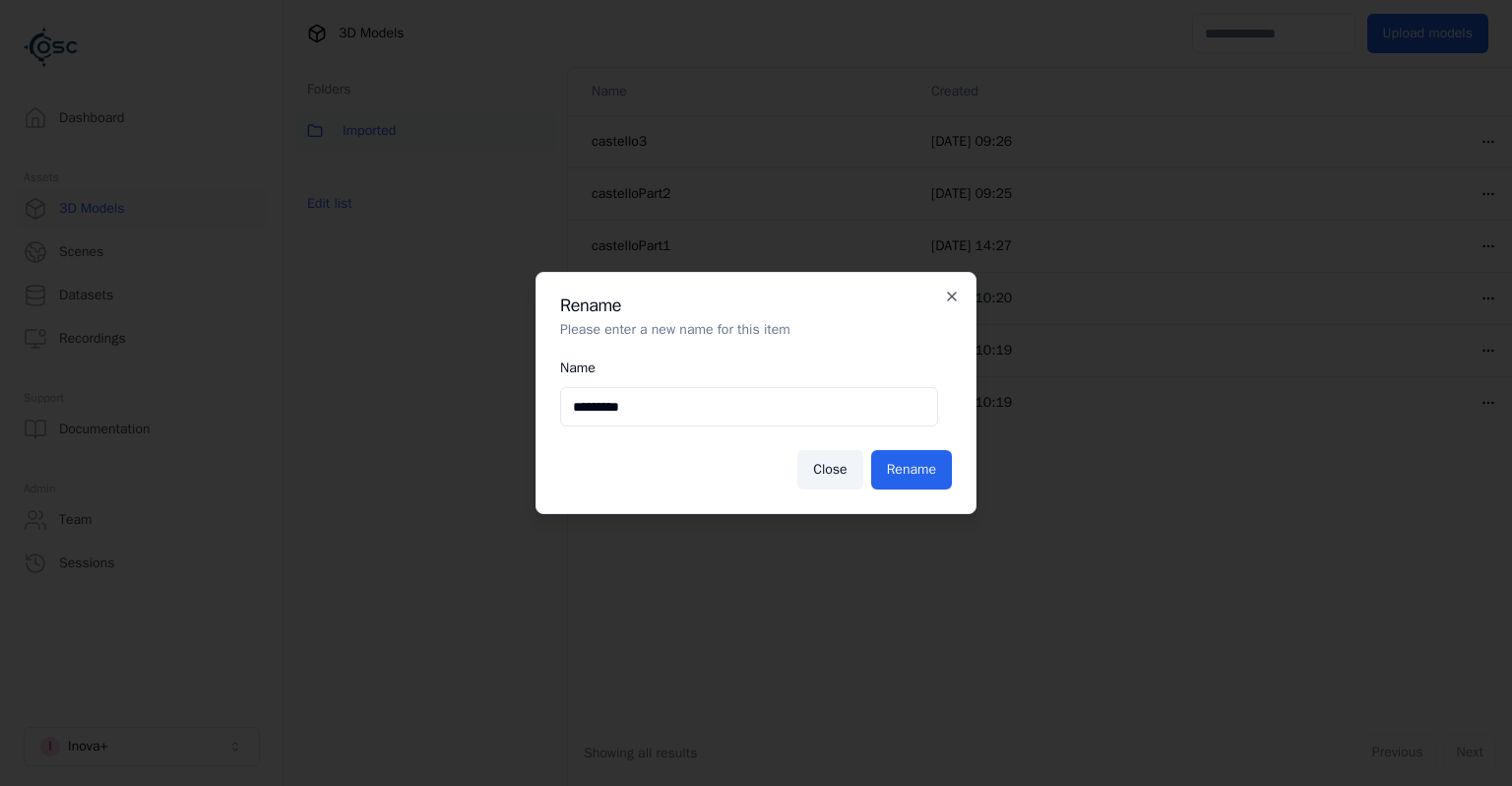 click on "*********" at bounding box center (749, 407) 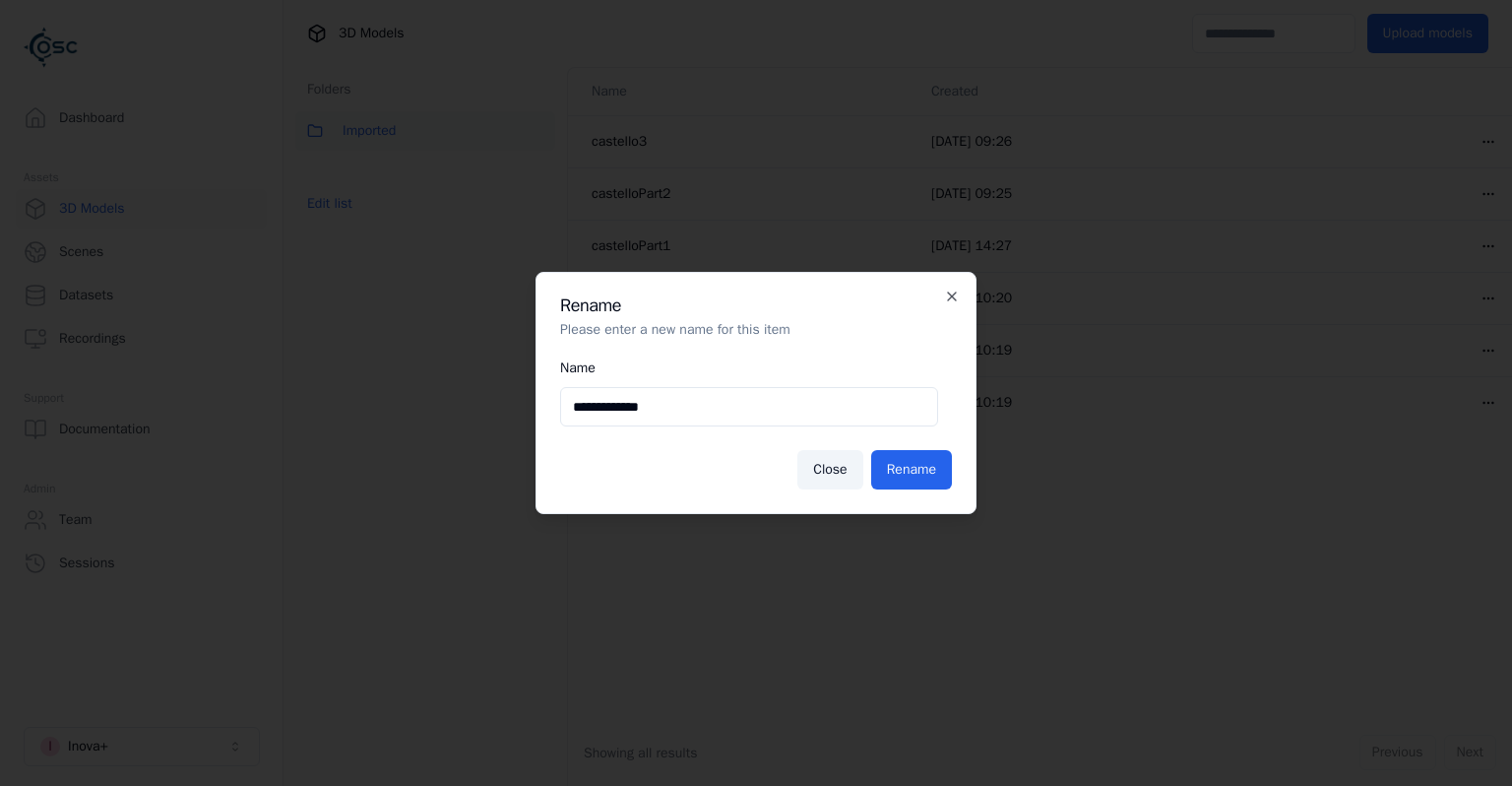 type on "**********" 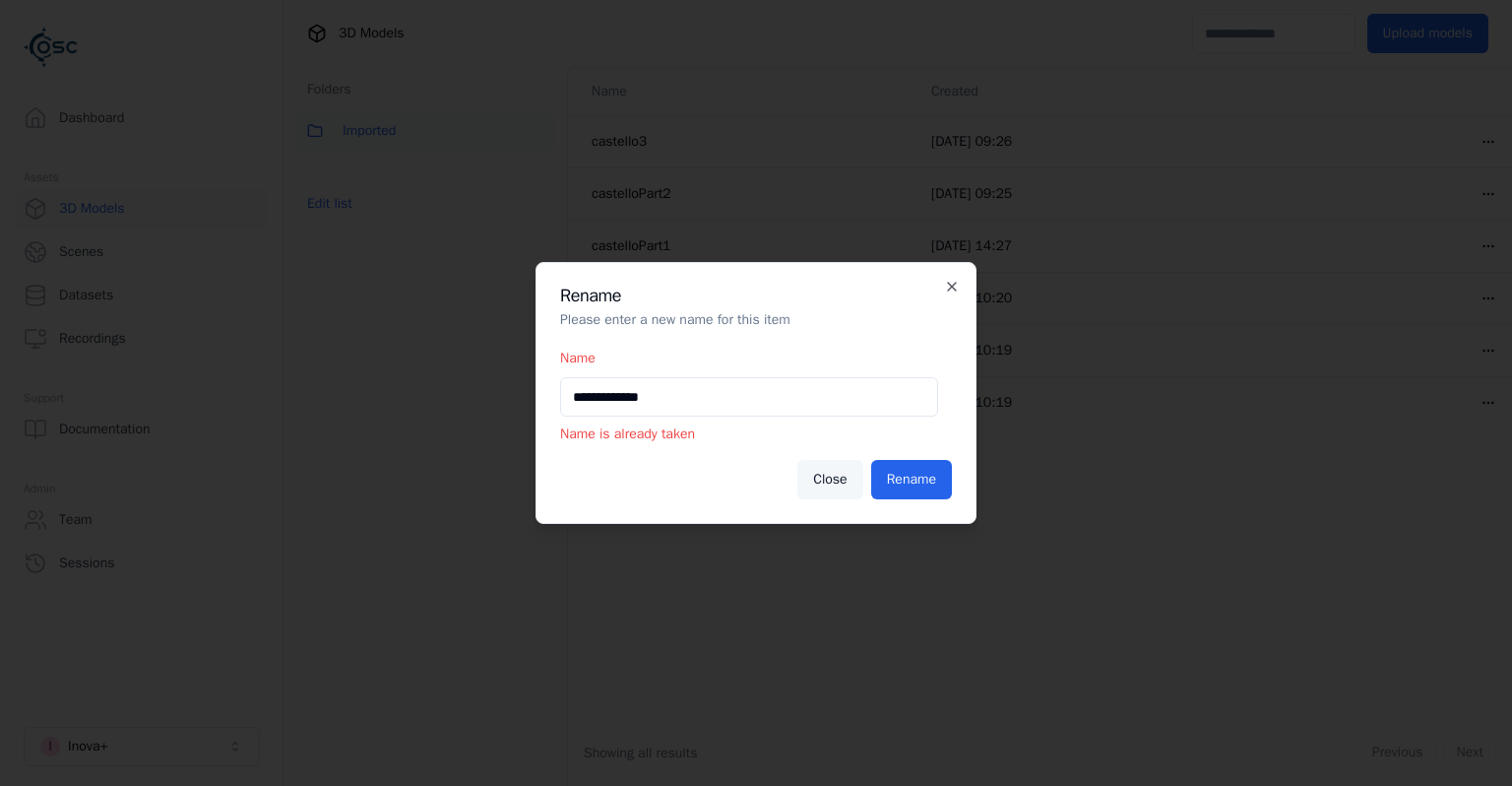 click on "Close" at bounding box center (830, 480) 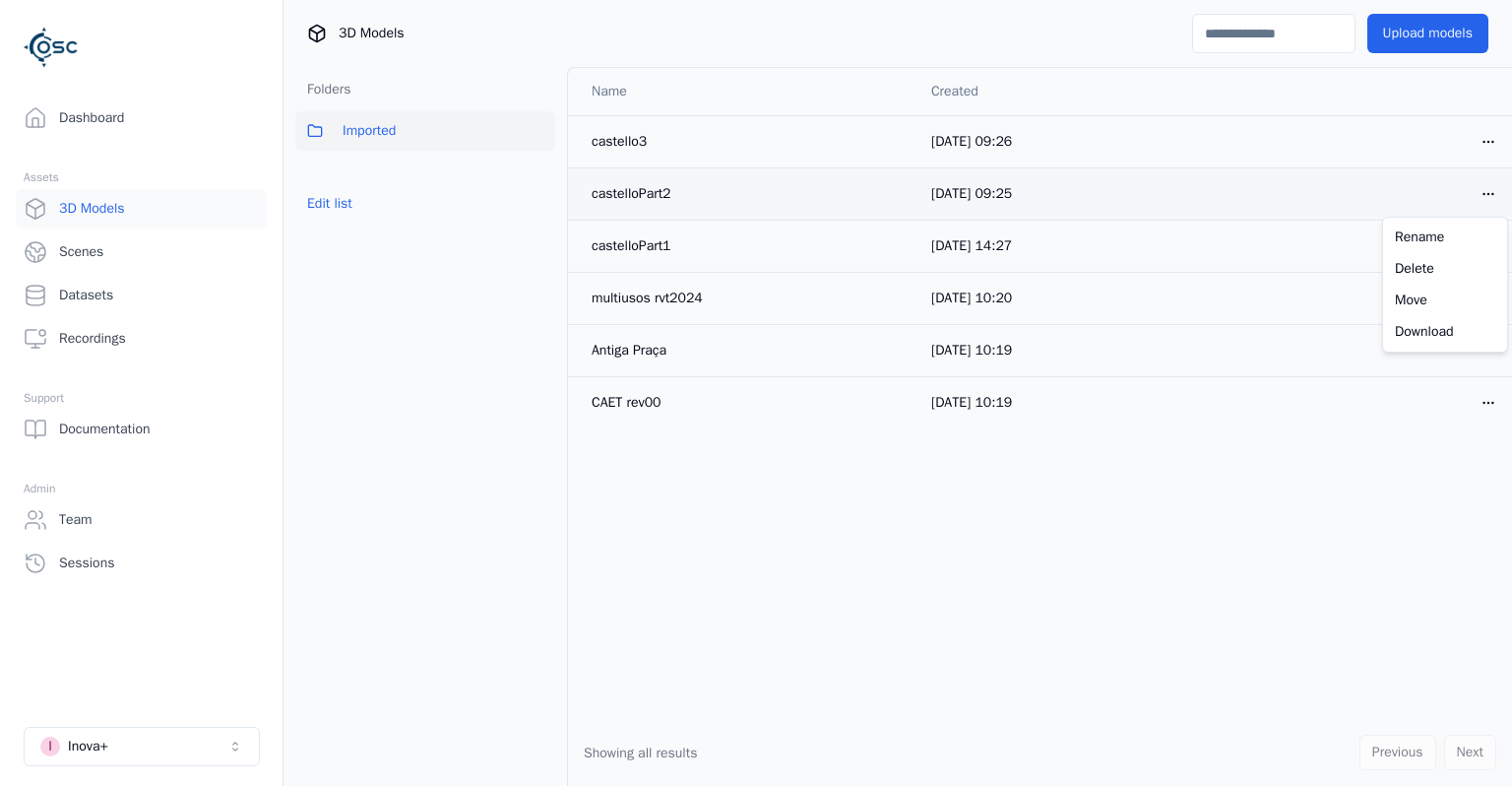 click on "Dashboard Assets 3D Models Scenes Datasets Recordings Support Documentation Admin Team Sessions I Inova+ 3D Models Upload models Folders Imported Edit list Name Created castello3 03/07/2025, 09:26 Open menu castelloPart2 03/07/2025, 09:25 Open menu castelloPart1 02/07/2025, 14:27 Open menu multiusos rvt2024 13/11/2024, 10:20 Open menu Antiga Praça 13/11/2024, 10:19 Open menu CAET rev00  13/11/2024, 10:19 Open menu Showing all results Previous Next
Rename Delete Move Download" at bounding box center (756, 393) 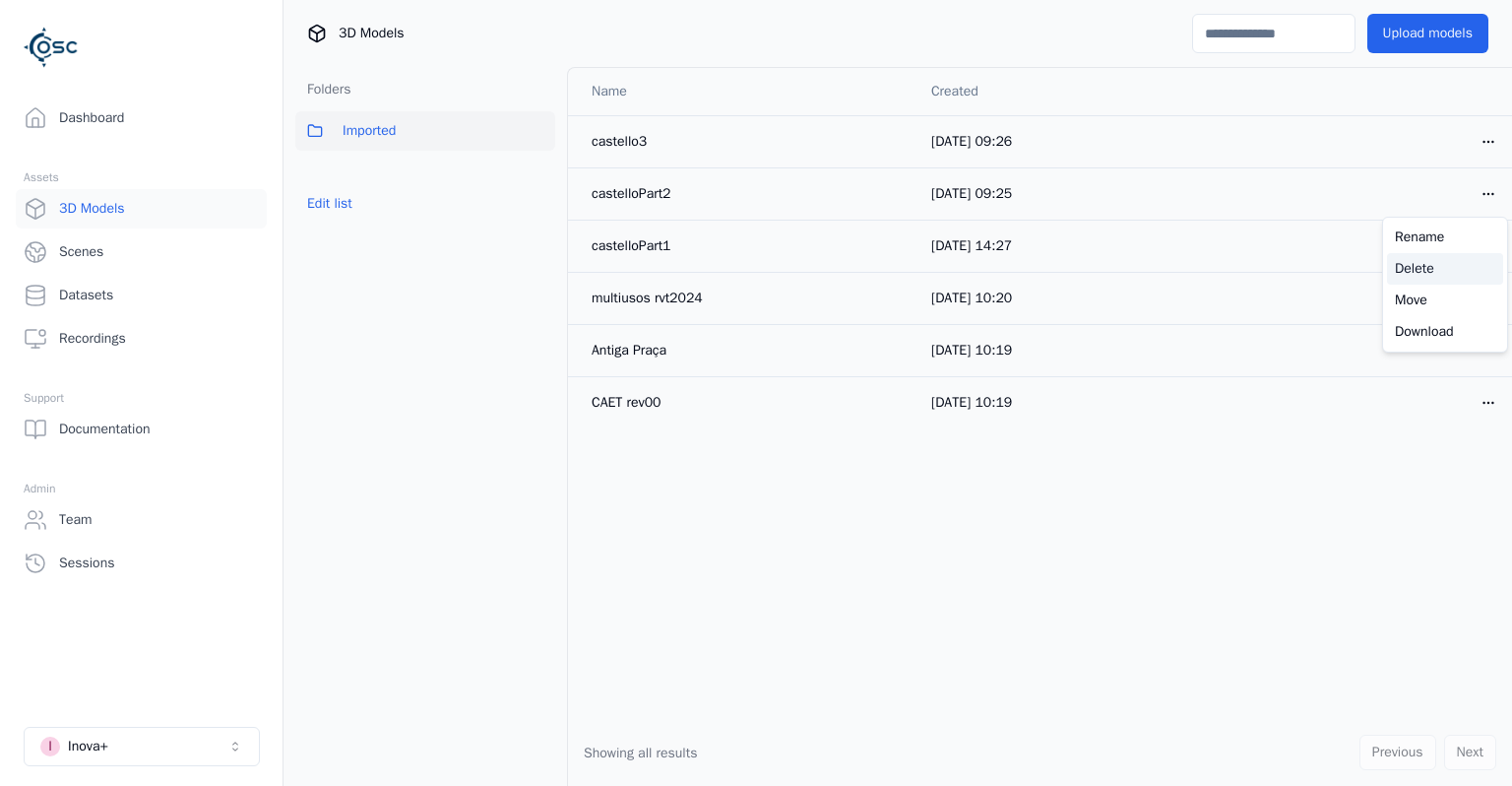 click on "Delete" at bounding box center (1445, 269) 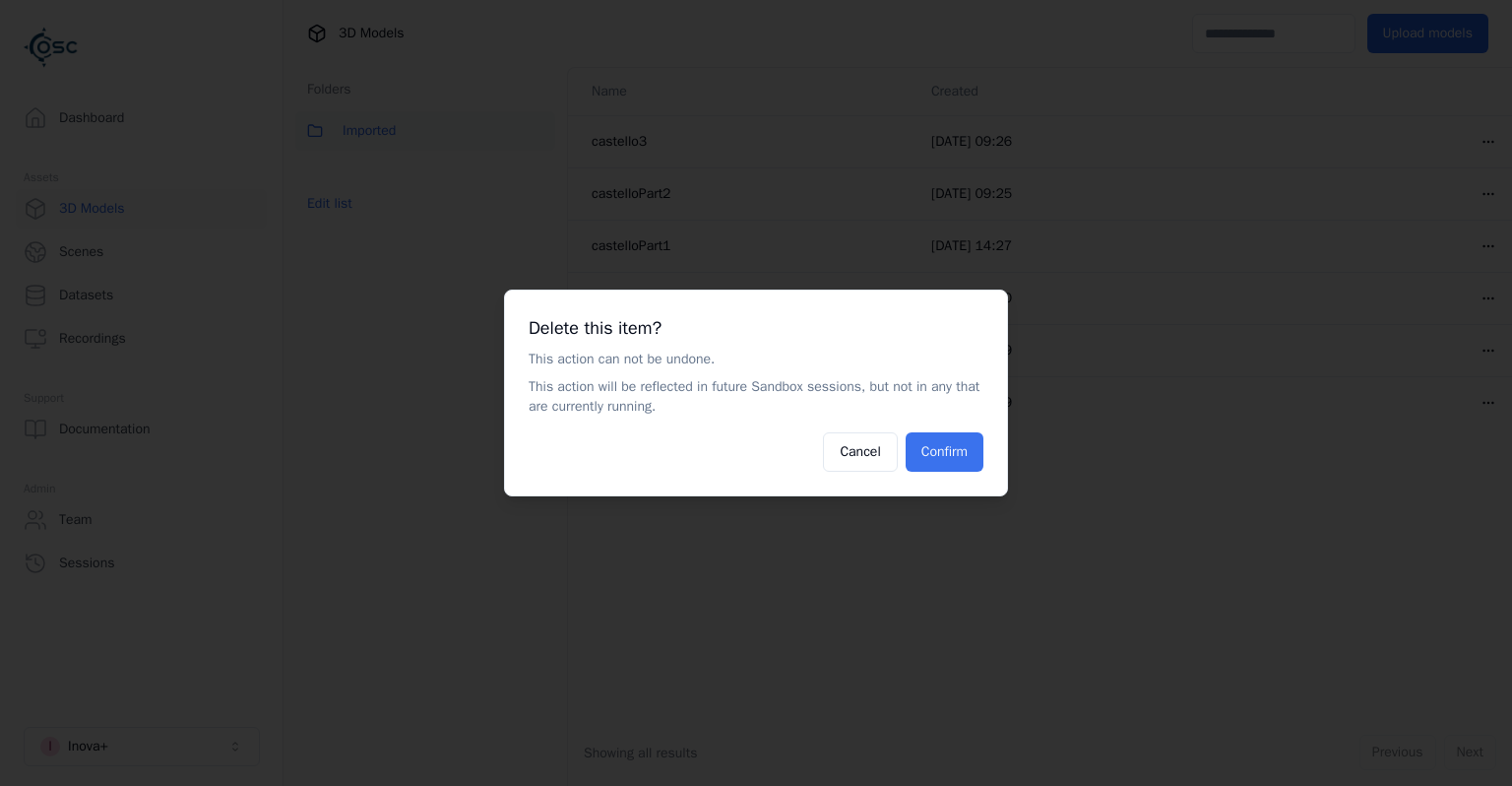 click on "Confirm" at bounding box center [944, 452] 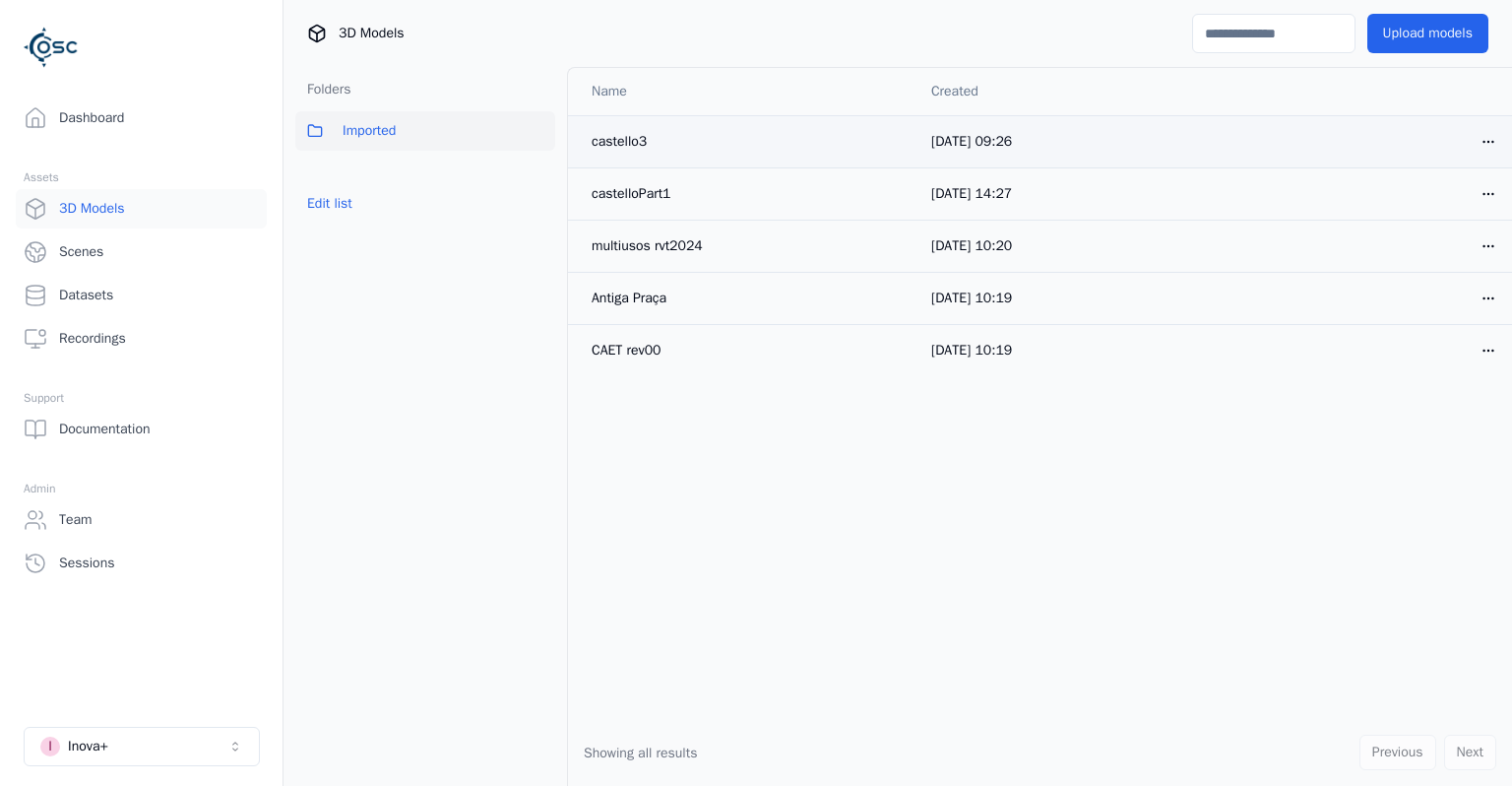 click on "Dashboard Assets 3D Models Scenes Datasets Recordings Support Documentation Admin Team Sessions I Inova+ 3D Models Upload models Folders Imported Edit list Name Created castello3 03/07/2025, 09:26 Open menu castelloPart1 02/07/2025, 14:27 Open menu multiusos rvt2024 13/11/2024, 10:20 Open menu Antiga Praça 13/11/2024, 10:19 Open menu CAET rev00  13/11/2024, 10:19 Open menu Showing all results Previous Next" at bounding box center [756, 393] 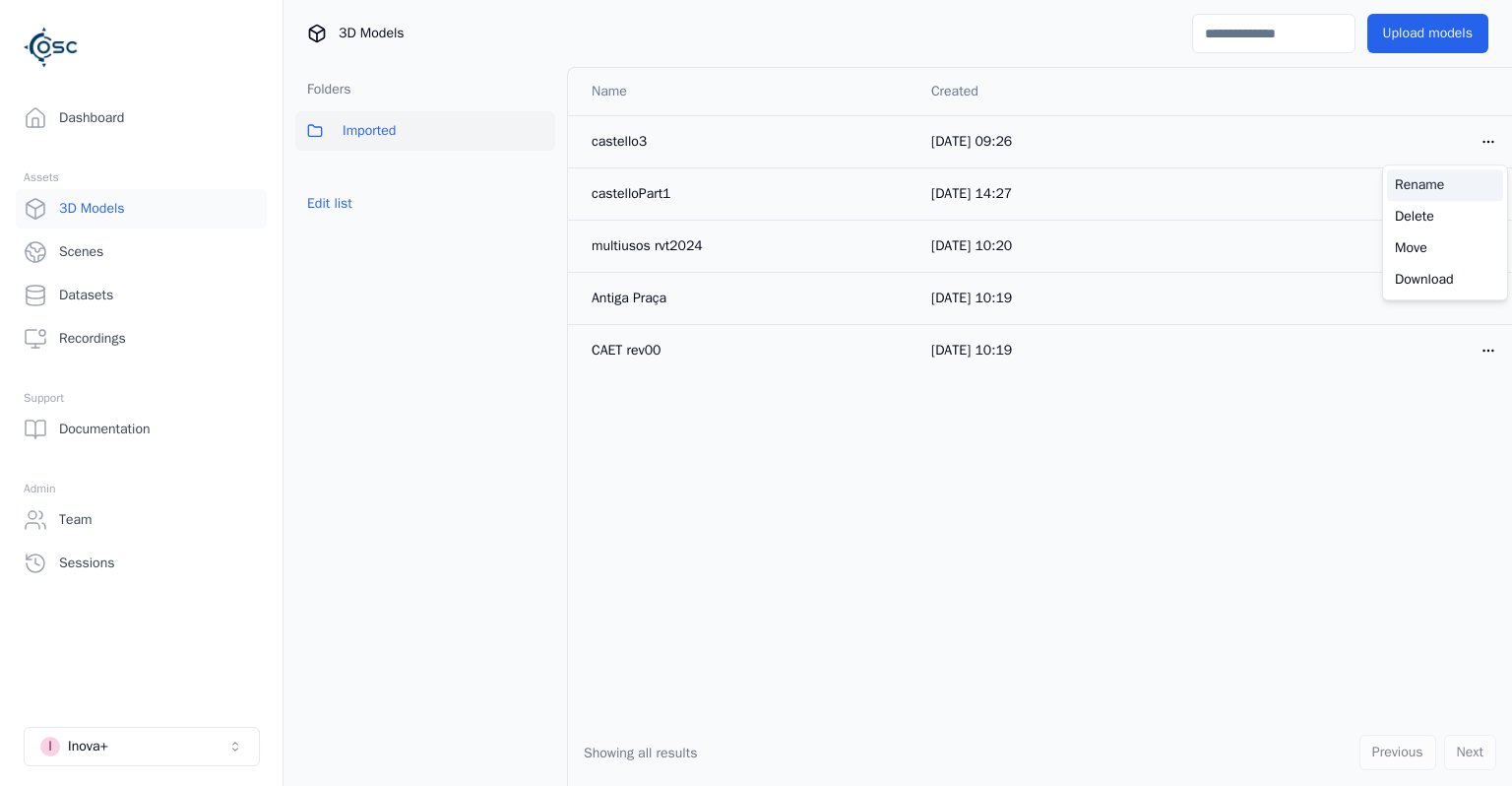 click on "Rename" at bounding box center (1445, 185) 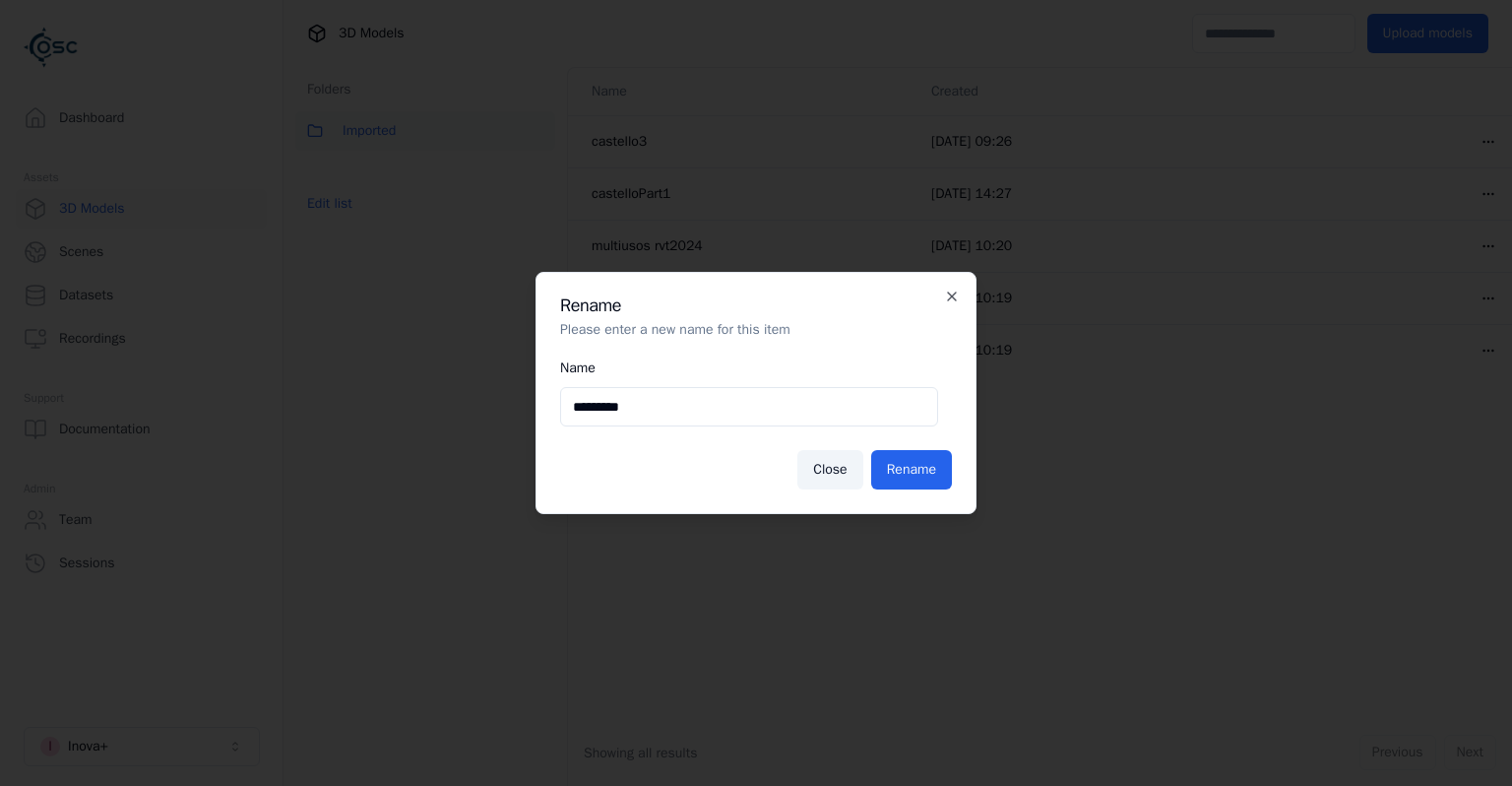drag, startPoint x: 704, startPoint y: 412, endPoint x: 700, endPoint y: 386, distance: 26.305893 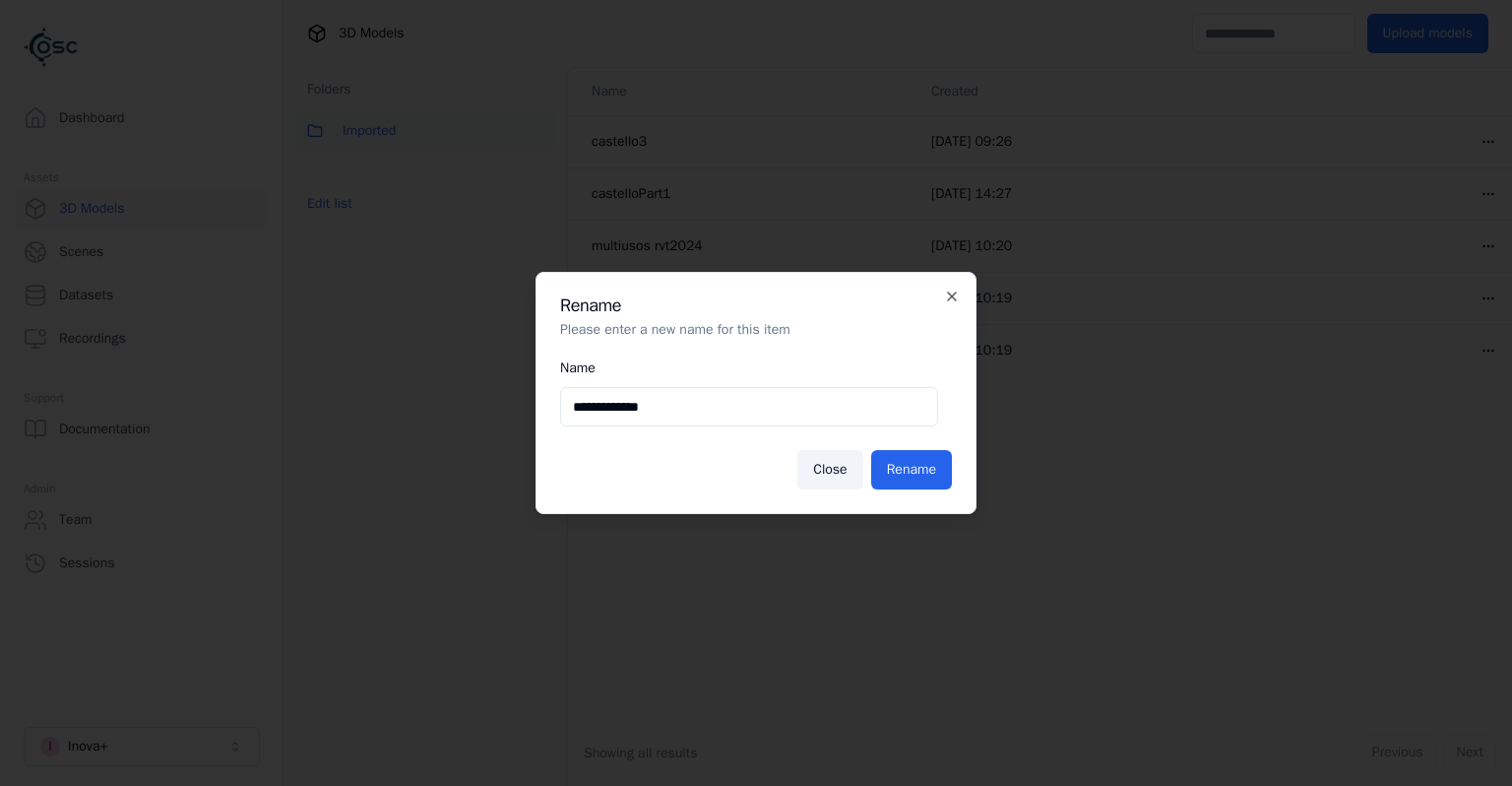 type on "**********" 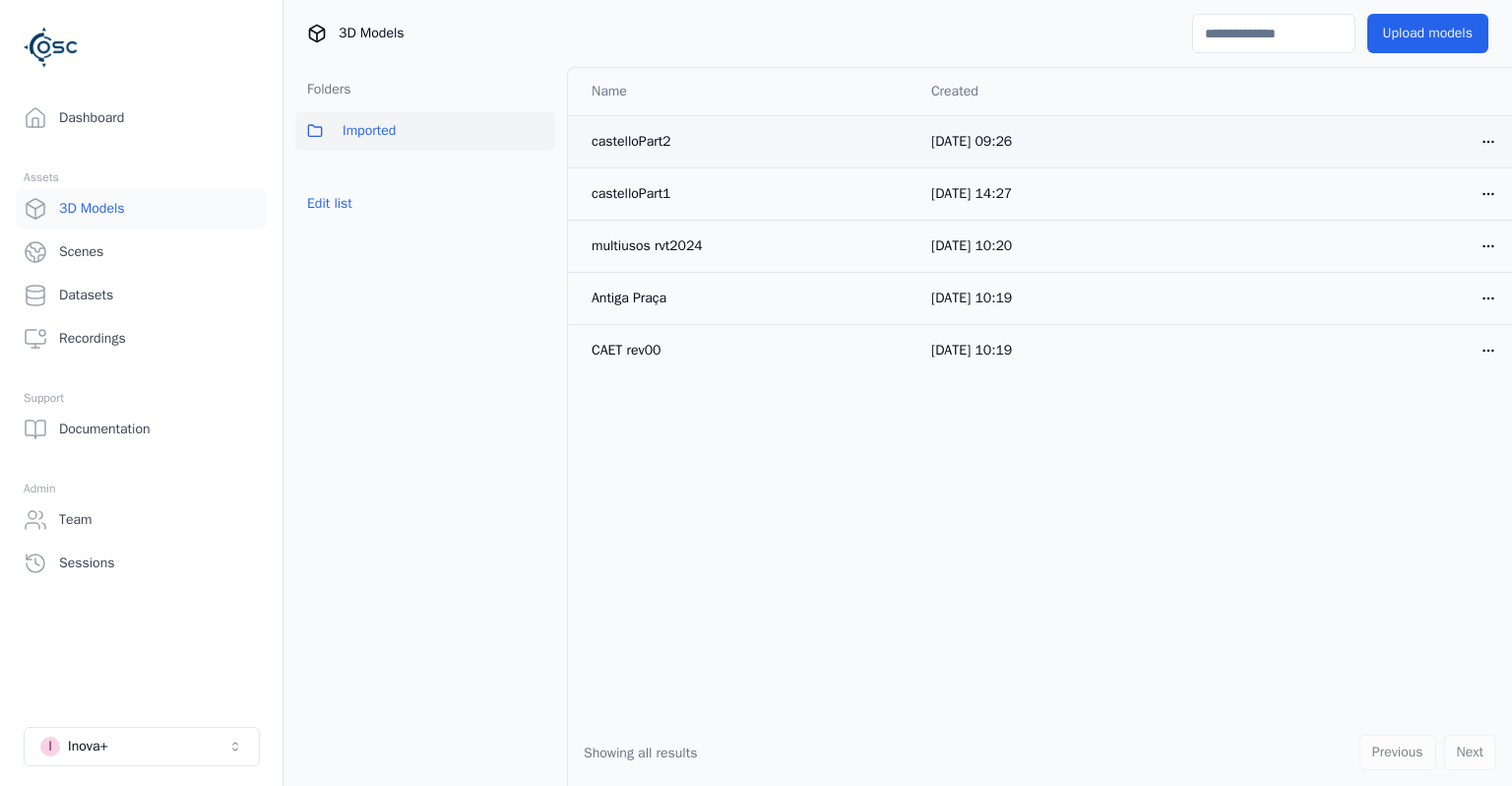 click on "Dashboard Assets 3D Models Scenes Datasets Recordings Support Documentation Admin Team Sessions I Inova+ 3D Models Upload models Folders Imported Edit list Name Created castelloPart2 03/07/2025, 09:26 Open menu castelloPart1 02/07/2025, 14:27 Open menu multiusos rvt2024 13/11/2024, 10:20 Open menu Antiga Praça 13/11/2024, 10:19 Open menu CAET rev00  13/11/2024, 10:19 Open menu Showing all results Previous Next" at bounding box center [756, 393] 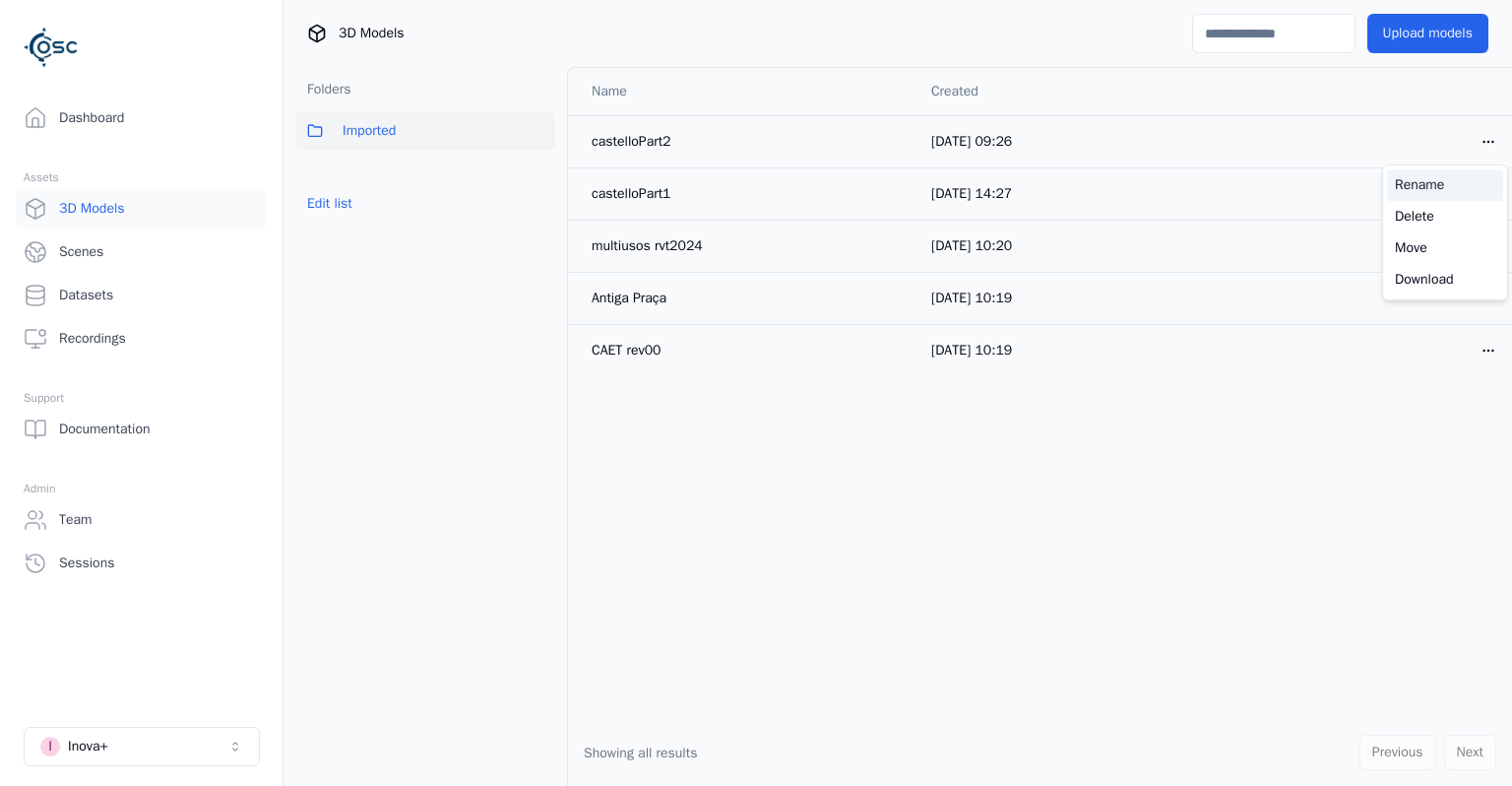 click on "Rename" at bounding box center (1445, 185) 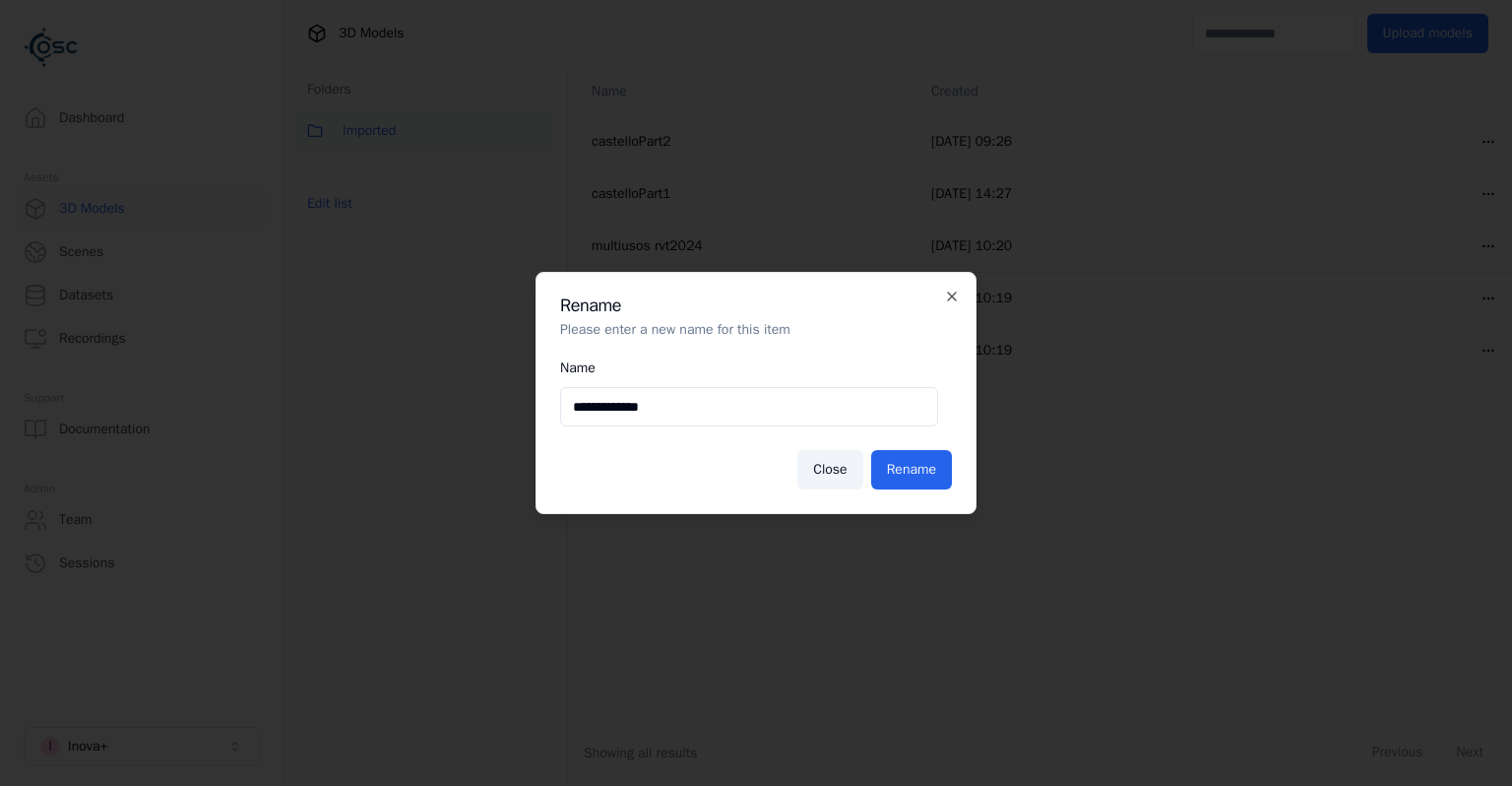 click on "**********" at bounding box center [749, 407] 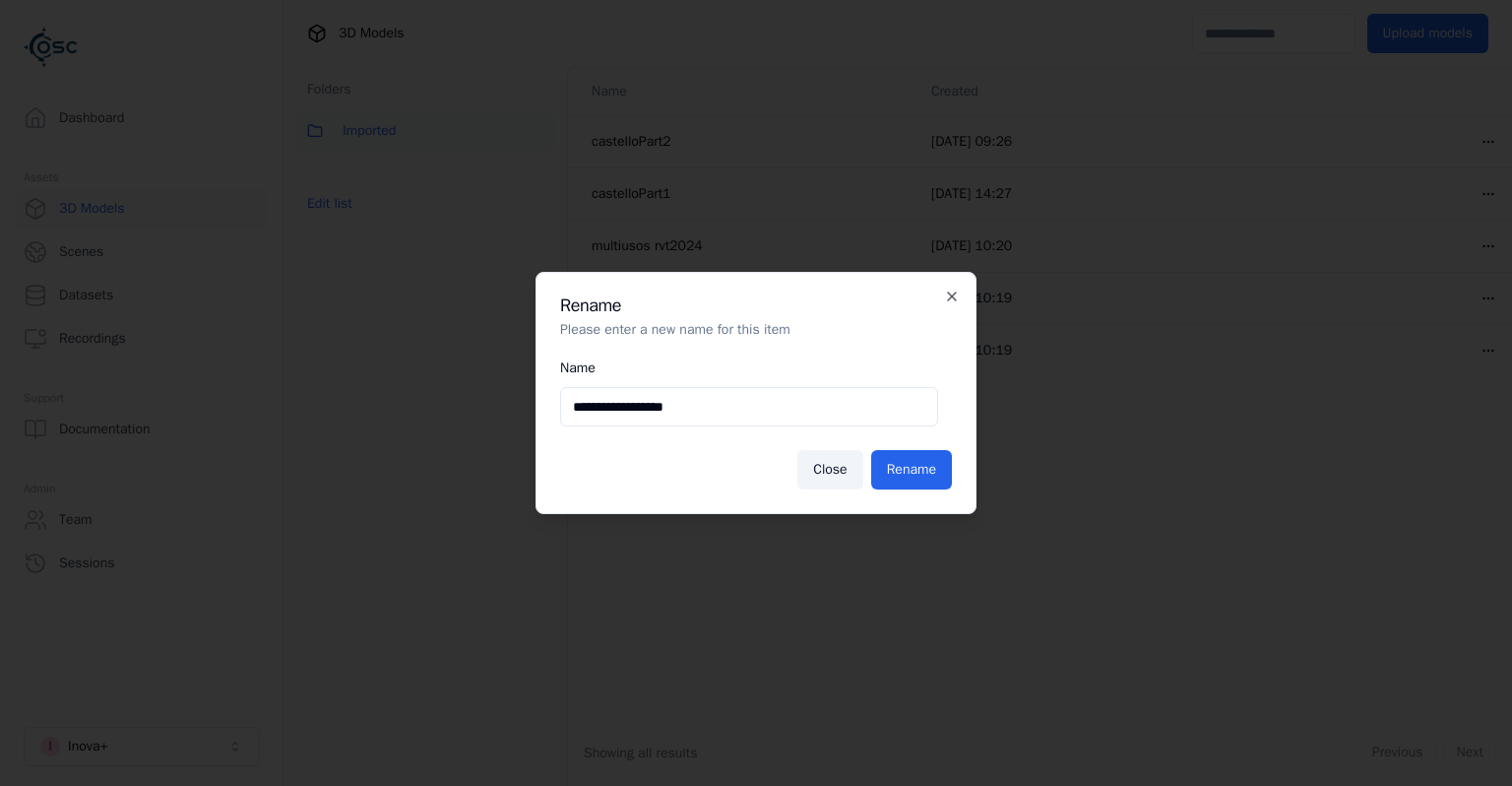 drag, startPoint x: 711, startPoint y: 420, endPoint x: 653, endPoint y: 420, distance: 58 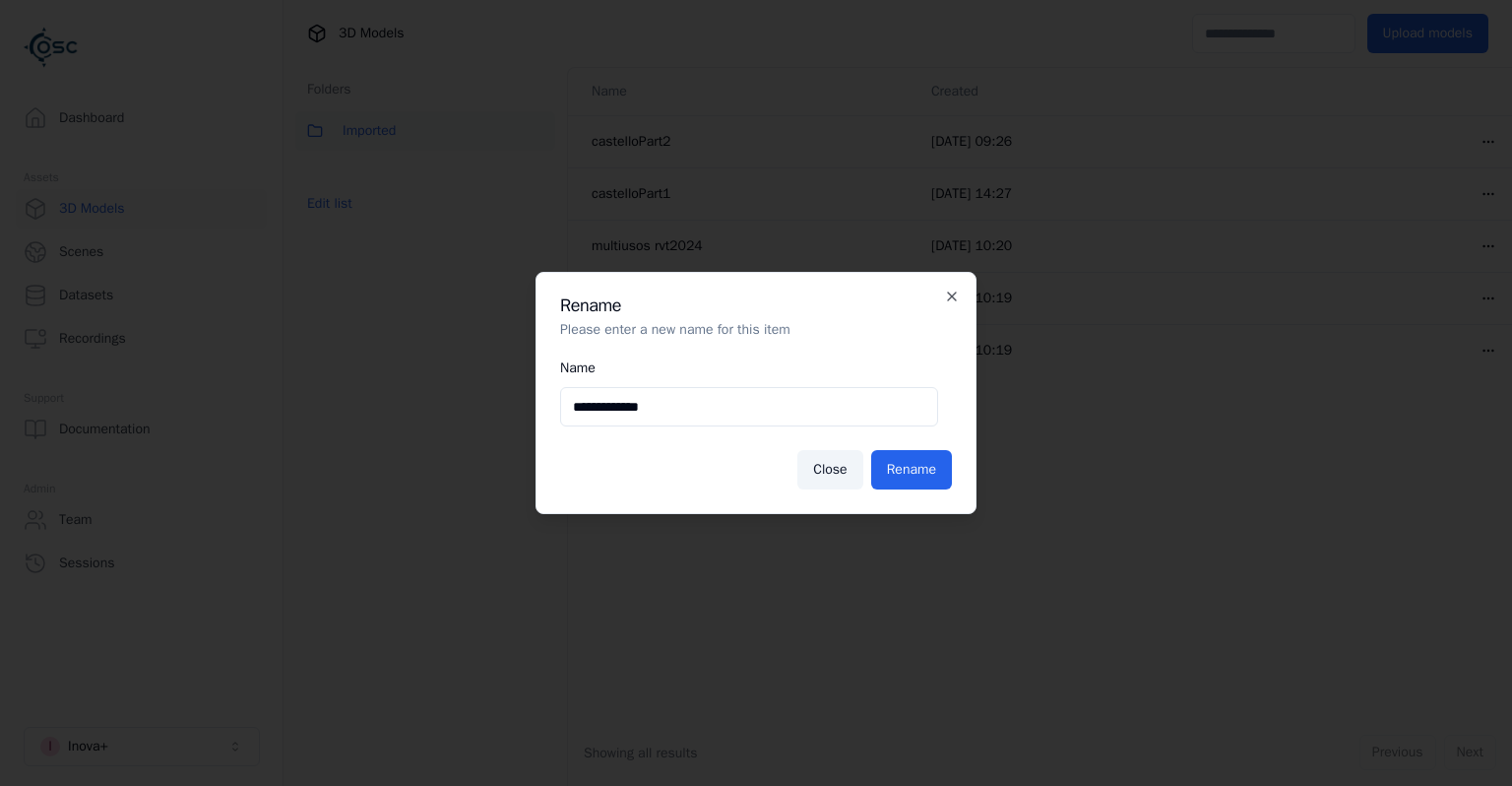 click on "**********" at bounding box center [749, 407] 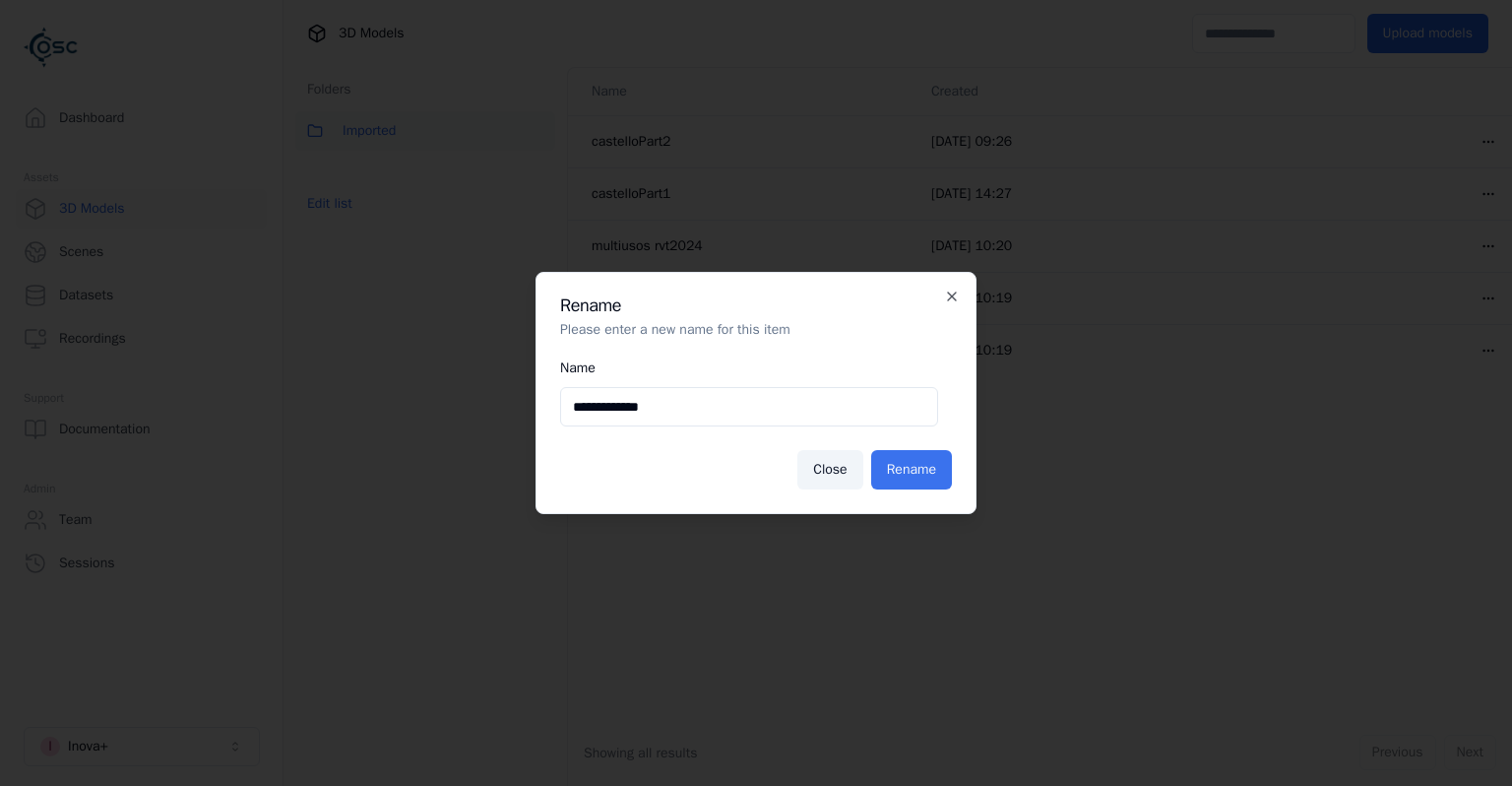 type on "**********" 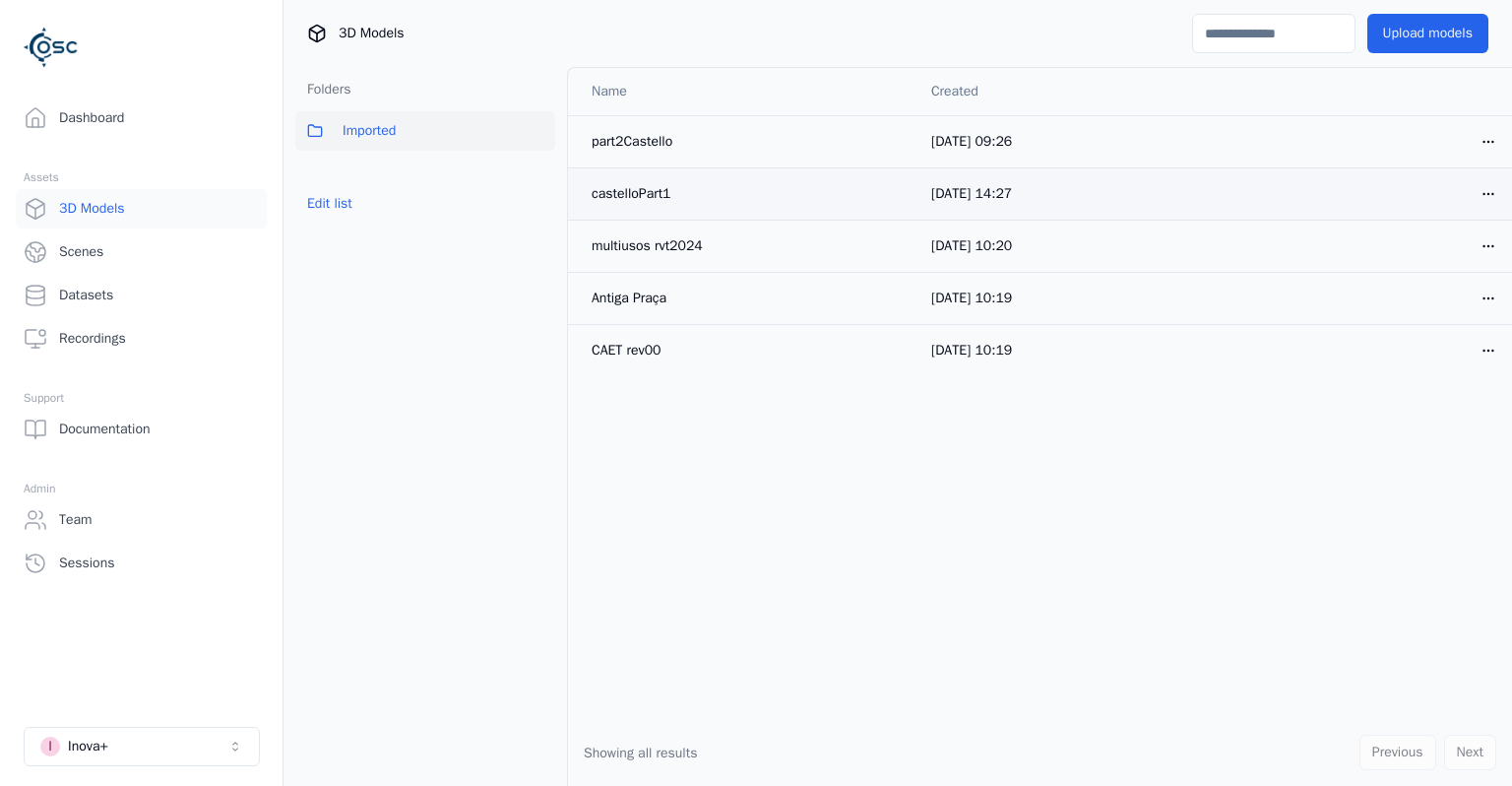 click on "Dashboard Assets 3D Models Scenes Datasets Recordings Support Documentation Admin Team Sessions I Inova+ 3D Models Upload models Folders Imported Edit list Name Created part2Castello 03/07/2025, 09:26 Open menu castelloPart1 02/07/2025, 14:27 Open menu multiusos rvt2024 13/11/2024, 10:20 Open menu Antiga Praça 13/11/2024, 10:19 Open menu CAET rev00  13/11/2024, 10:19 Open menu Showing all results Previous Next" at bounding box center [756, 393] 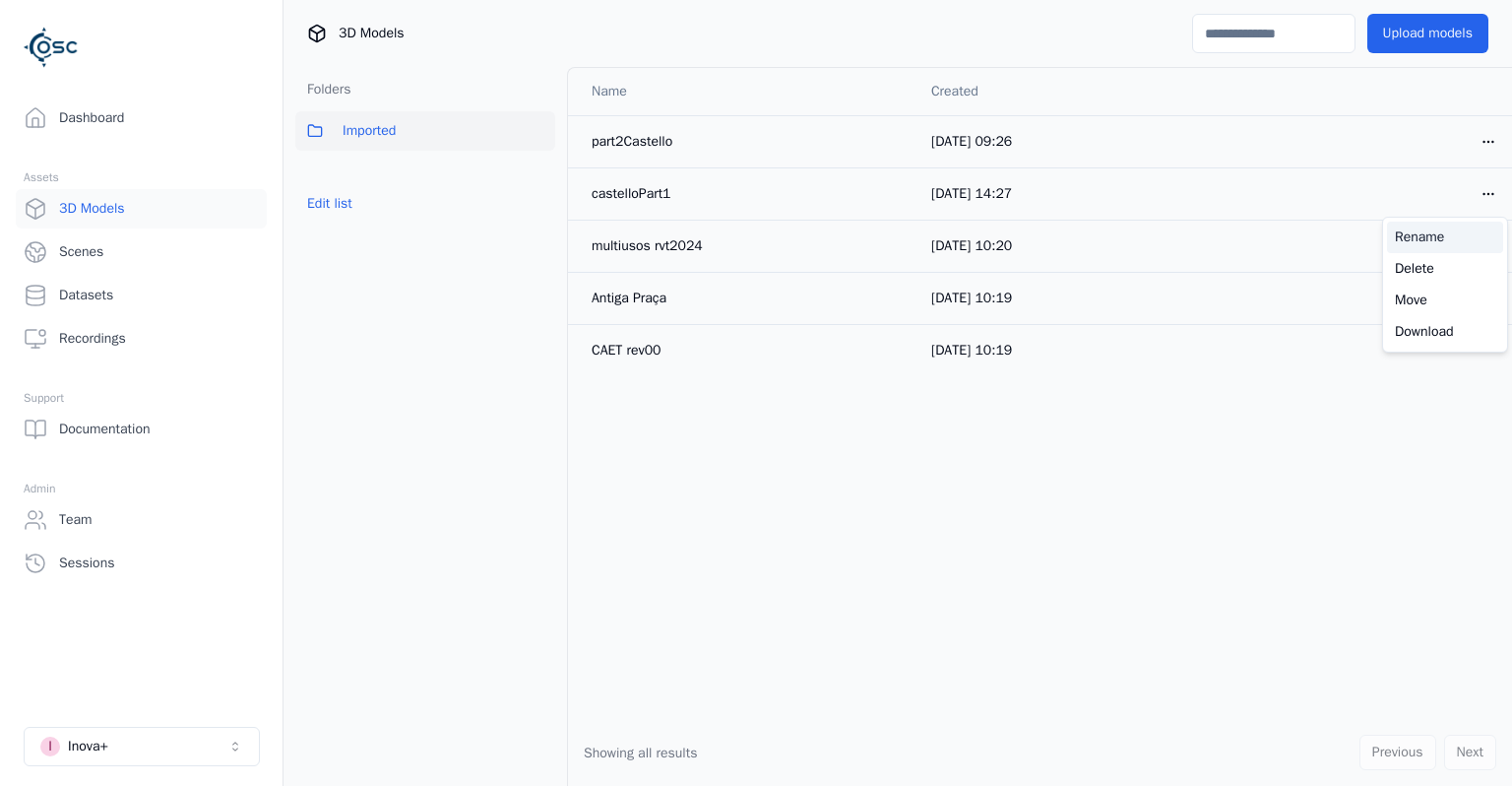 click on "Rename" at bounding box center (1445, 237) 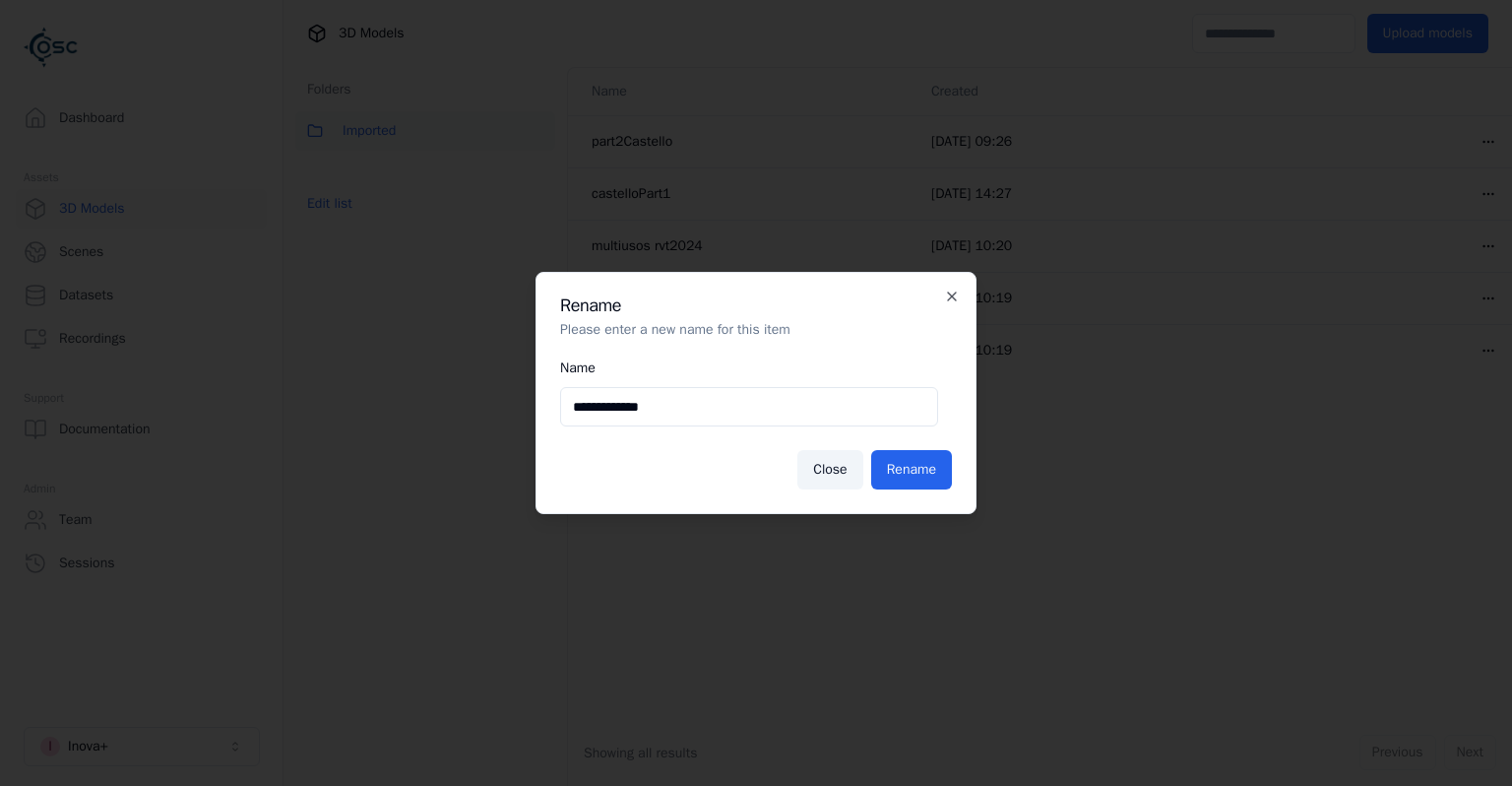 click on "**********" at bounding box center [749, 407] 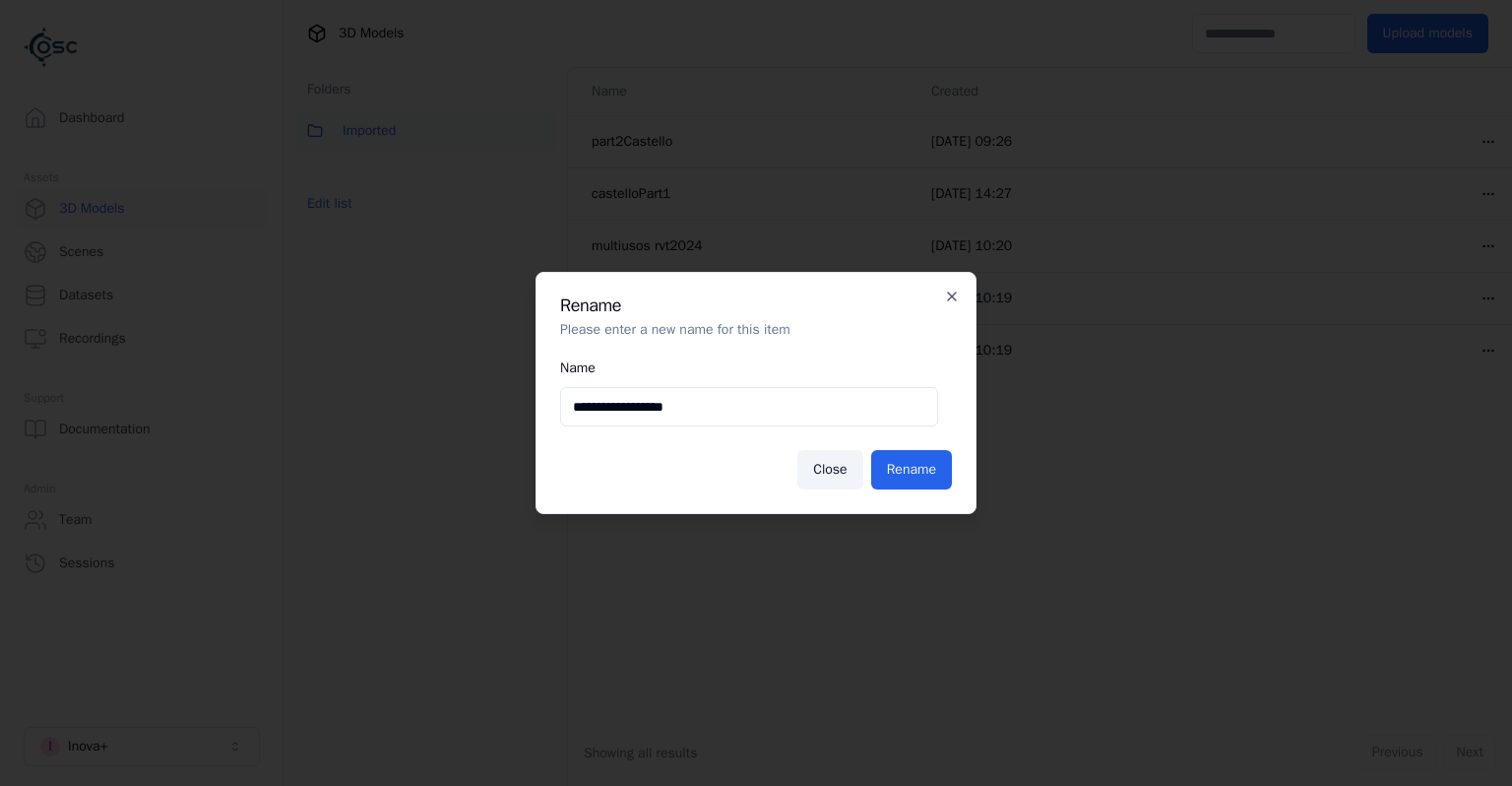 drag, startPoint x: 697, startPoint y: 410, endPoint x: 655, endPoint y: 407, distance: 42.107007 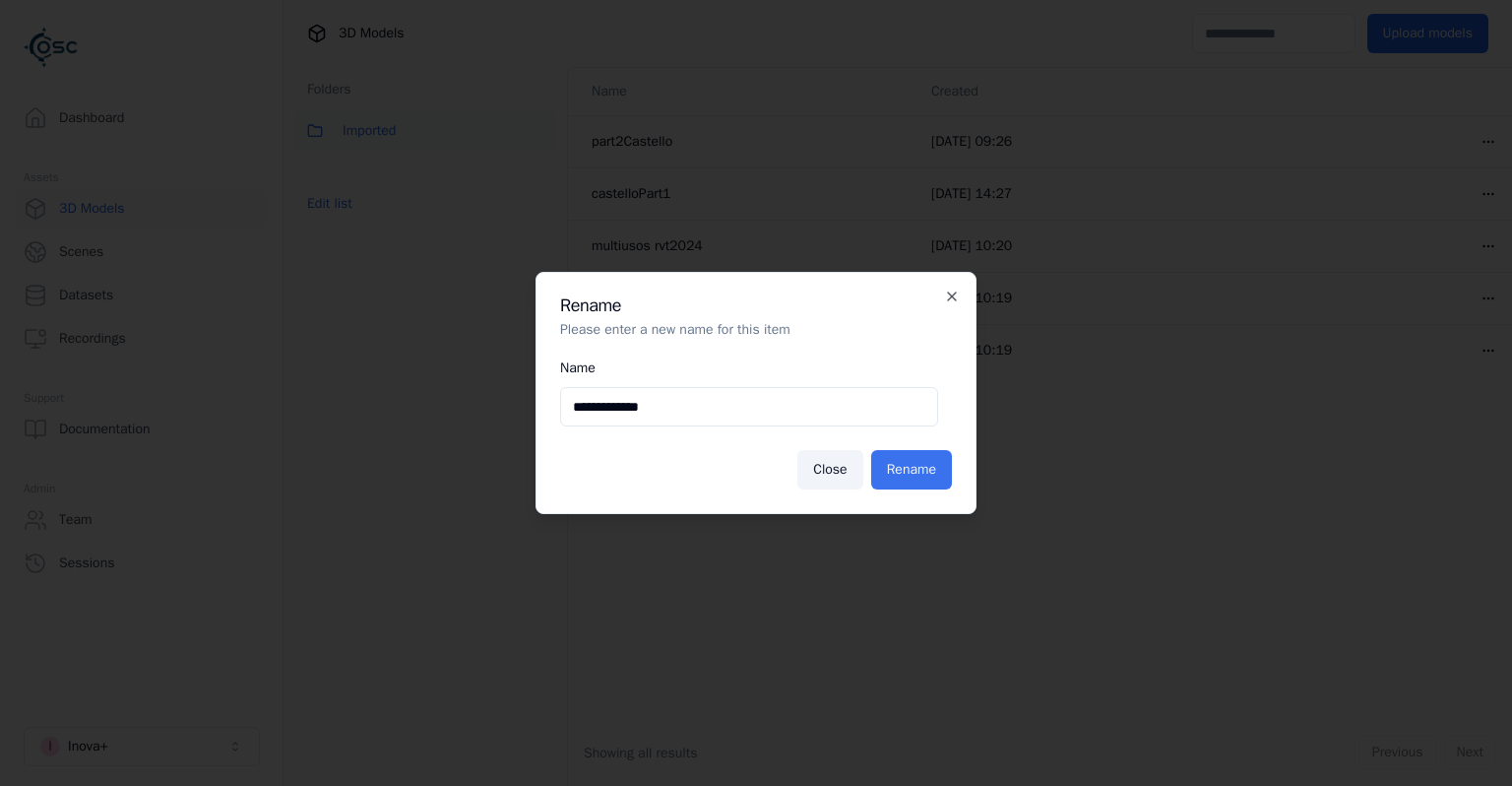 type on "**********" 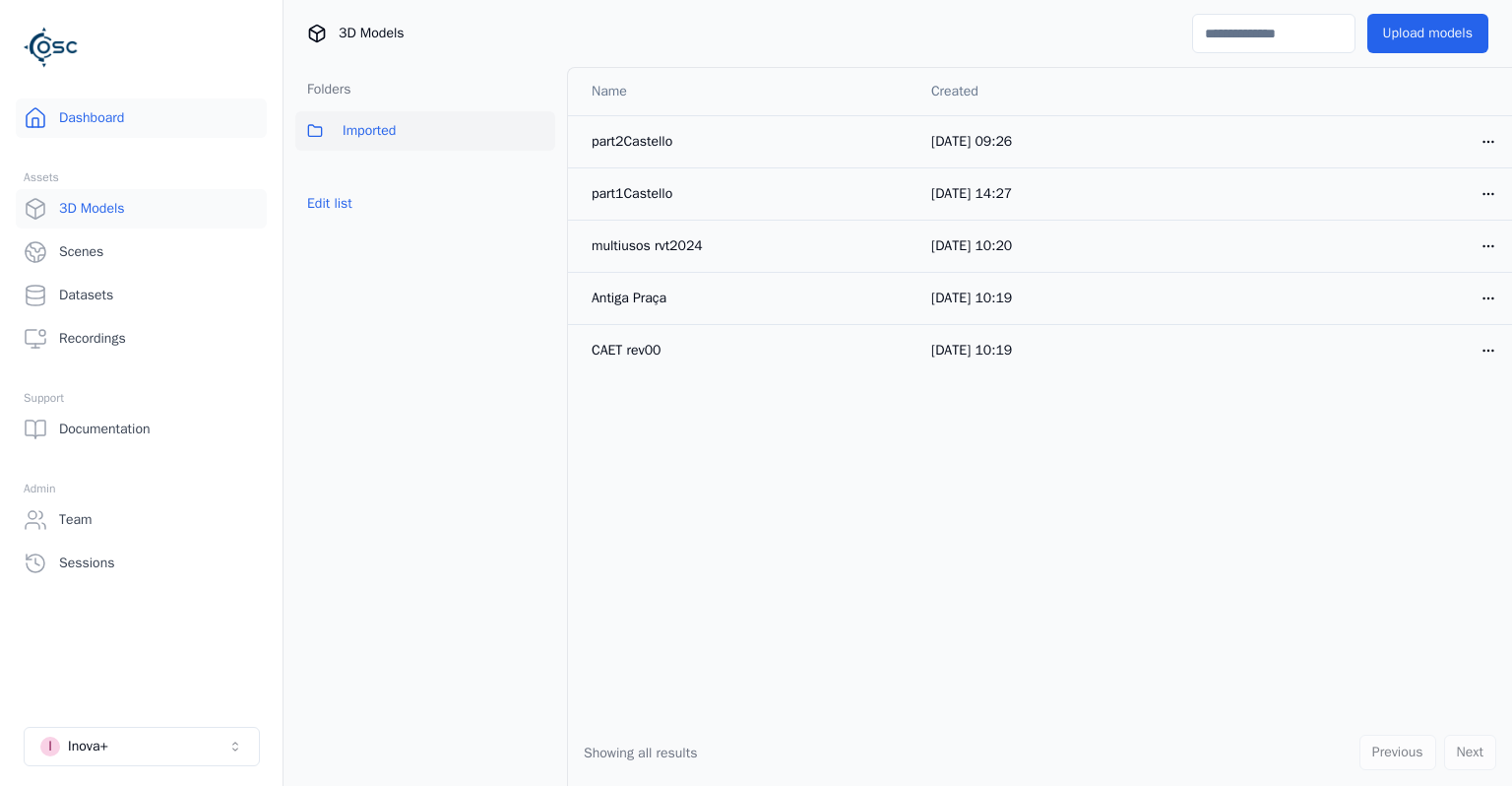 click on "Dashboard" at bounding box center (141, 118) 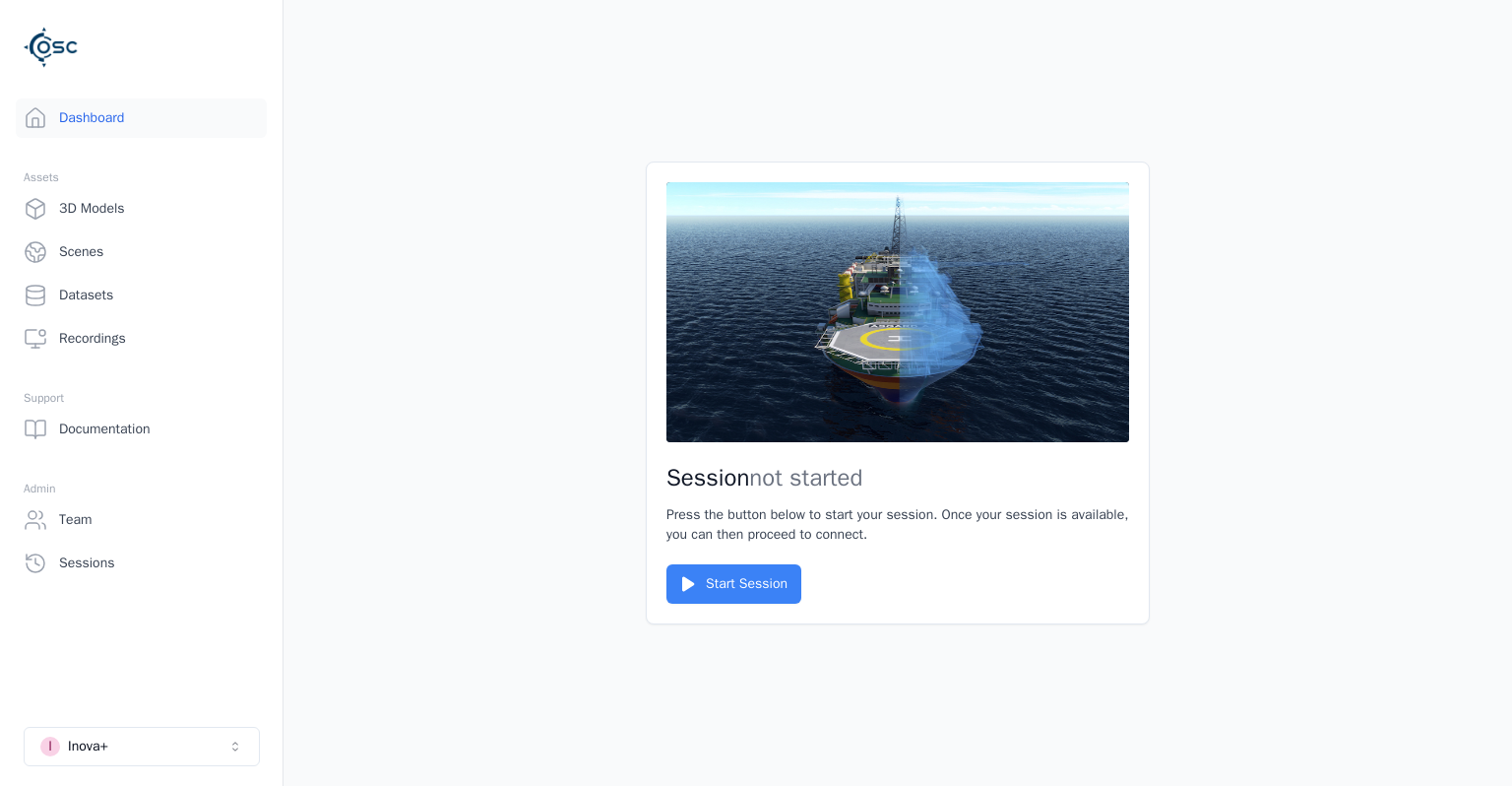 click on "Start Session" at bounding box center [733, 584] 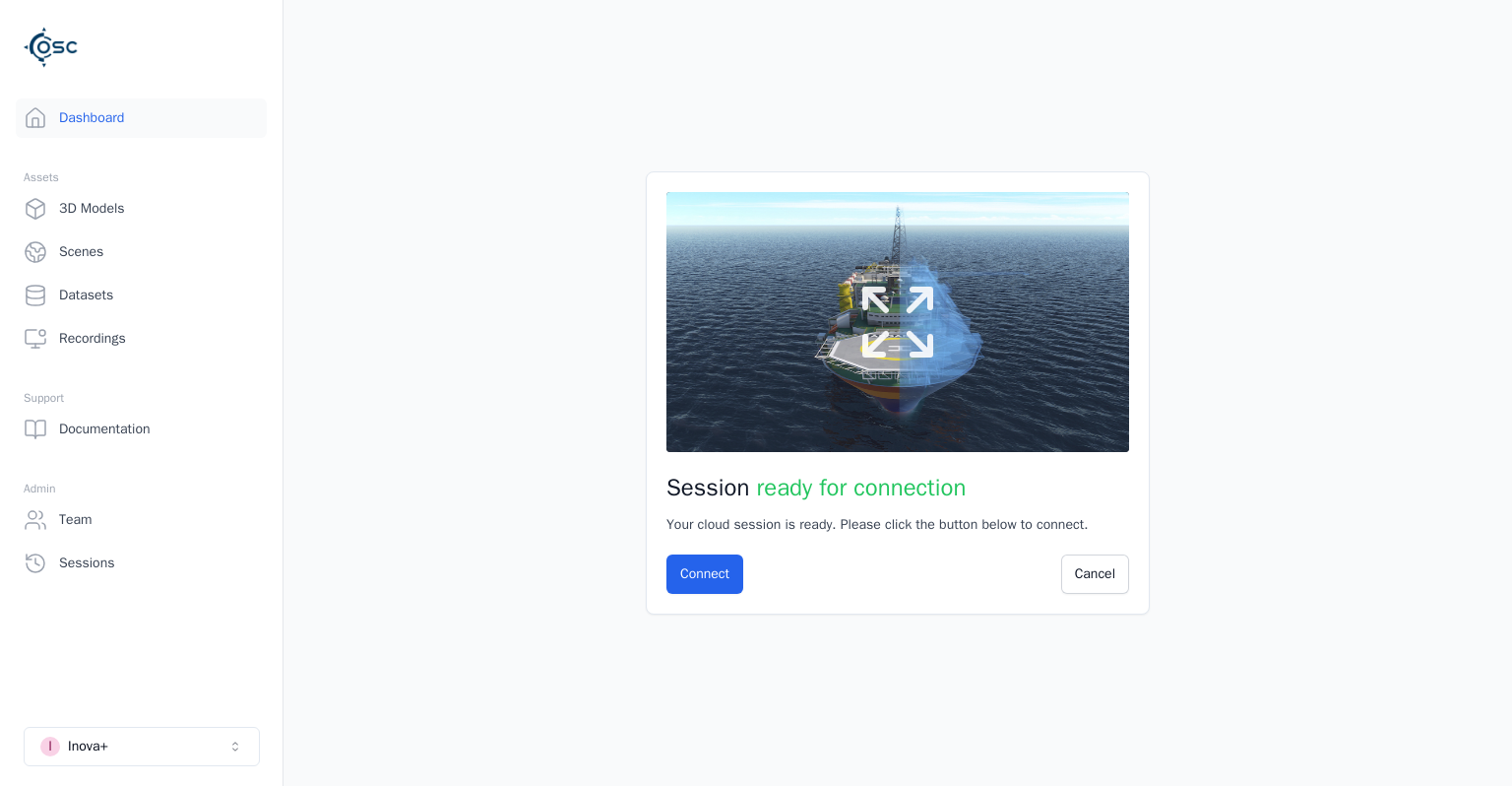 click 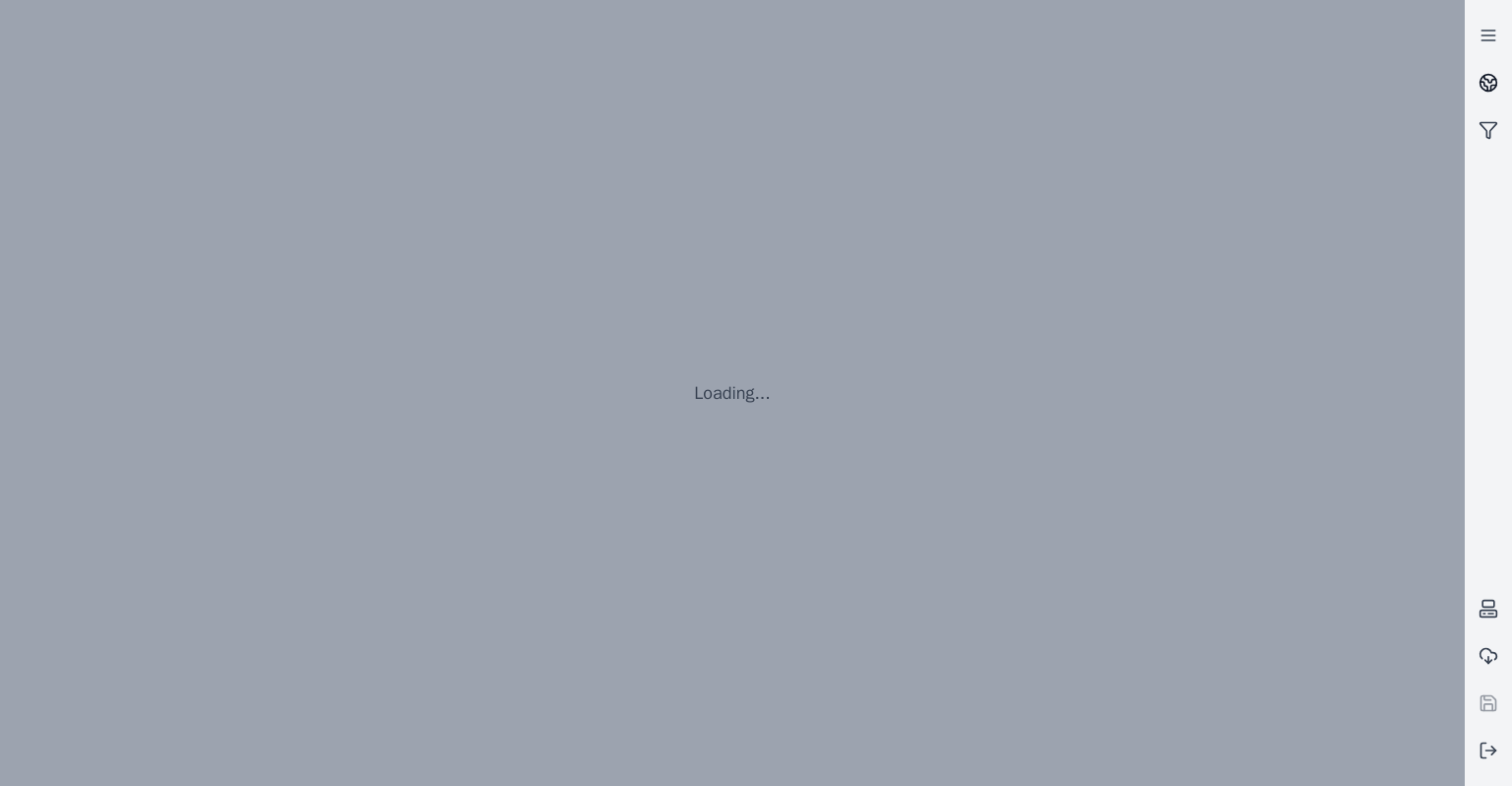 click at bounding box center [1488, 83] 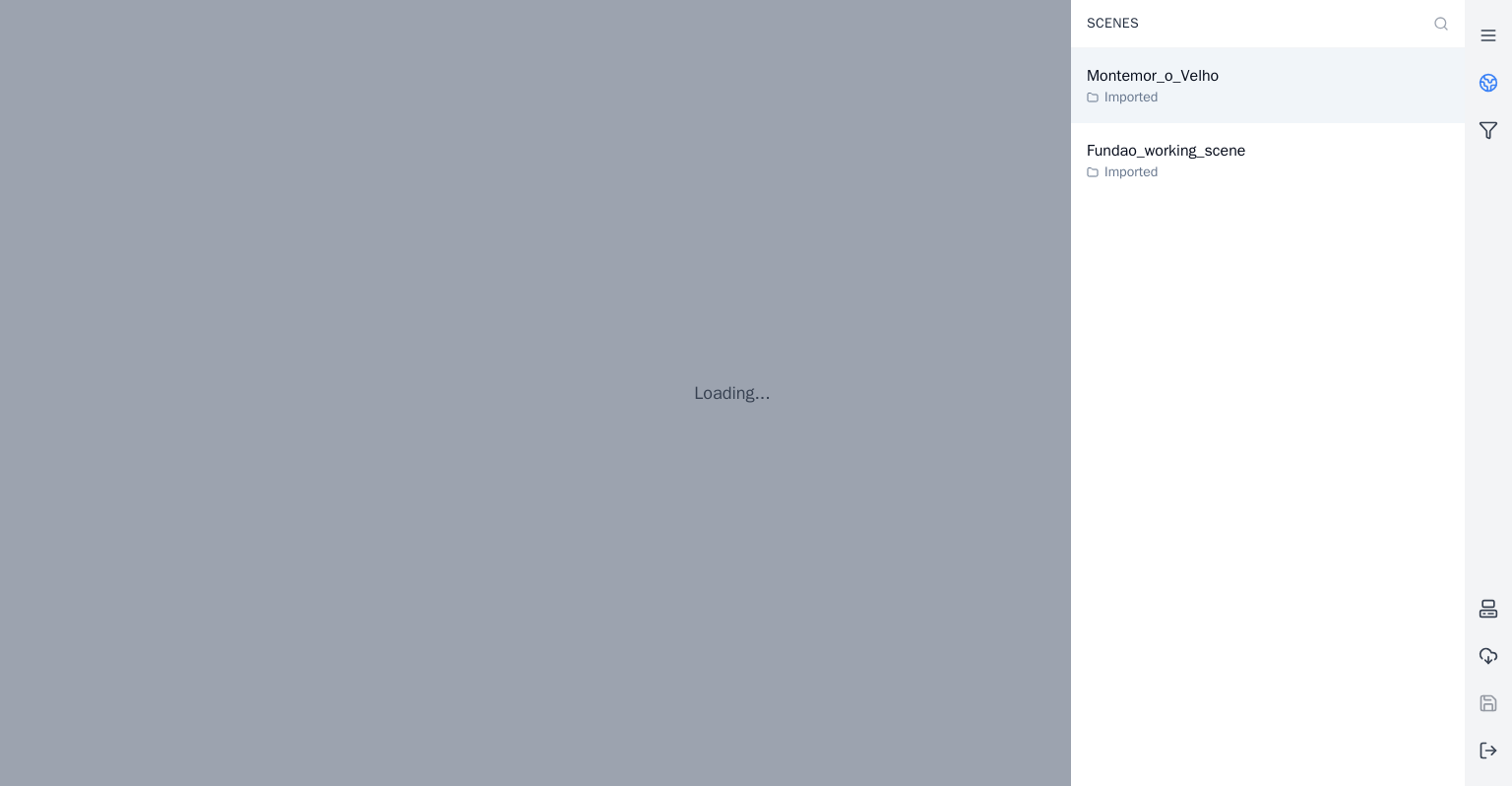 click on "Montemor_o_Velho Imported" at bounding box center [1268, 86] 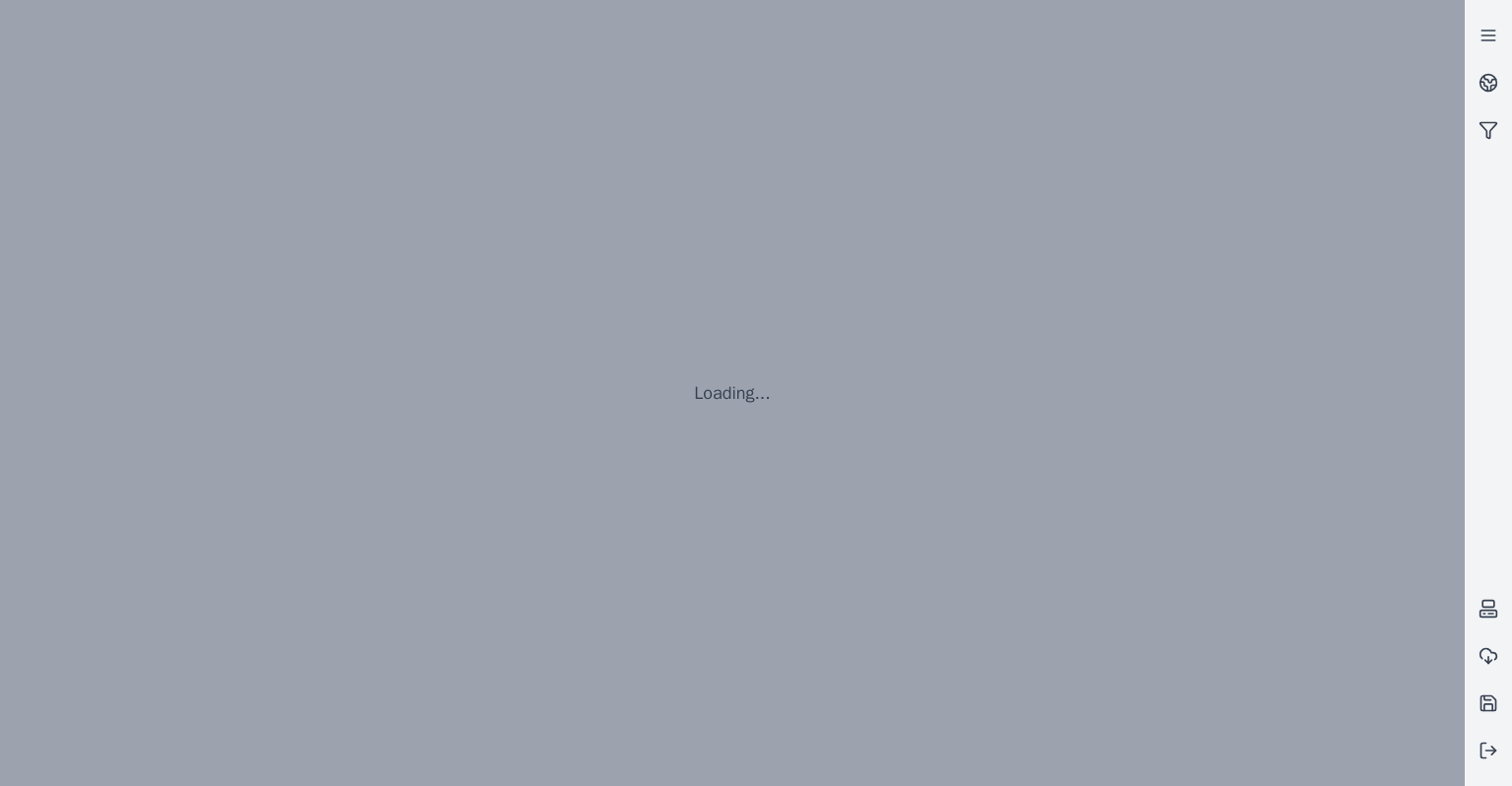 scroll, scrollTop: 0, scrollLeft: 0, axis: both 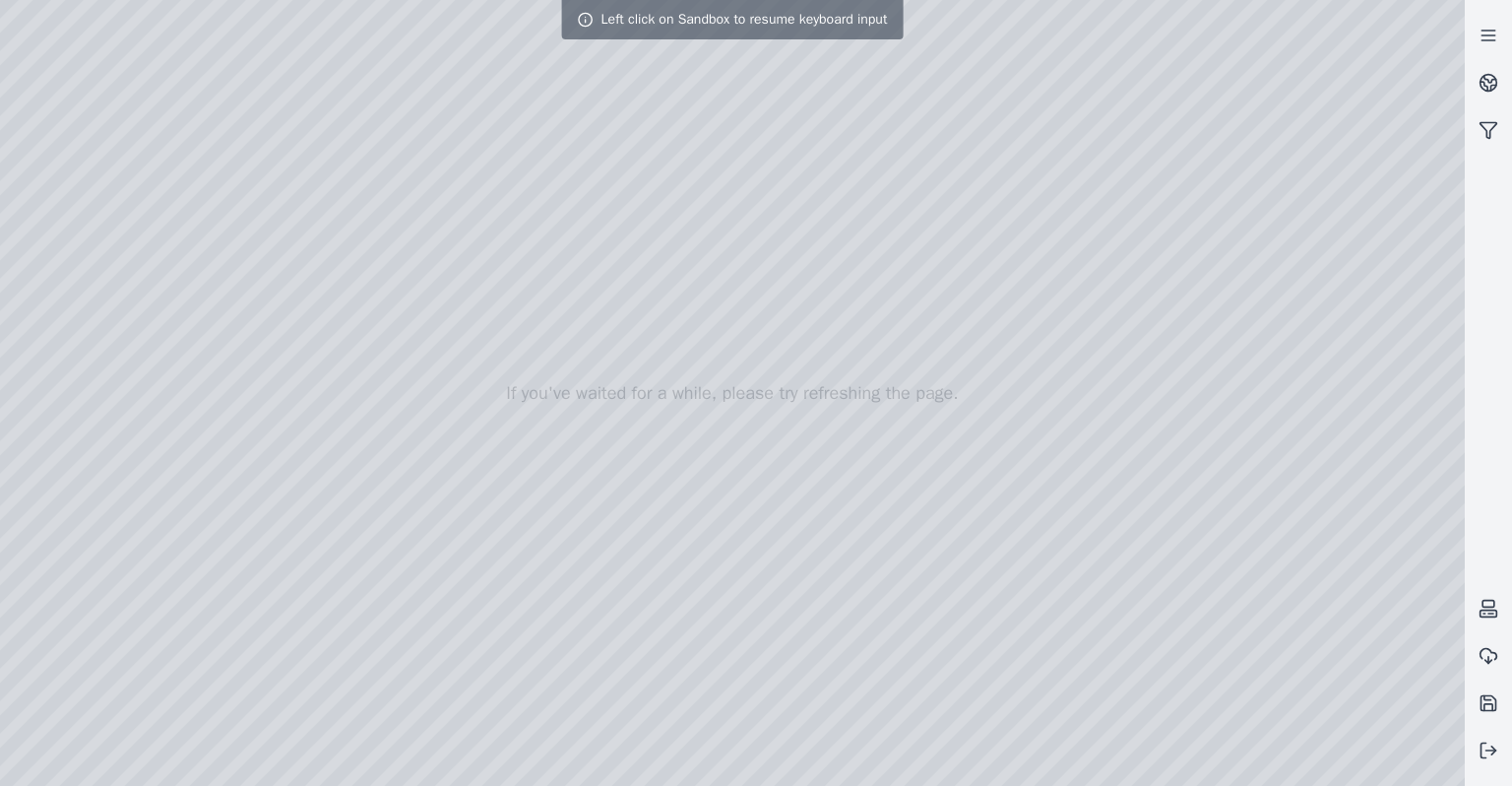 click at bounding box center [732, 393] 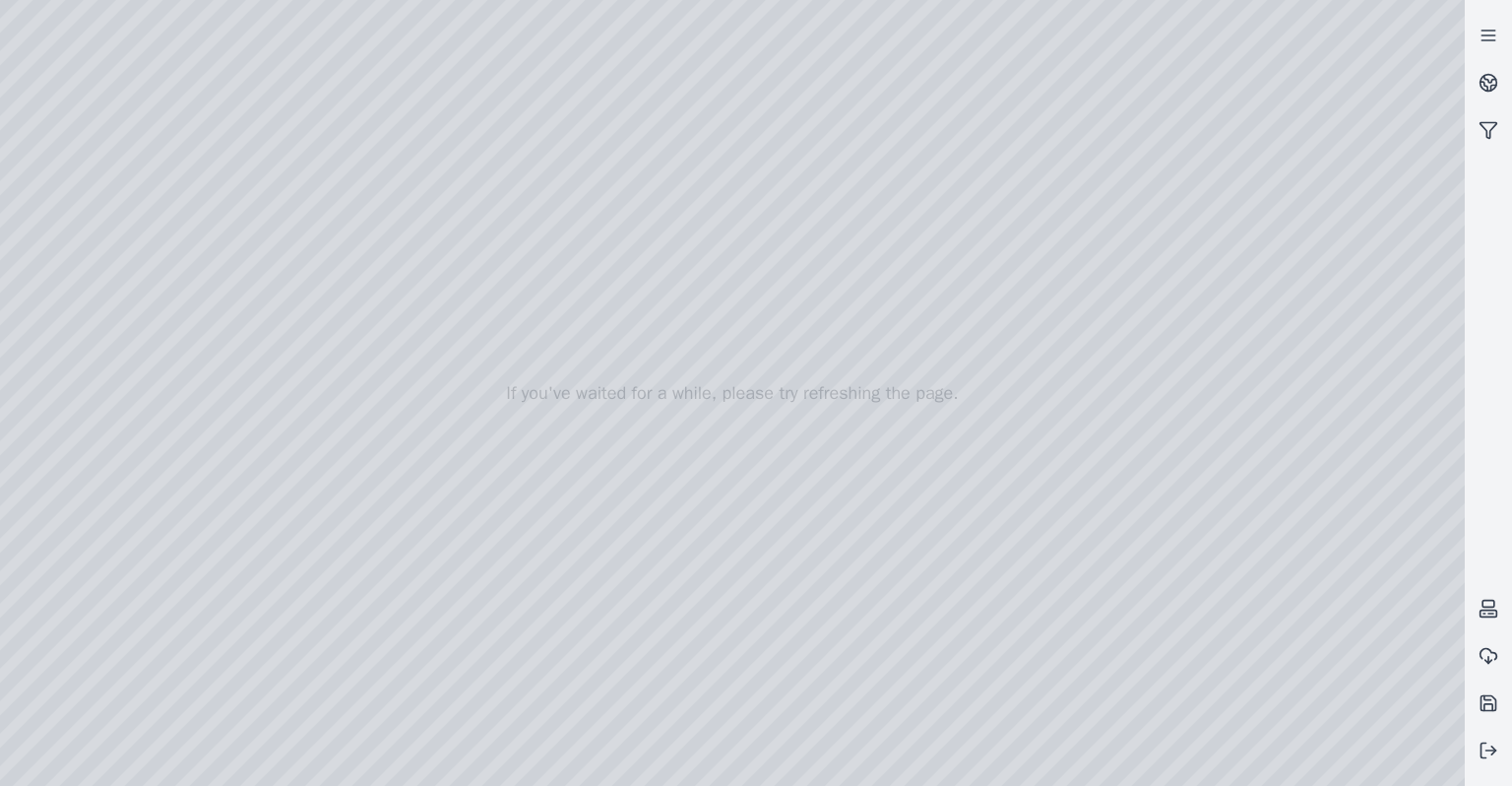 drag, startPoint x: 898, startPoint y: 229, endPoint x: 904, endPoint y: 294, distance: 65.27634 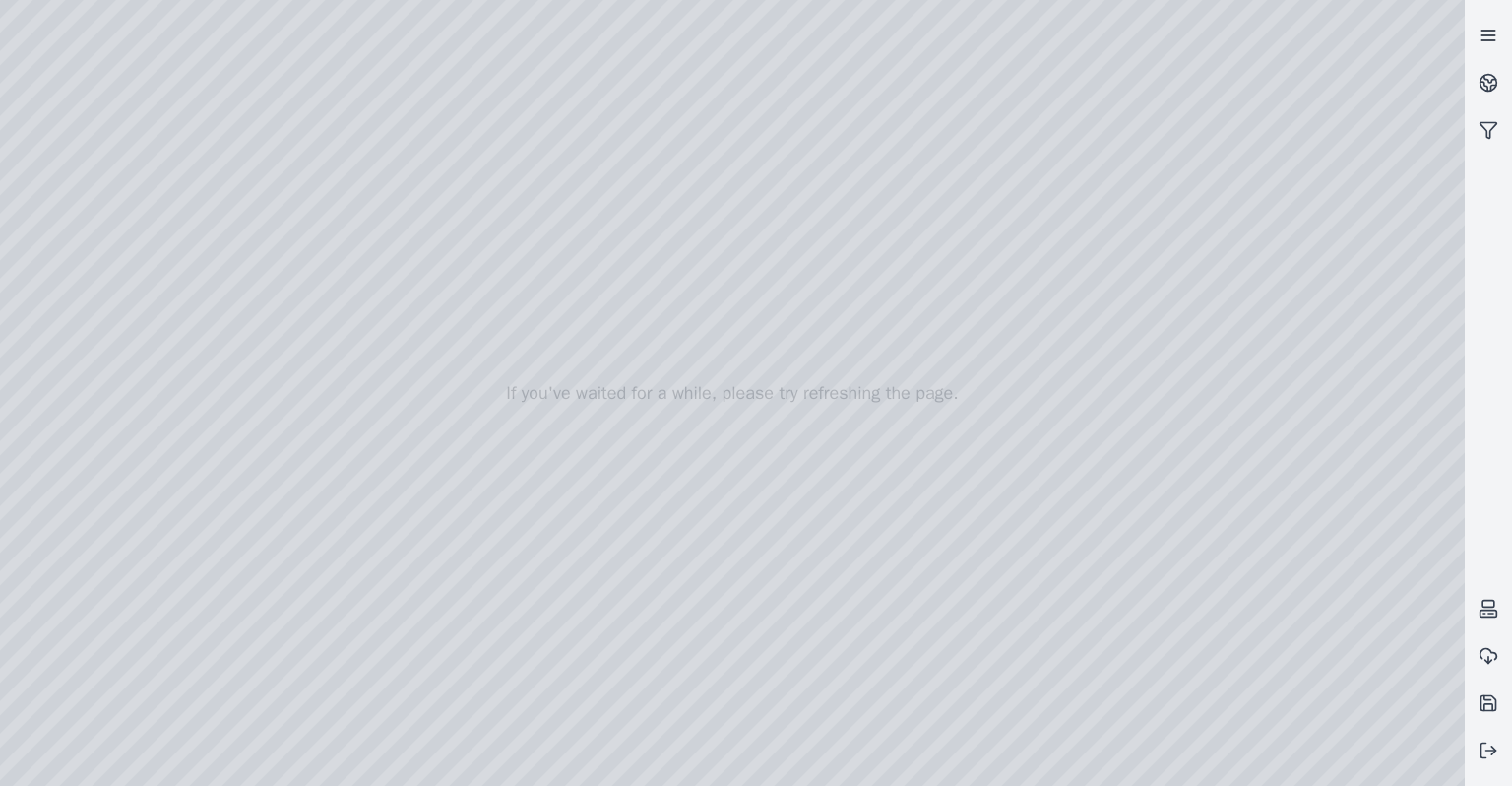 click at bounding box center (1488, 35) 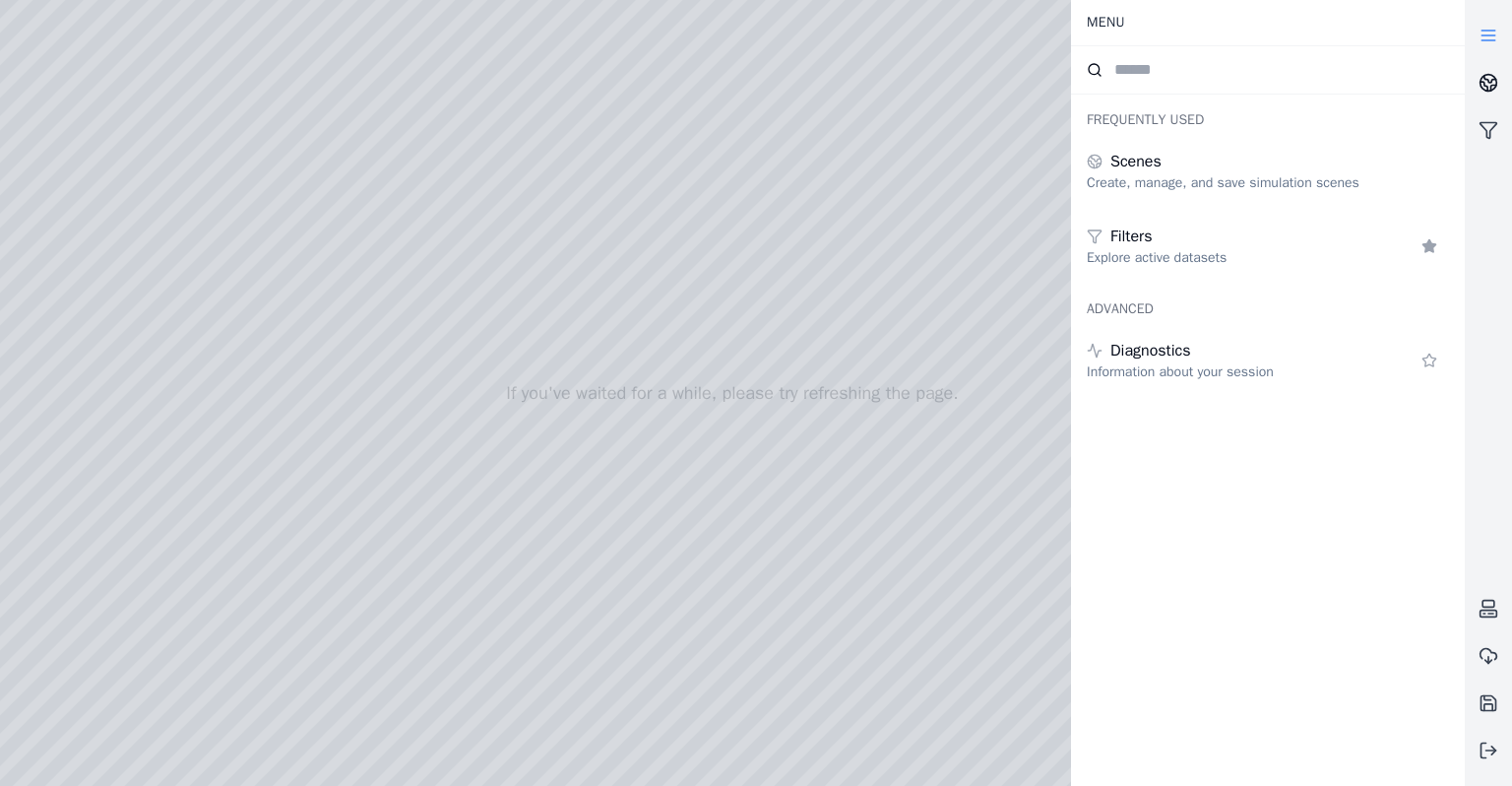 click 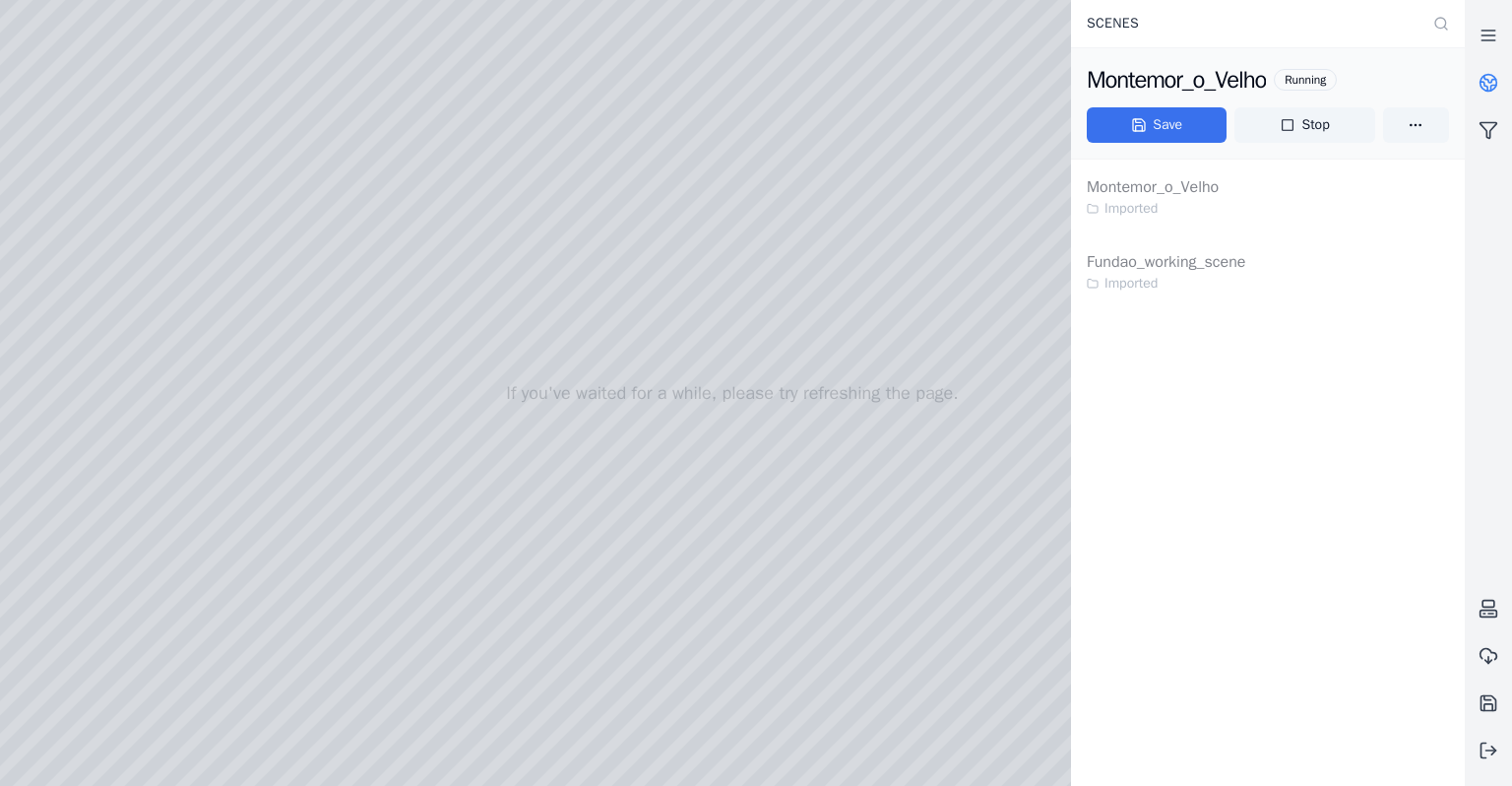 click on "Save" at bounding box center [1157, 125] 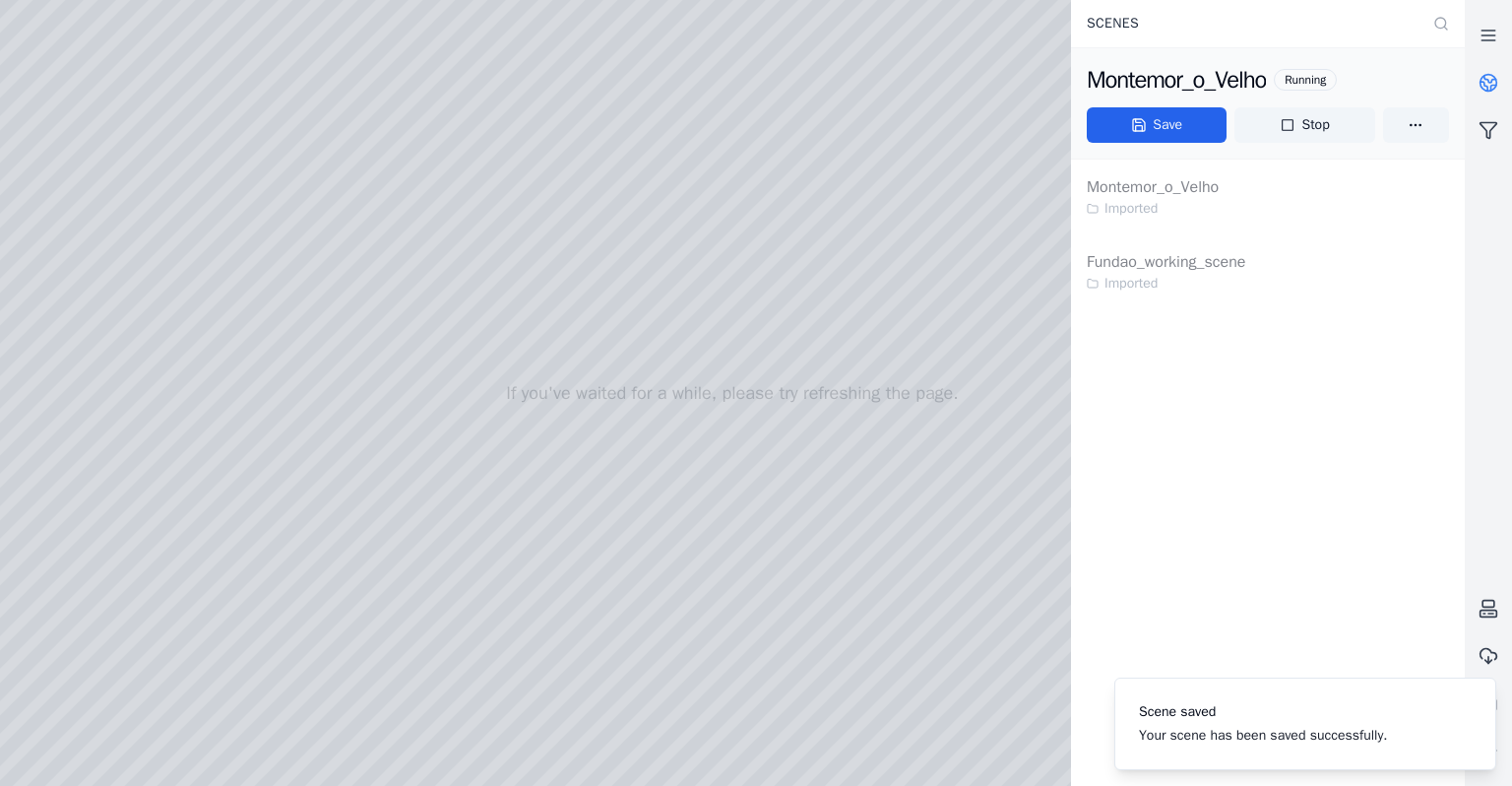 click at bounding box center (732, 393) 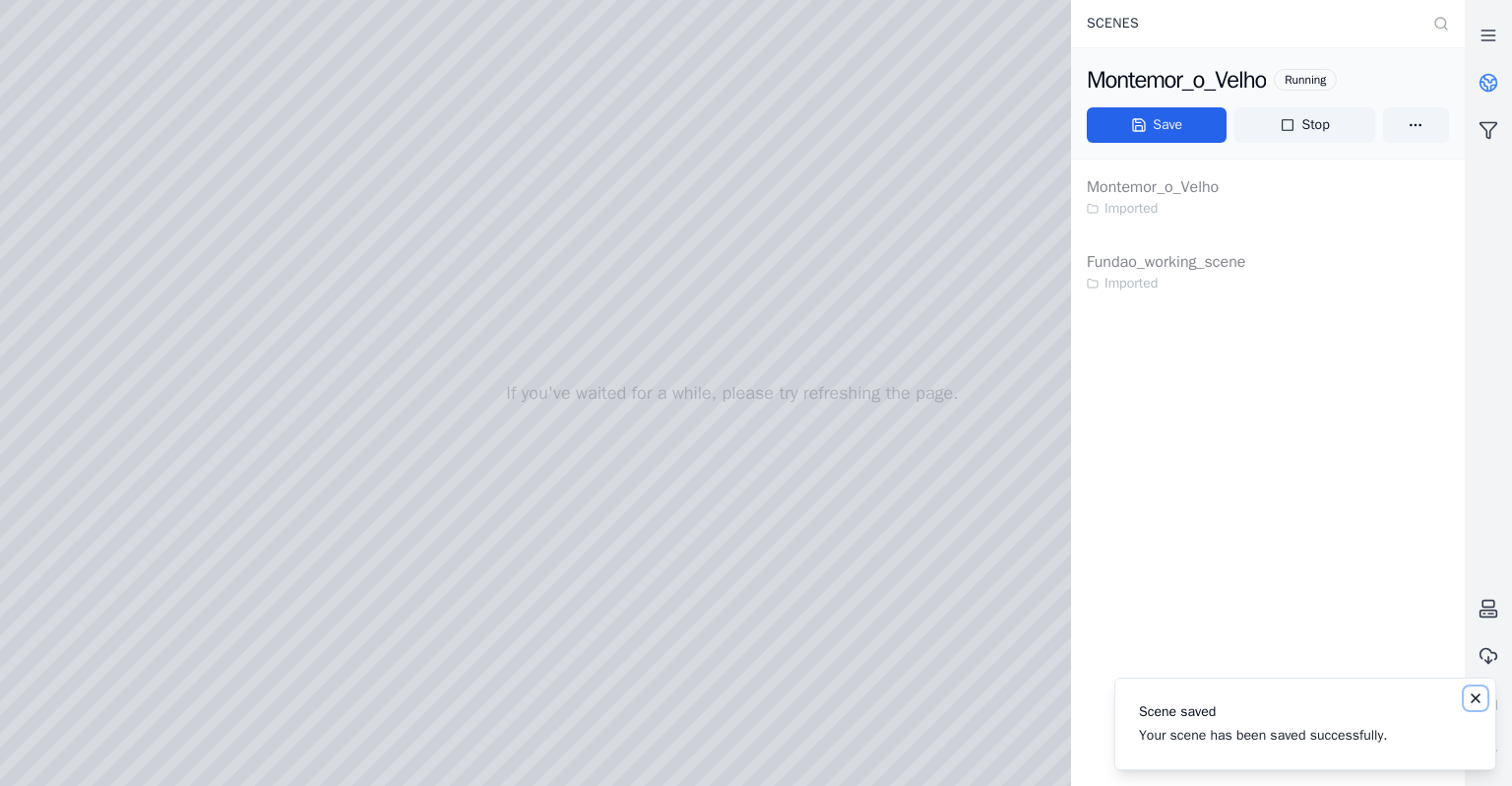 click 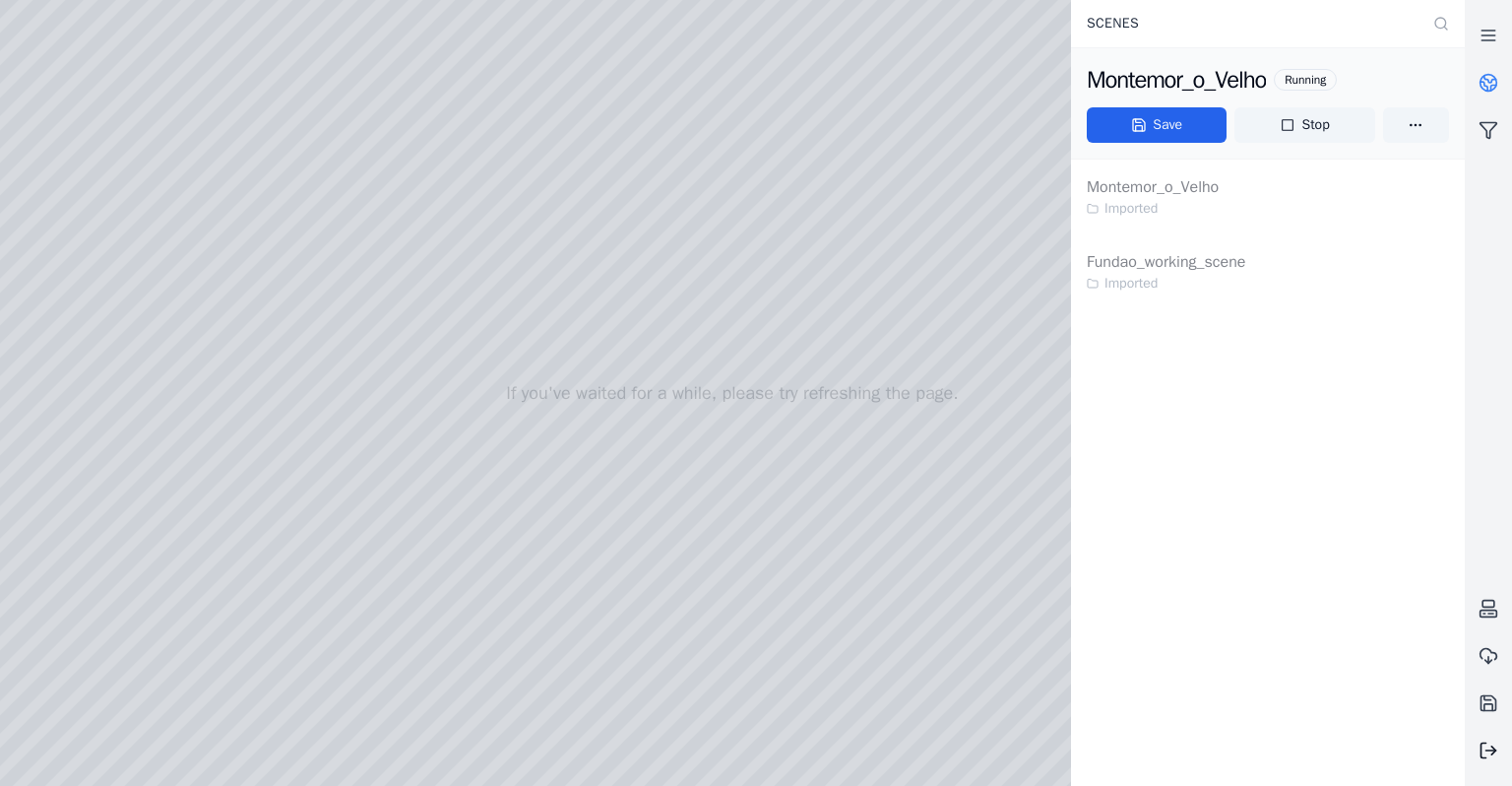 click 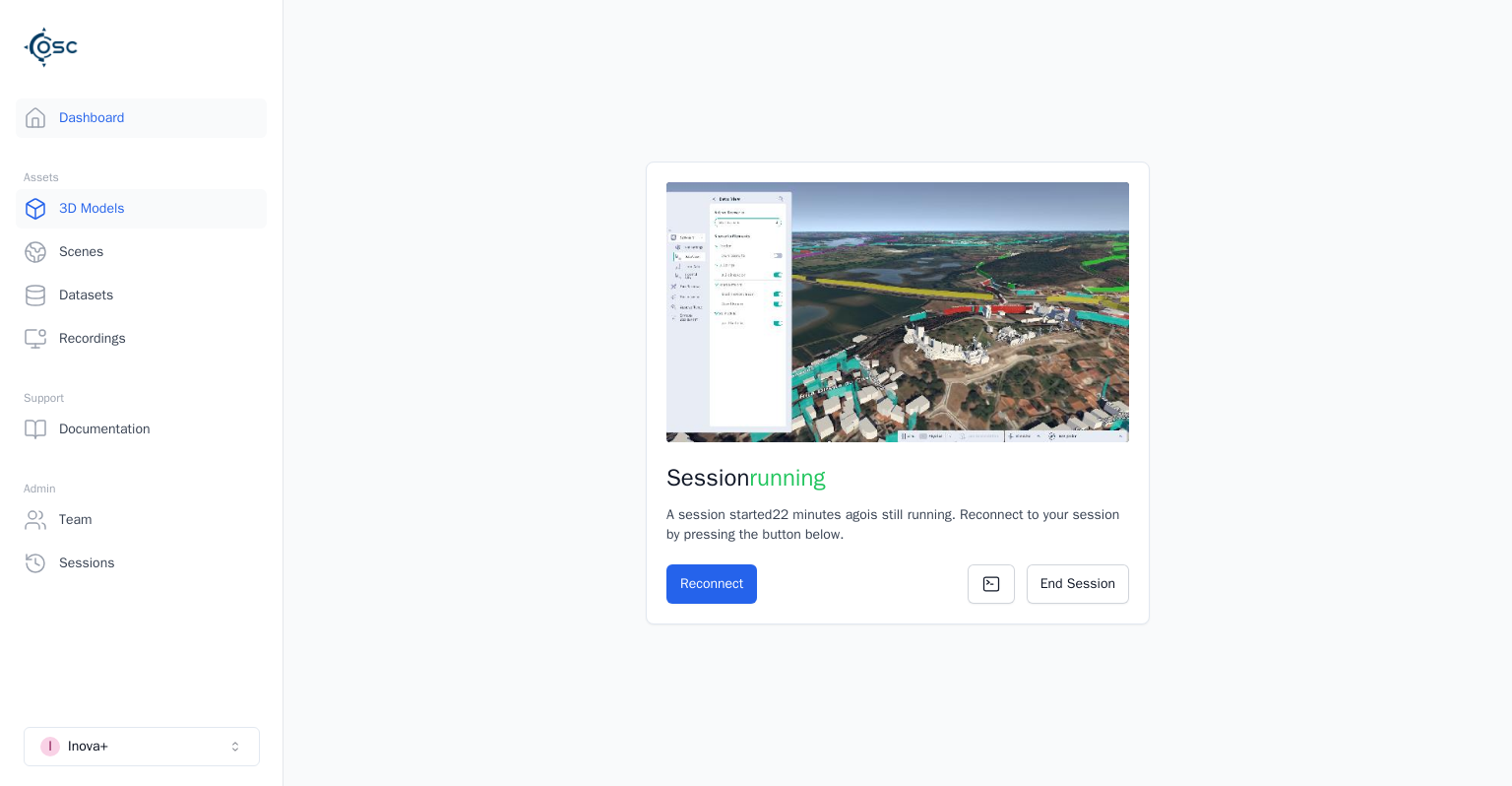 click on "3D Models" at bounding box center [141, 209] 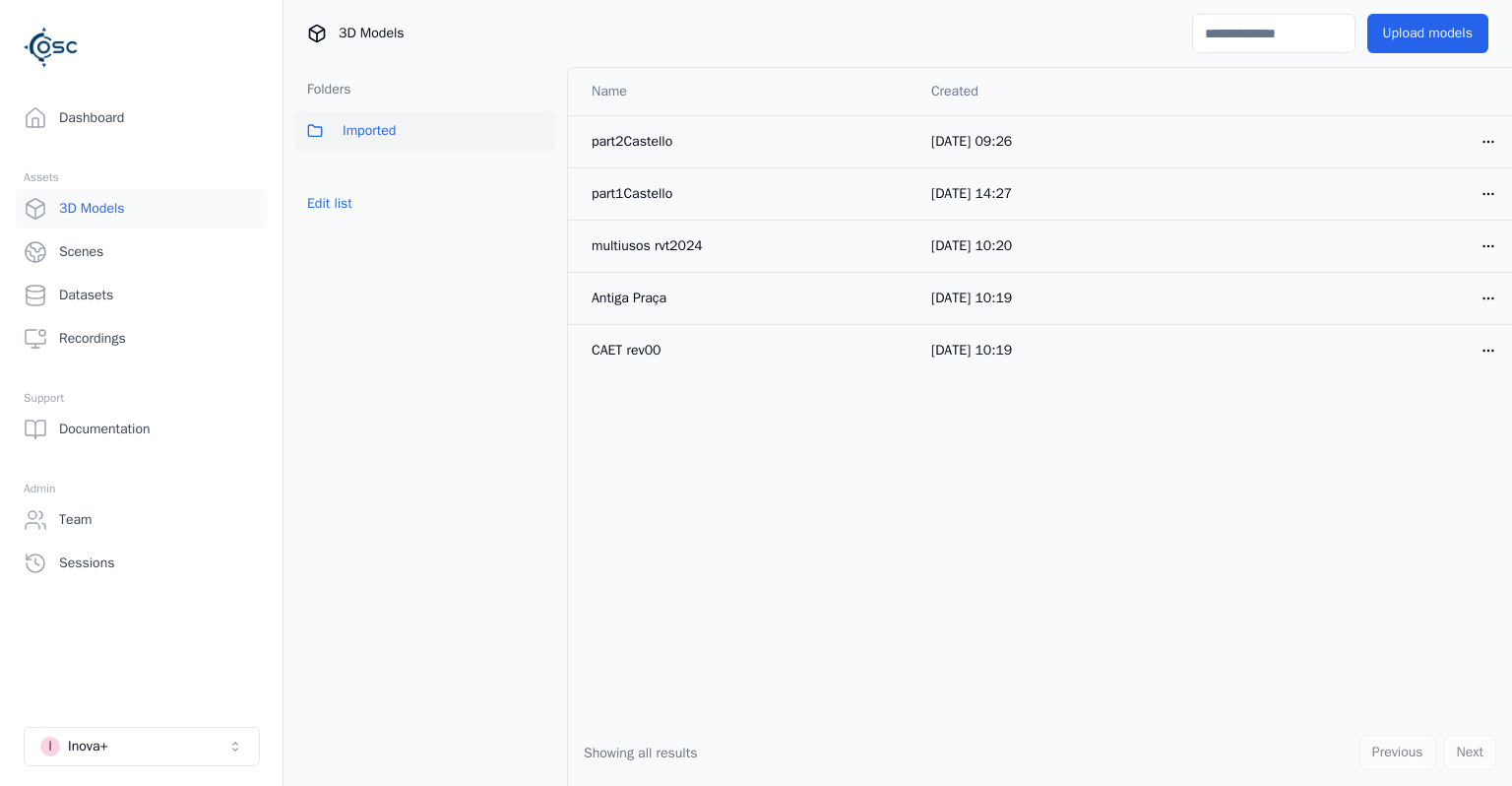 click on "3D Models Upload models" at bounding box center (898, 33) 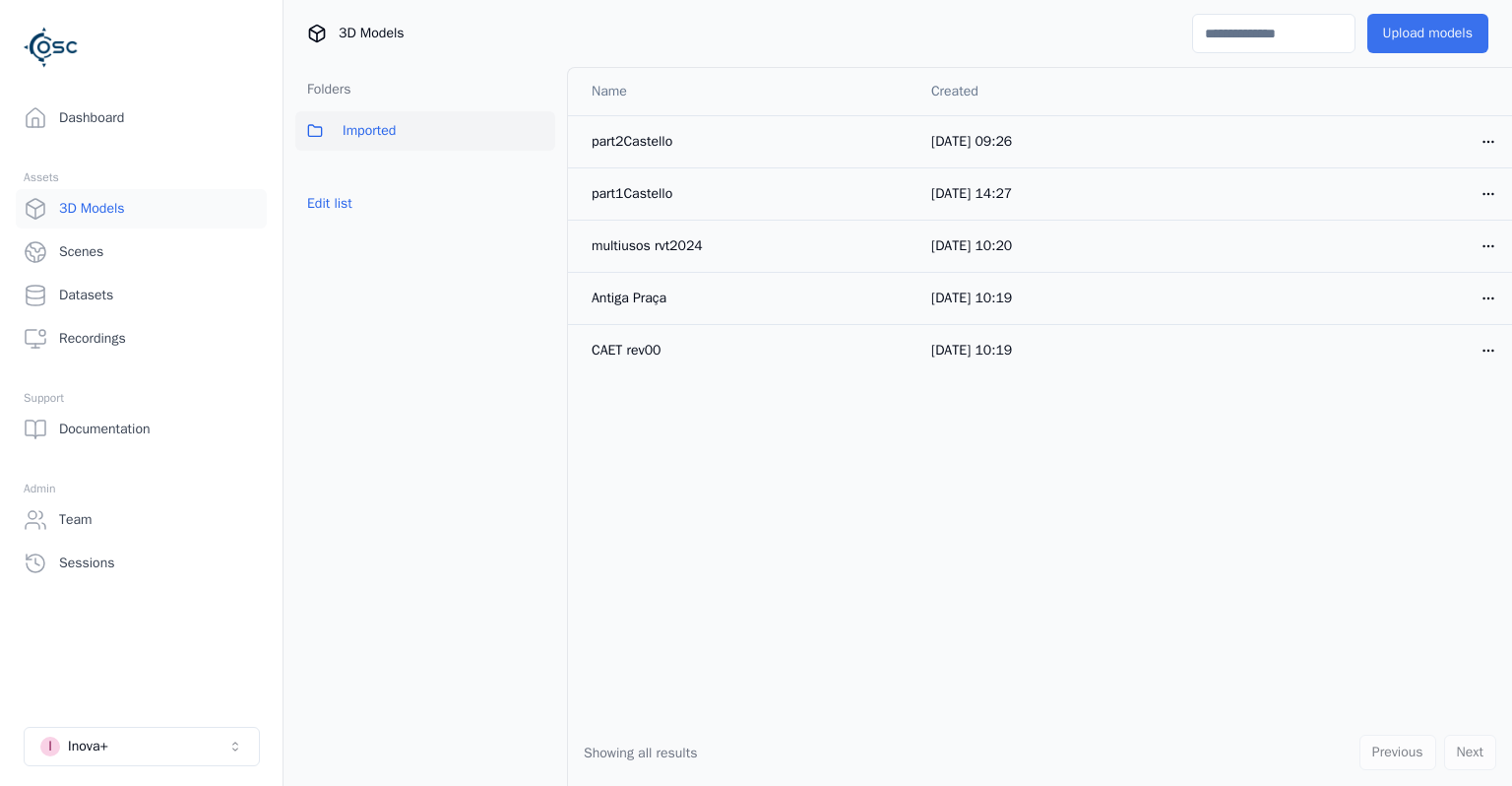 click on "Upload models" at bounding box center (1427, 33) 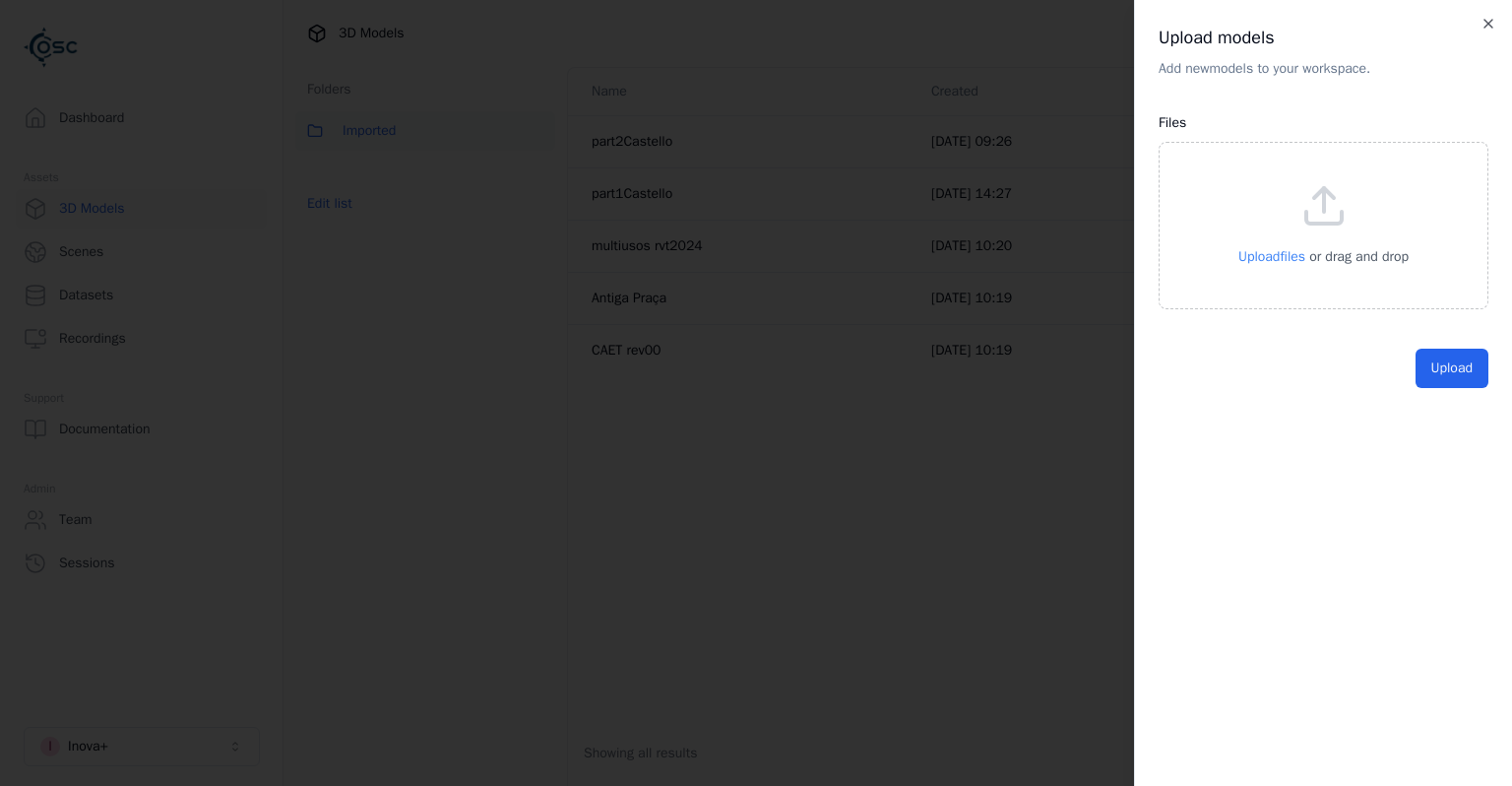 click on "Upload  files" at bounding box center (1272, 256) 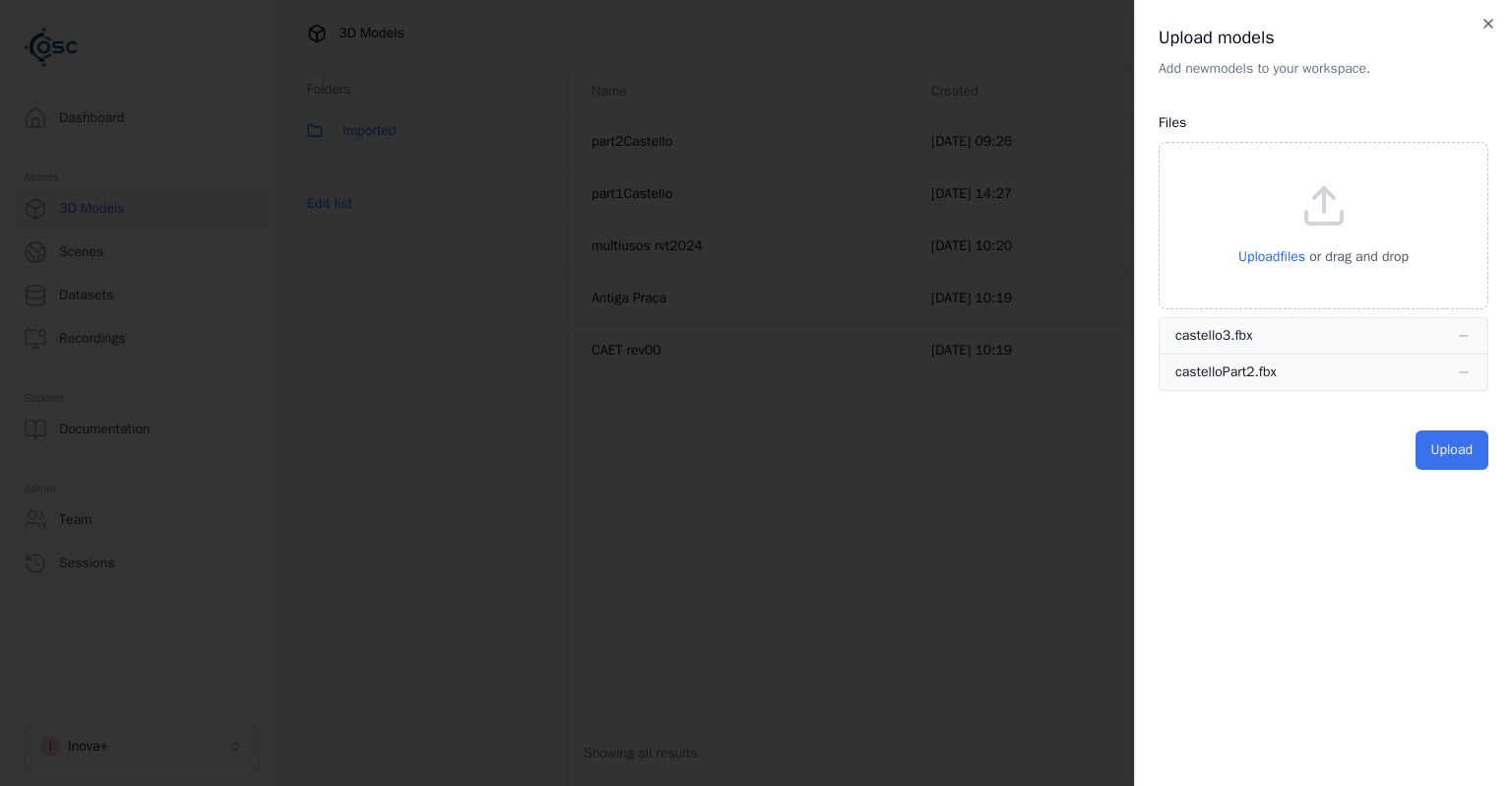 click on "Upload" at bounding box center (1452, 450) 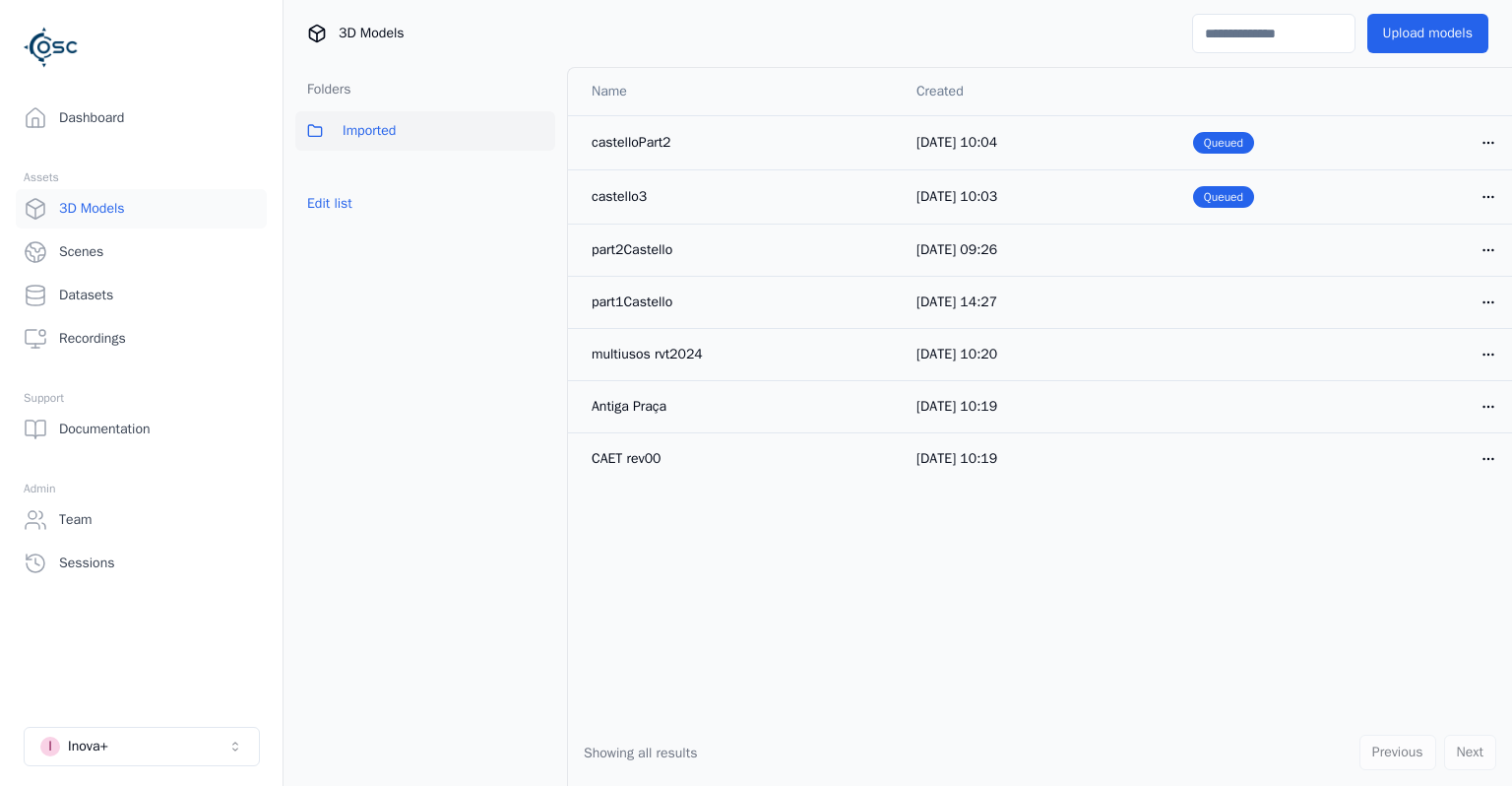 click on "3D Models Scenes Datasets Recordings" at bounding box center (141, 274) 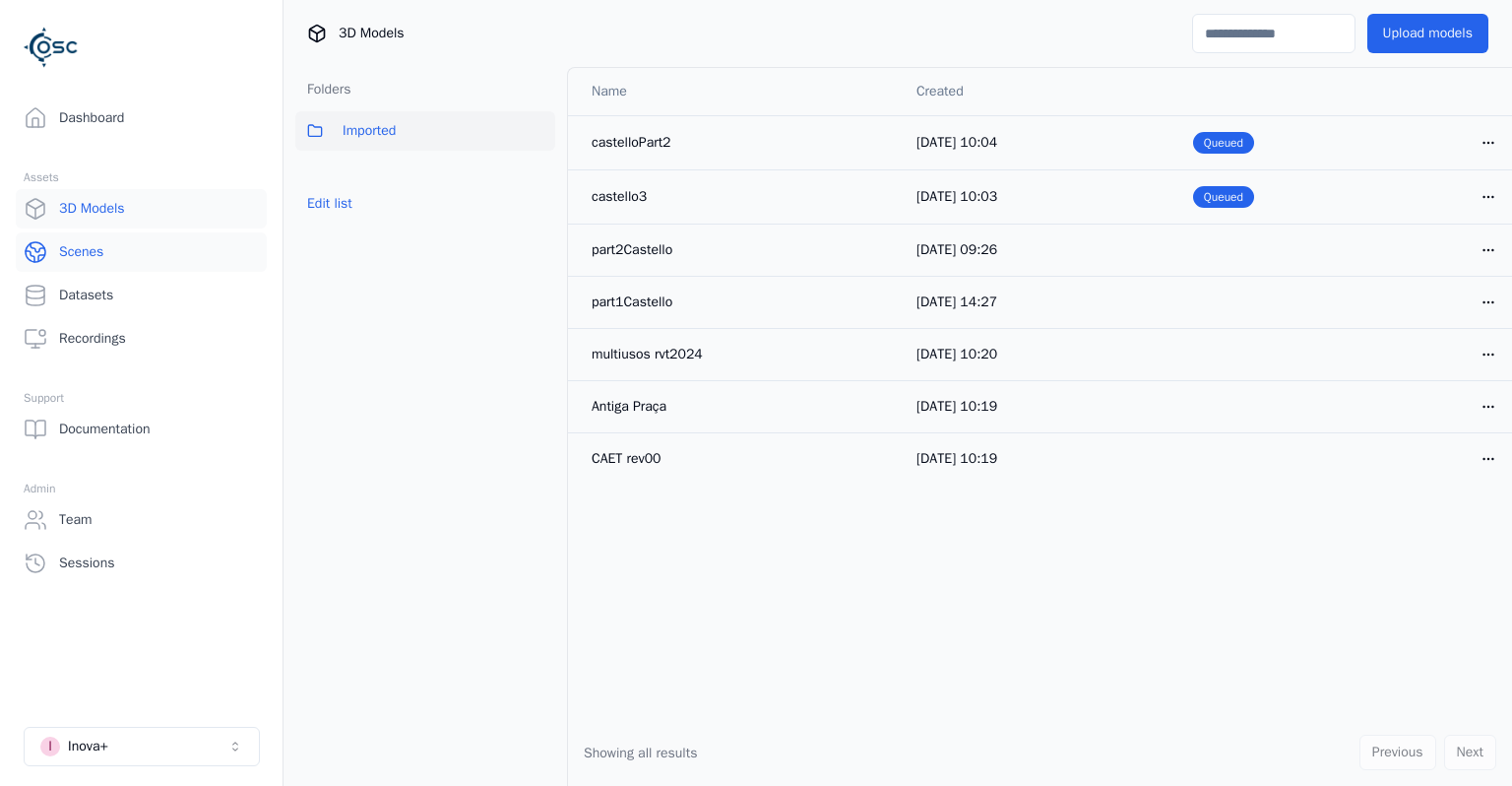 click on "Scenes" at bounding box center [141, 252] 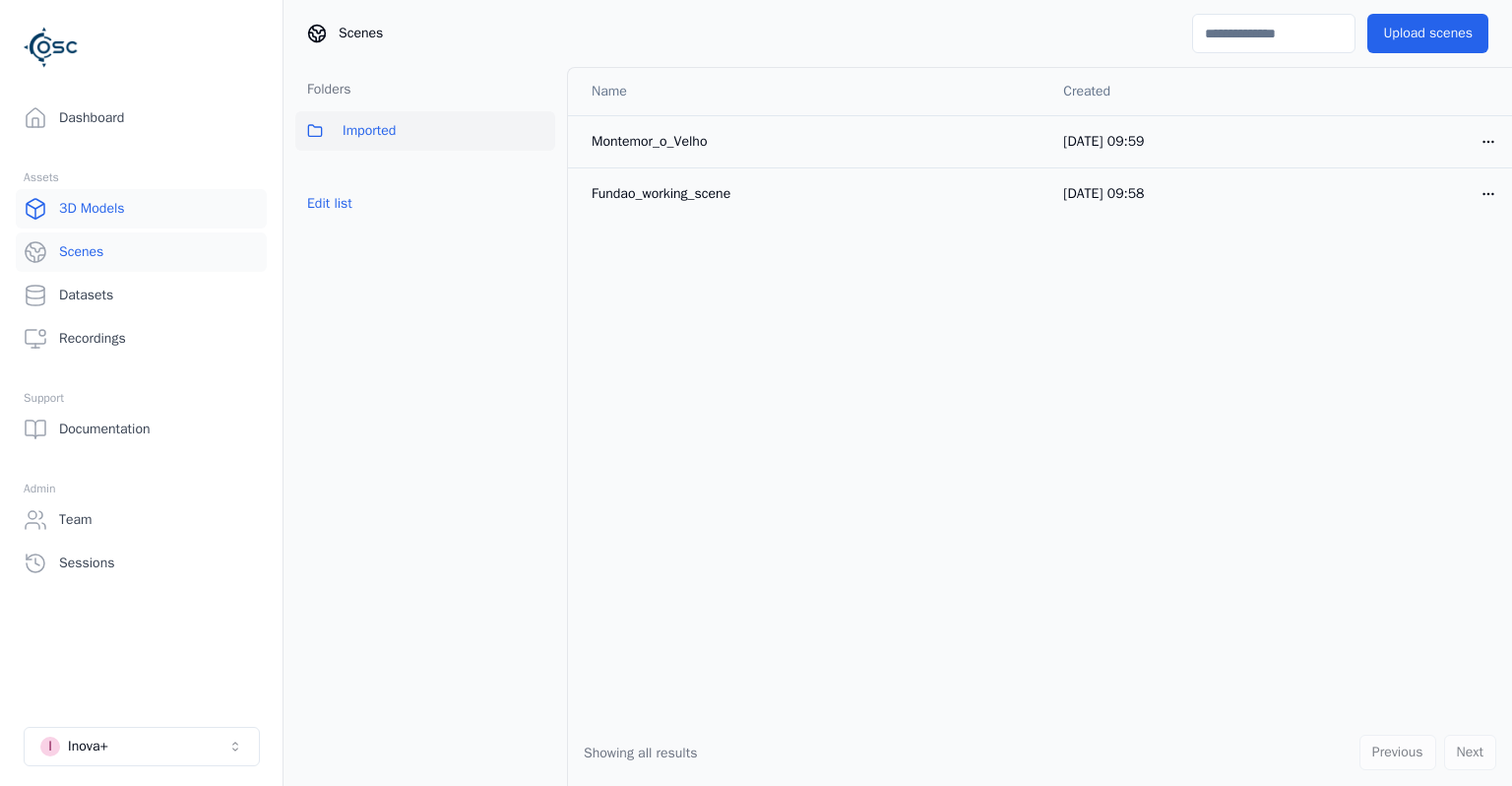 click on "3D Models" at bounding box center (141, 209) 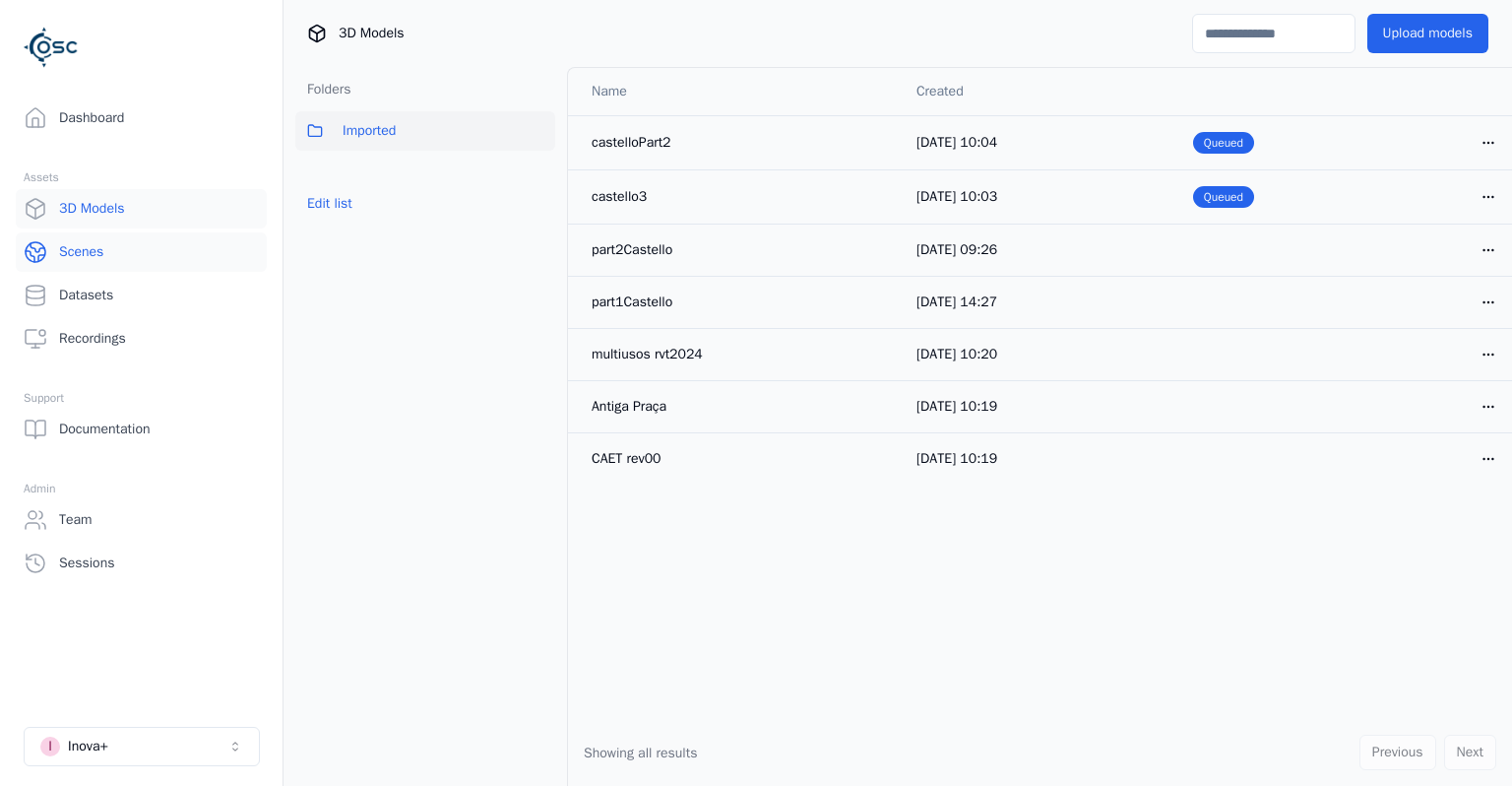 click on "Scenes" at bounding box center [141, 252] 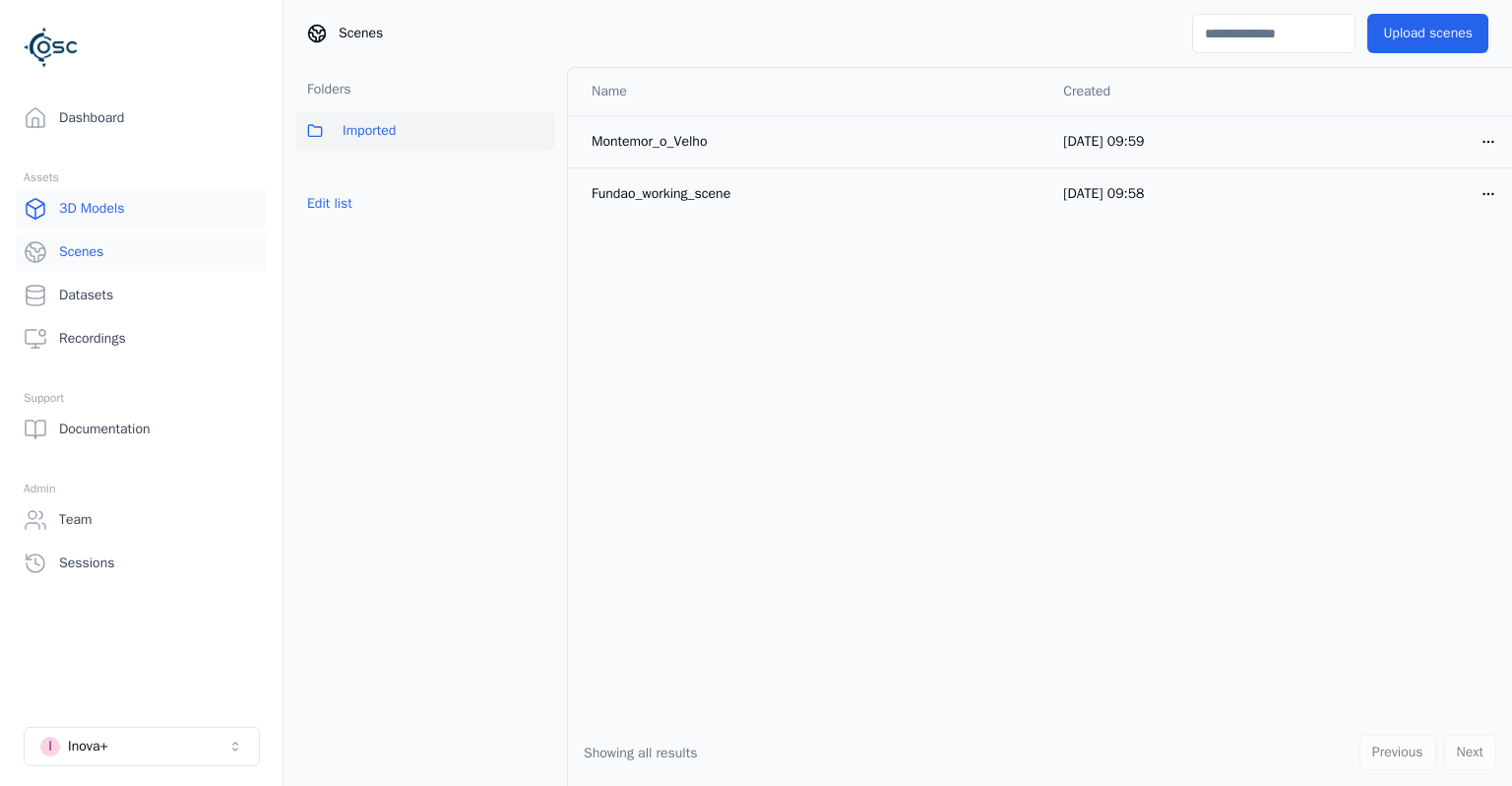 click on "3D Models" at bounding box center [141, 209] 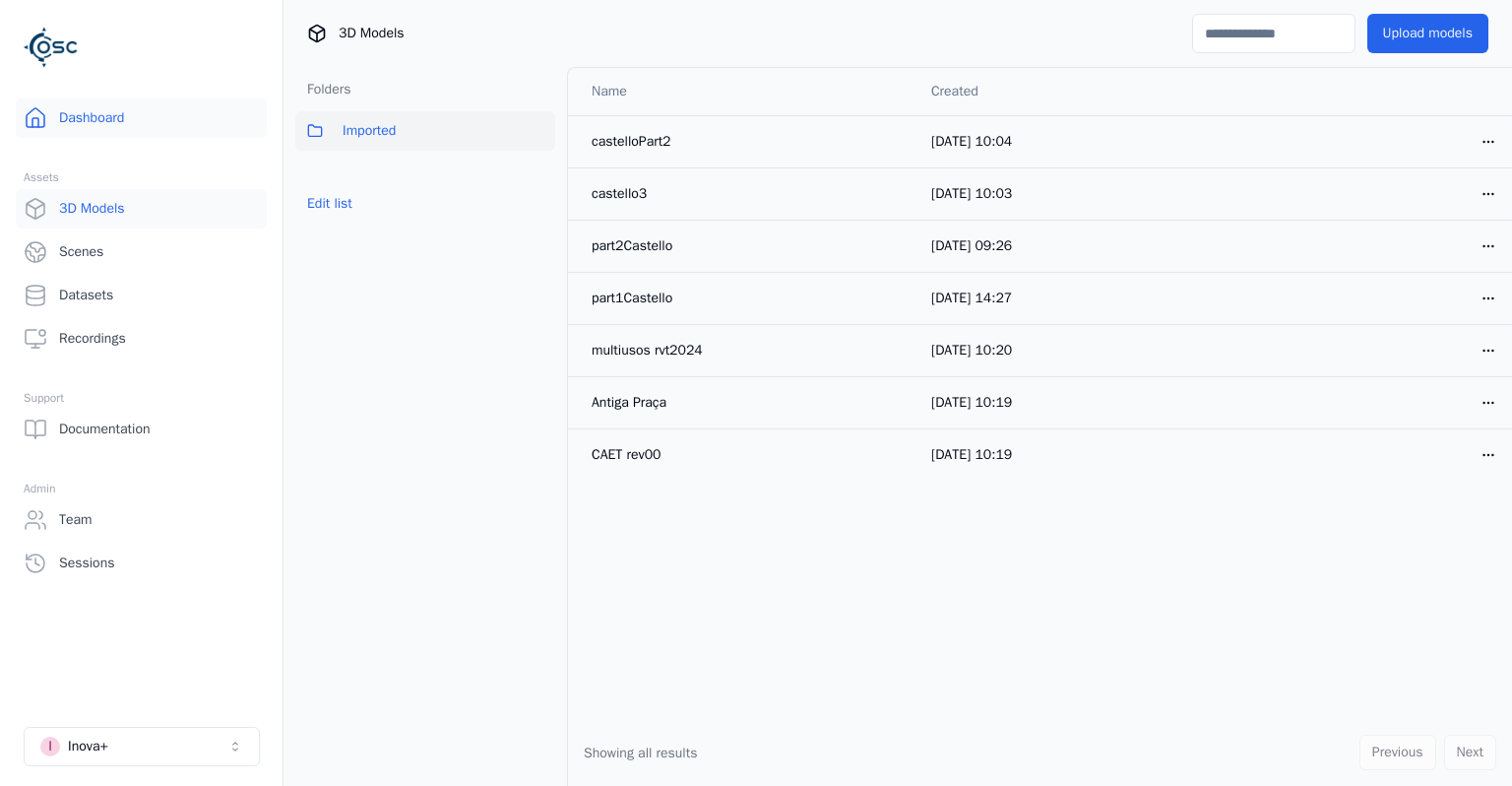 click on "Dashboard" at bounding box center (141, 118) 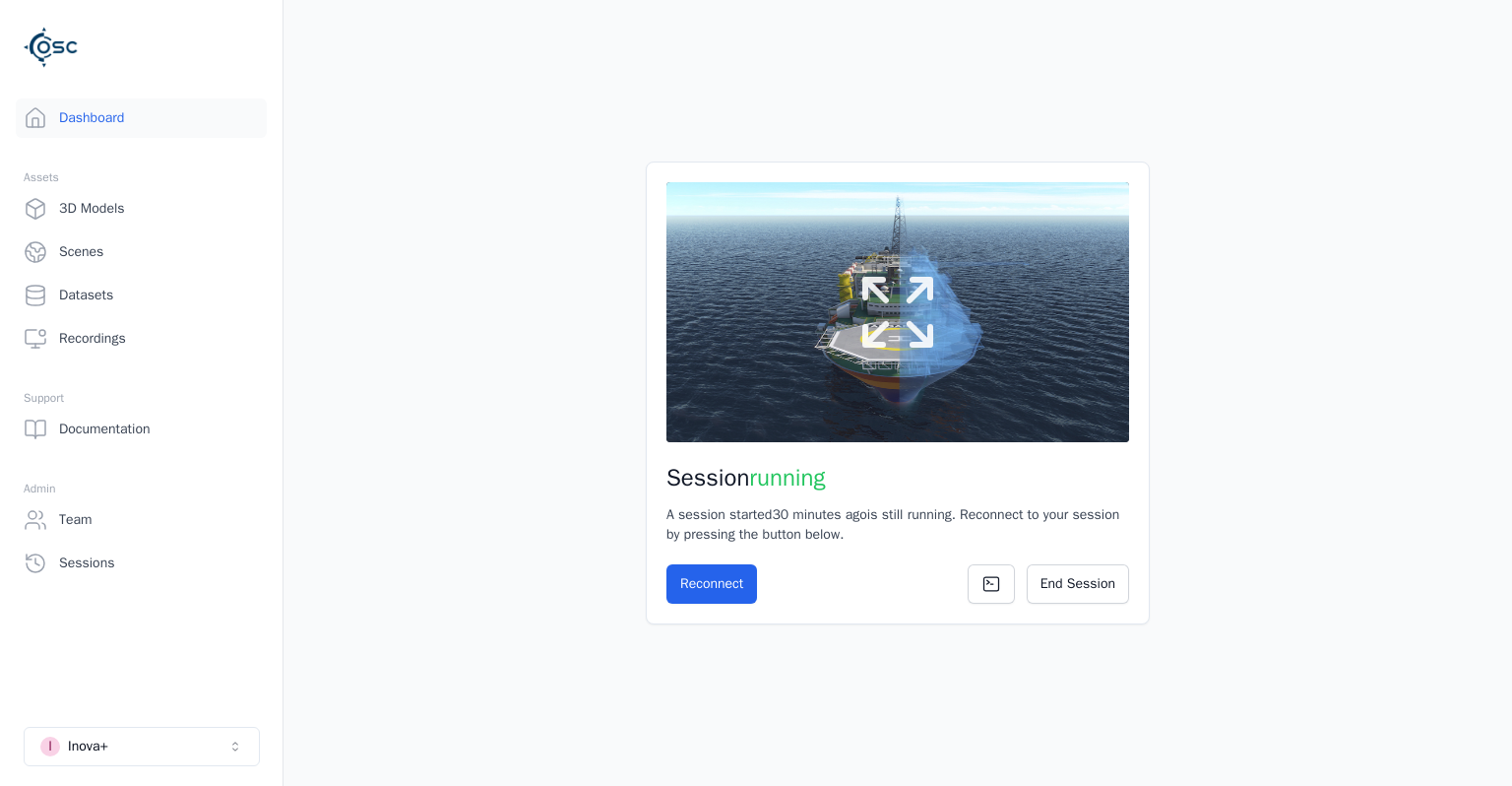 click 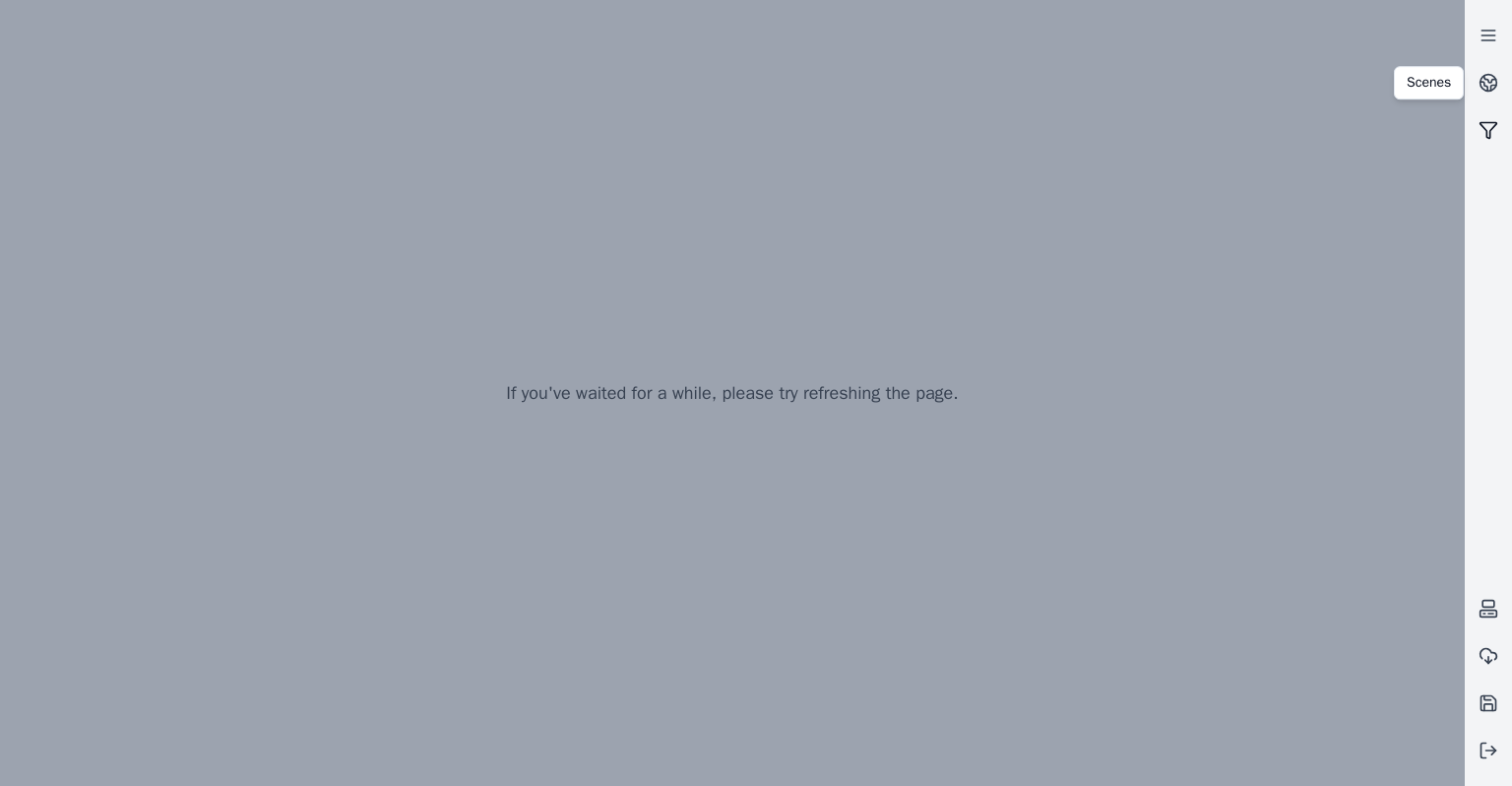 click 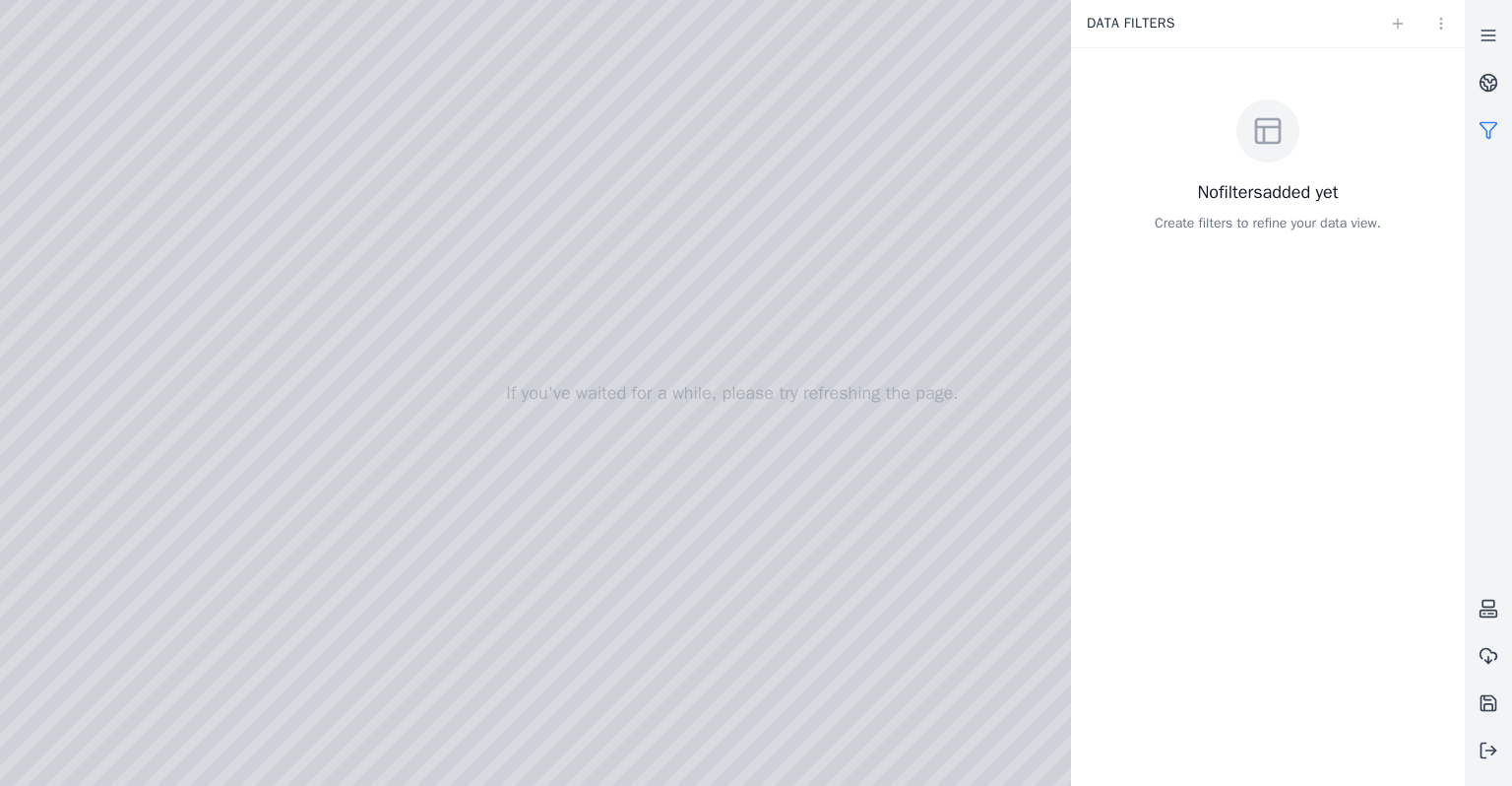 click 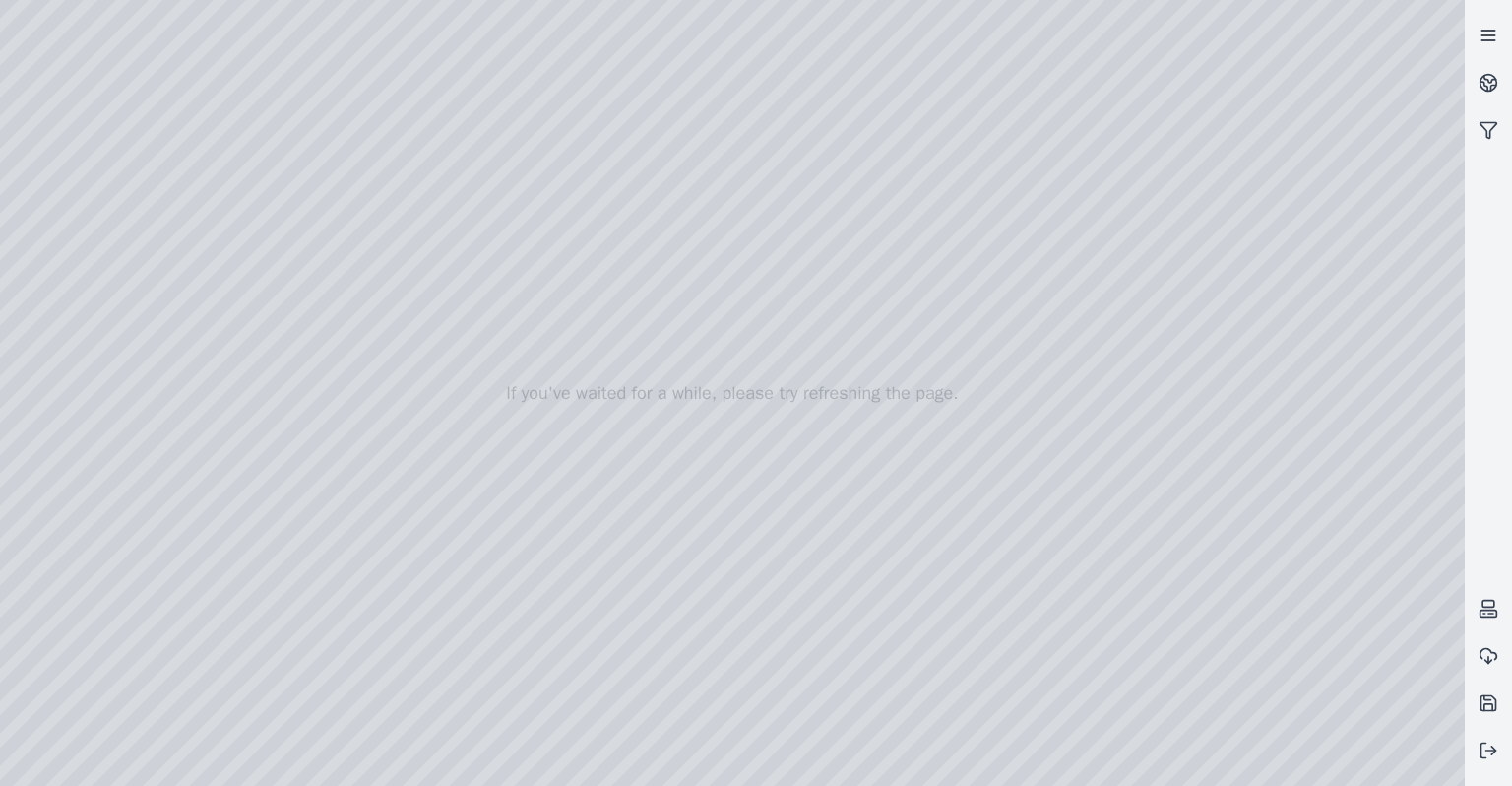 click 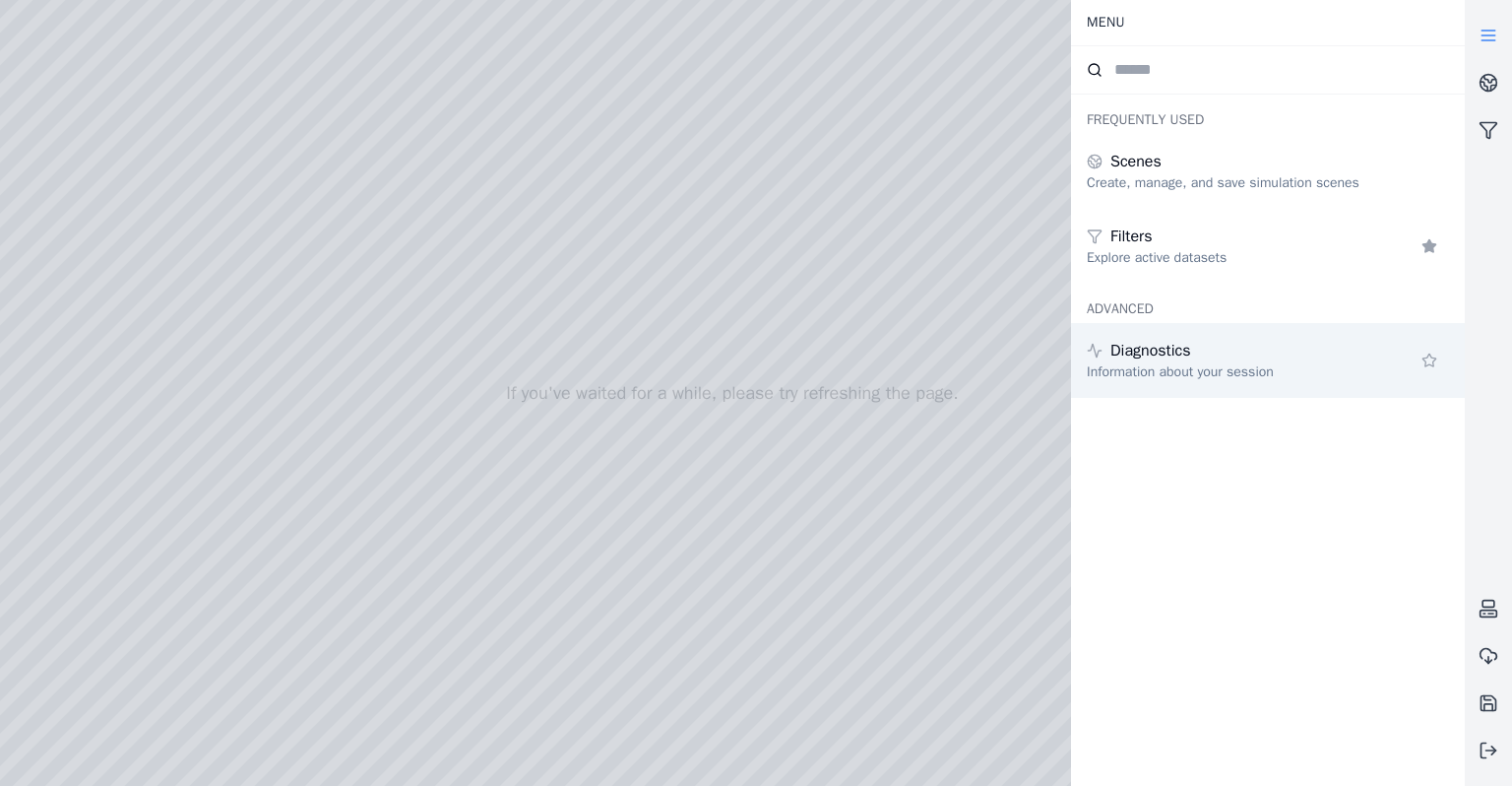 click on "Diagnostics" at bounding box center [1228, 351] 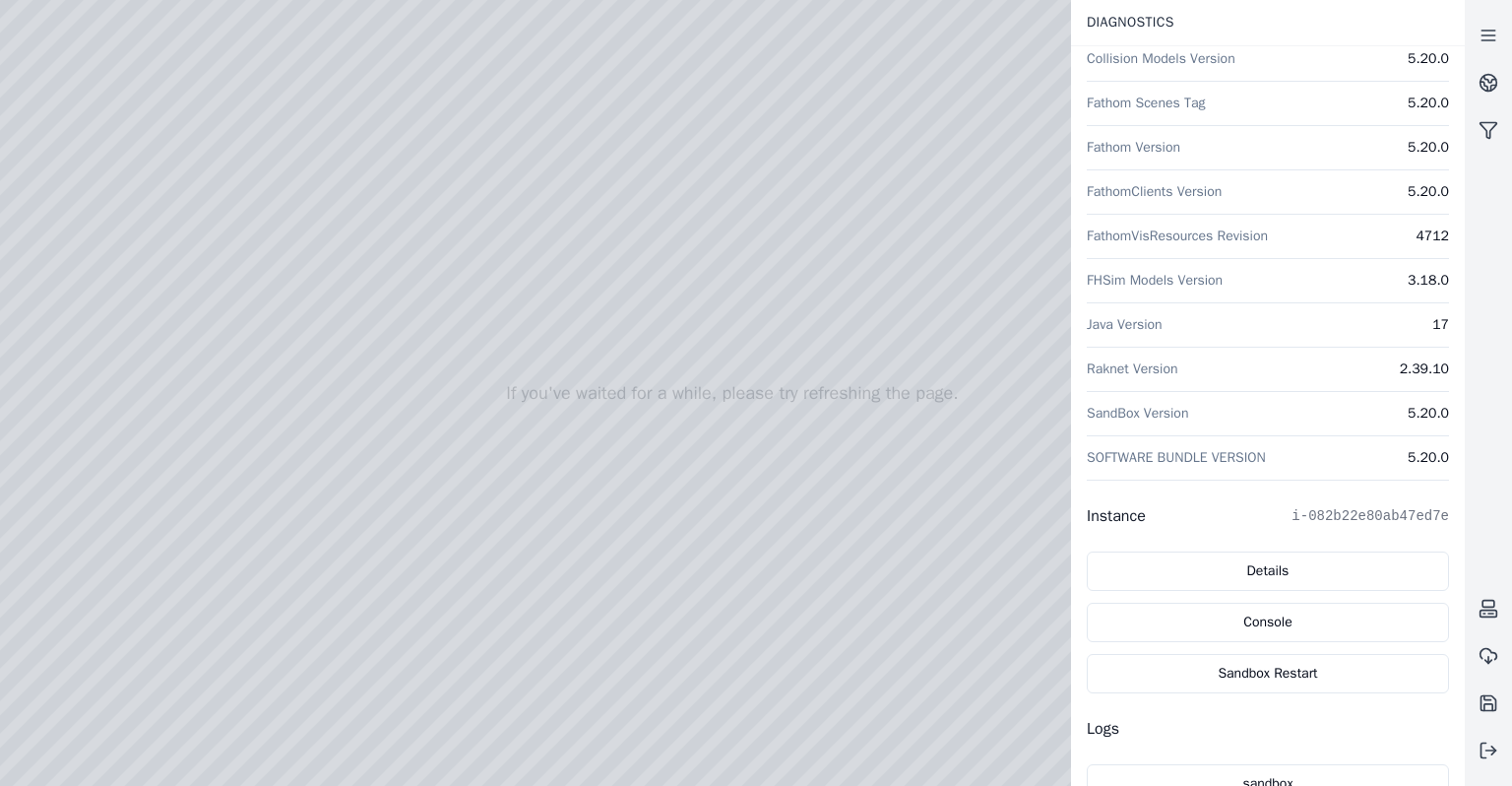 scroll, scrollTop: 255, scrollLeft: 0, axis: vertical 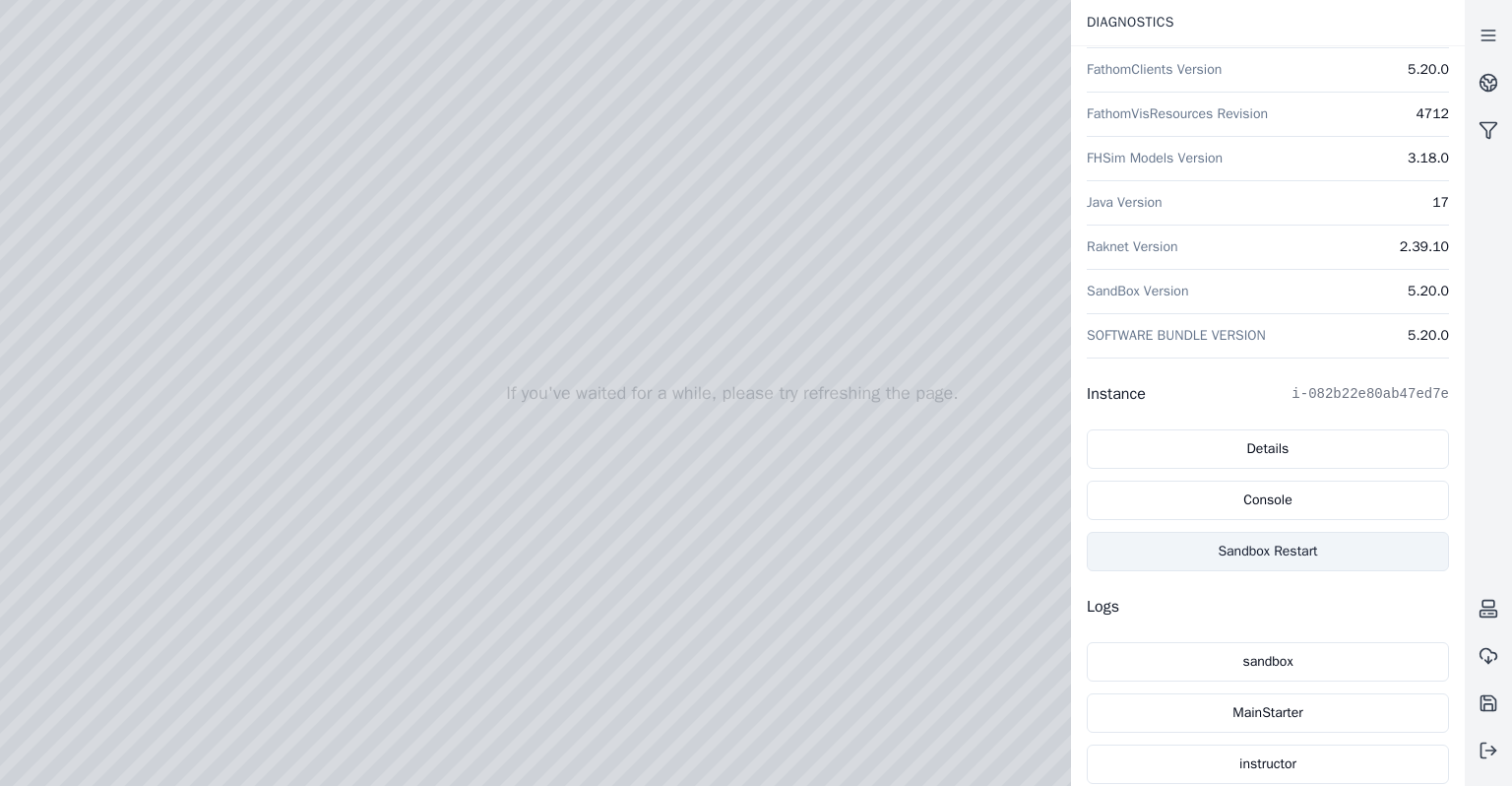 click on "Sandbox Restart" at bounding box center (1268, 552) 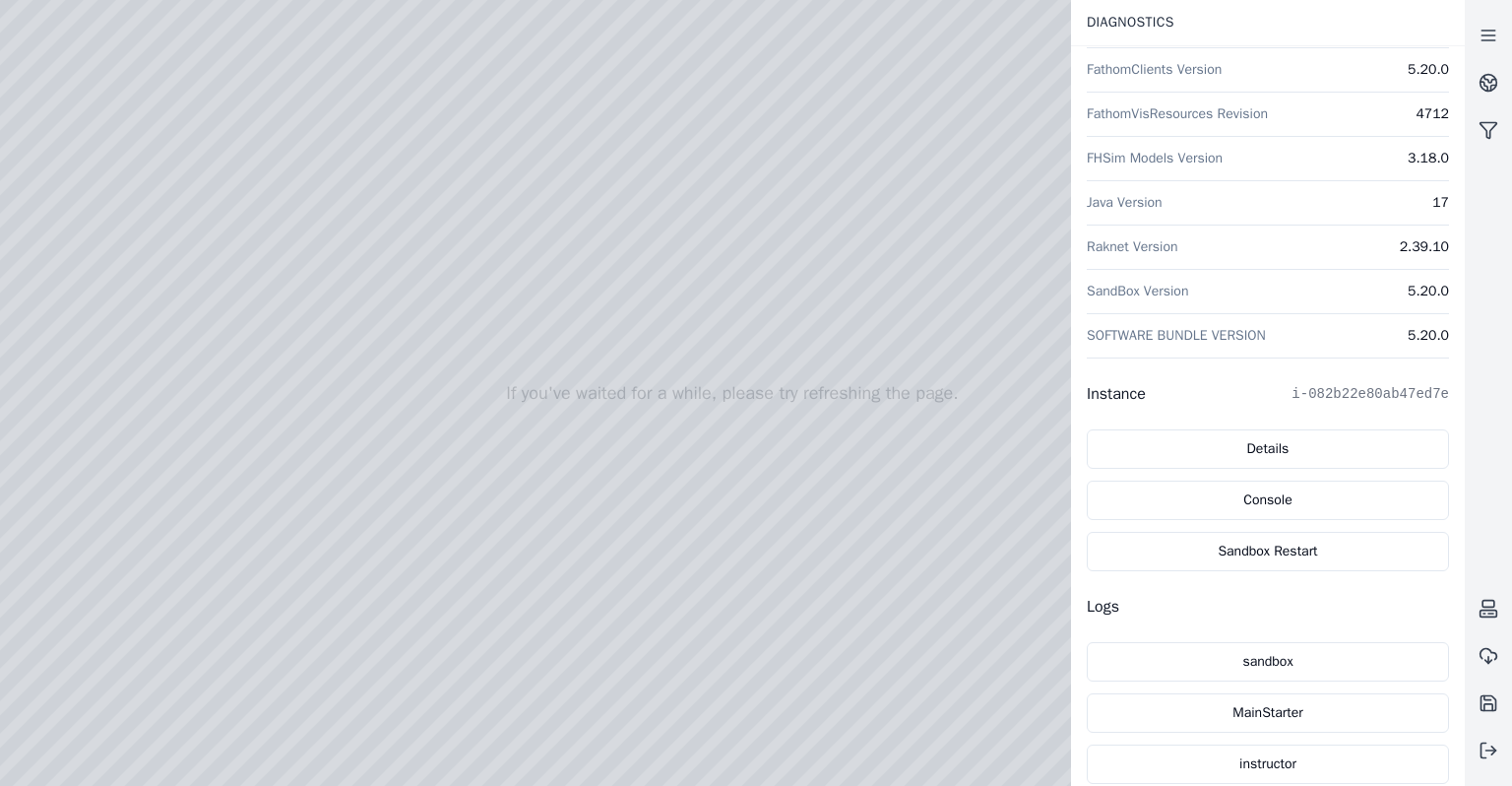 drag, startPoint x: 715, startPoint y: 210, endPoint x: 723, endPoint y: 286, distance: 76.41989 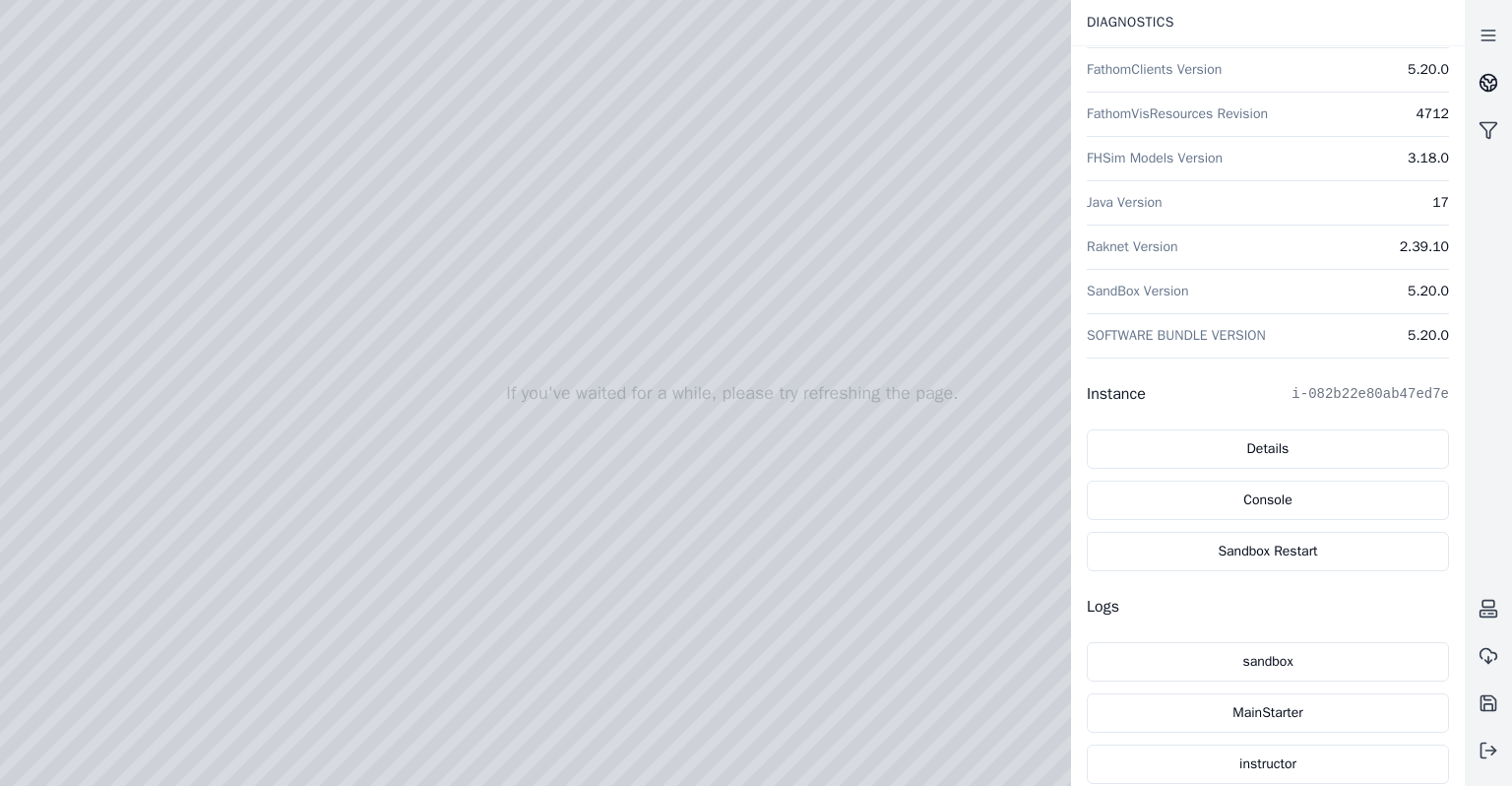 click 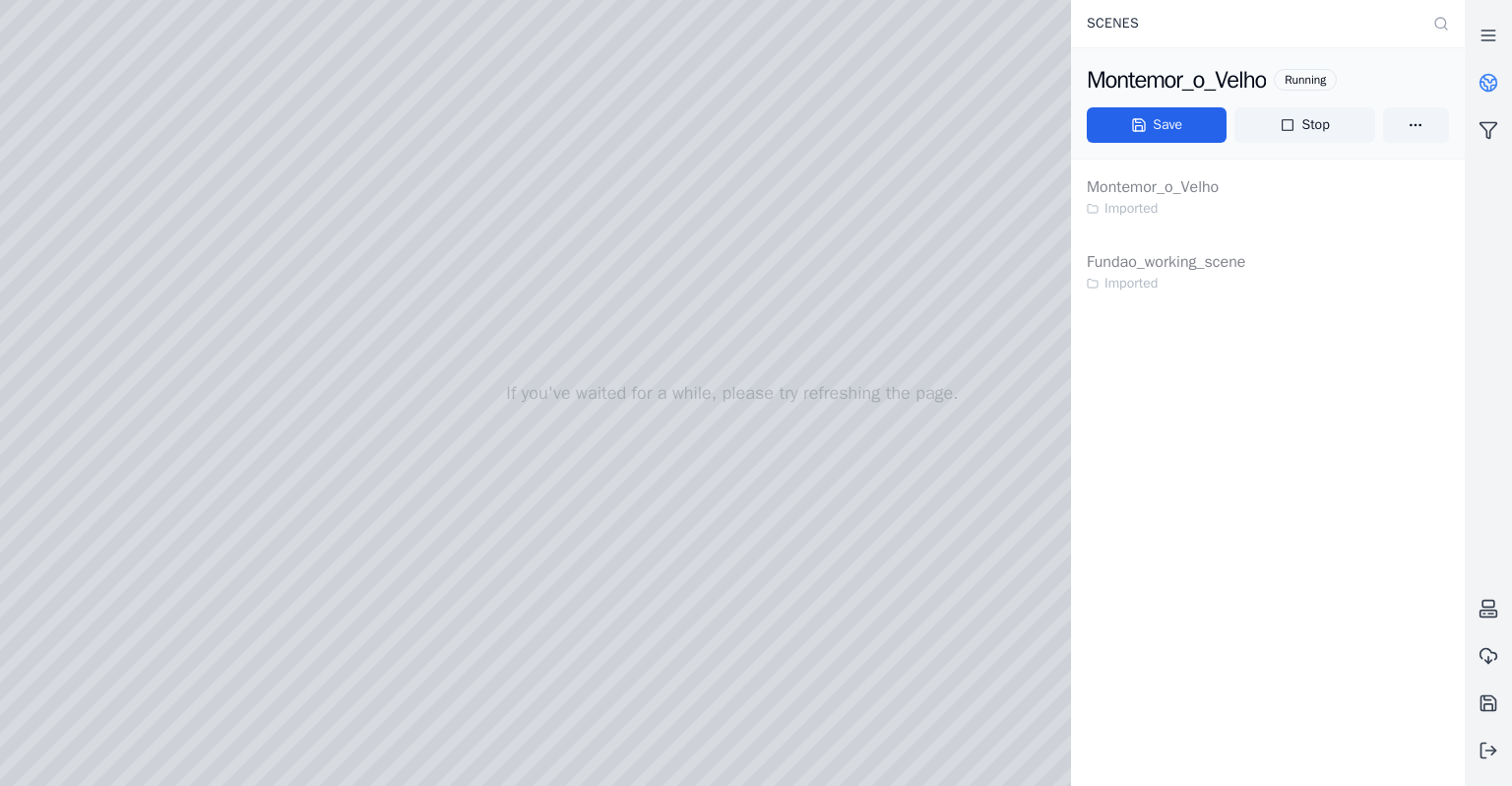 click 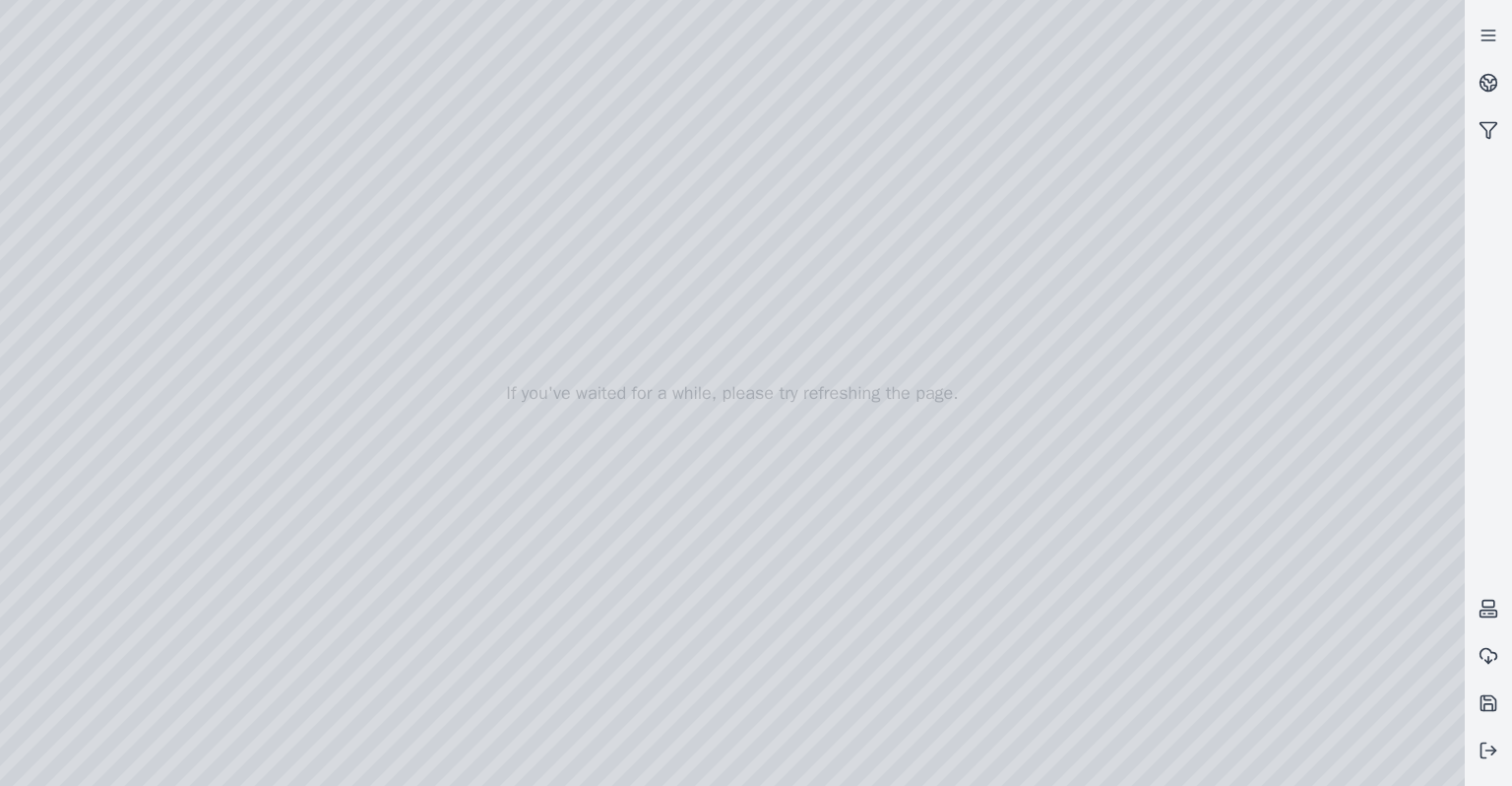 drag, startPoint x: 816, startPoint y: 432, endPoint x: 774, endPoint y: 617, distance: 189.70767 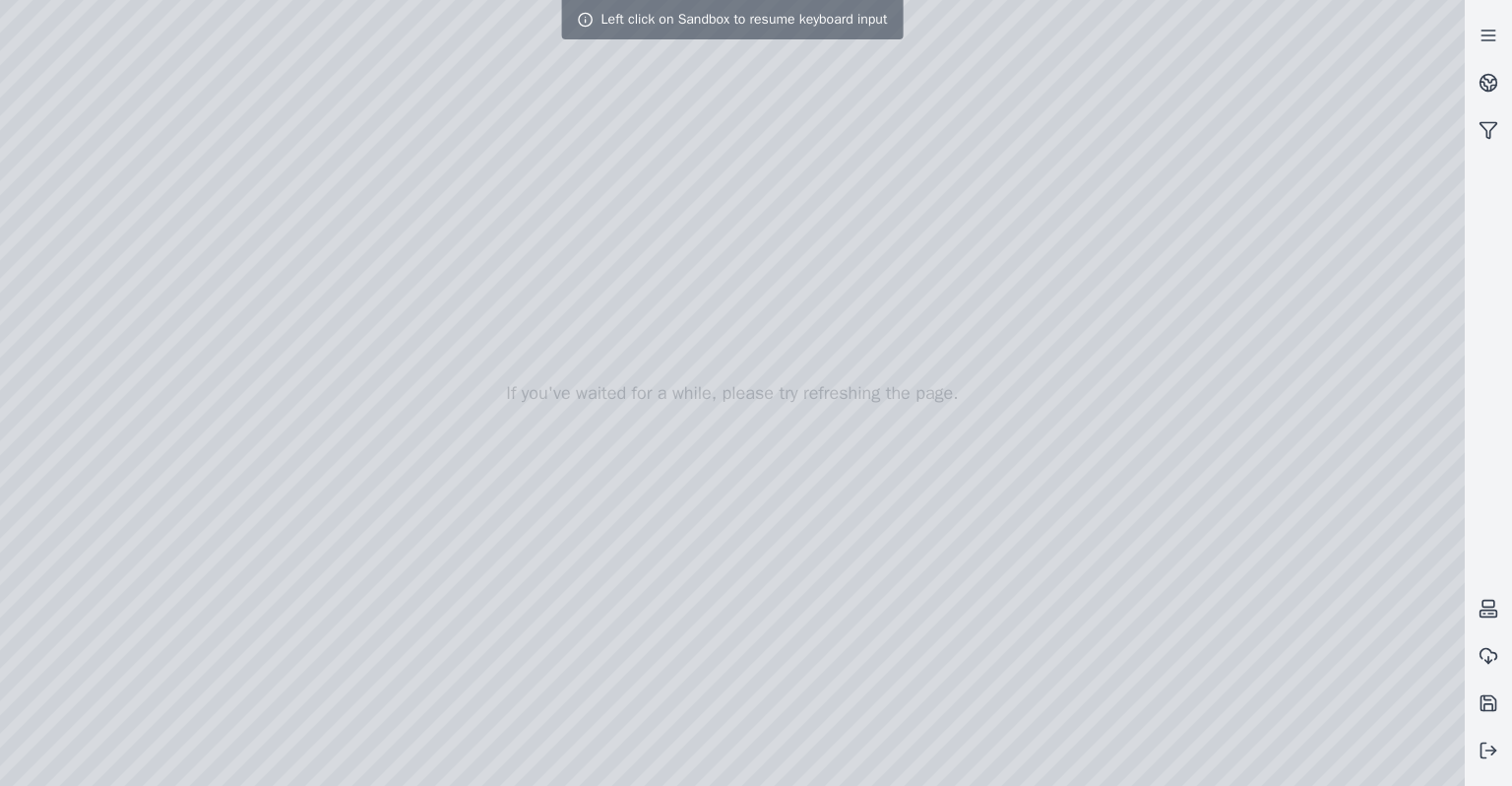 click at bounding box center [732, 393] 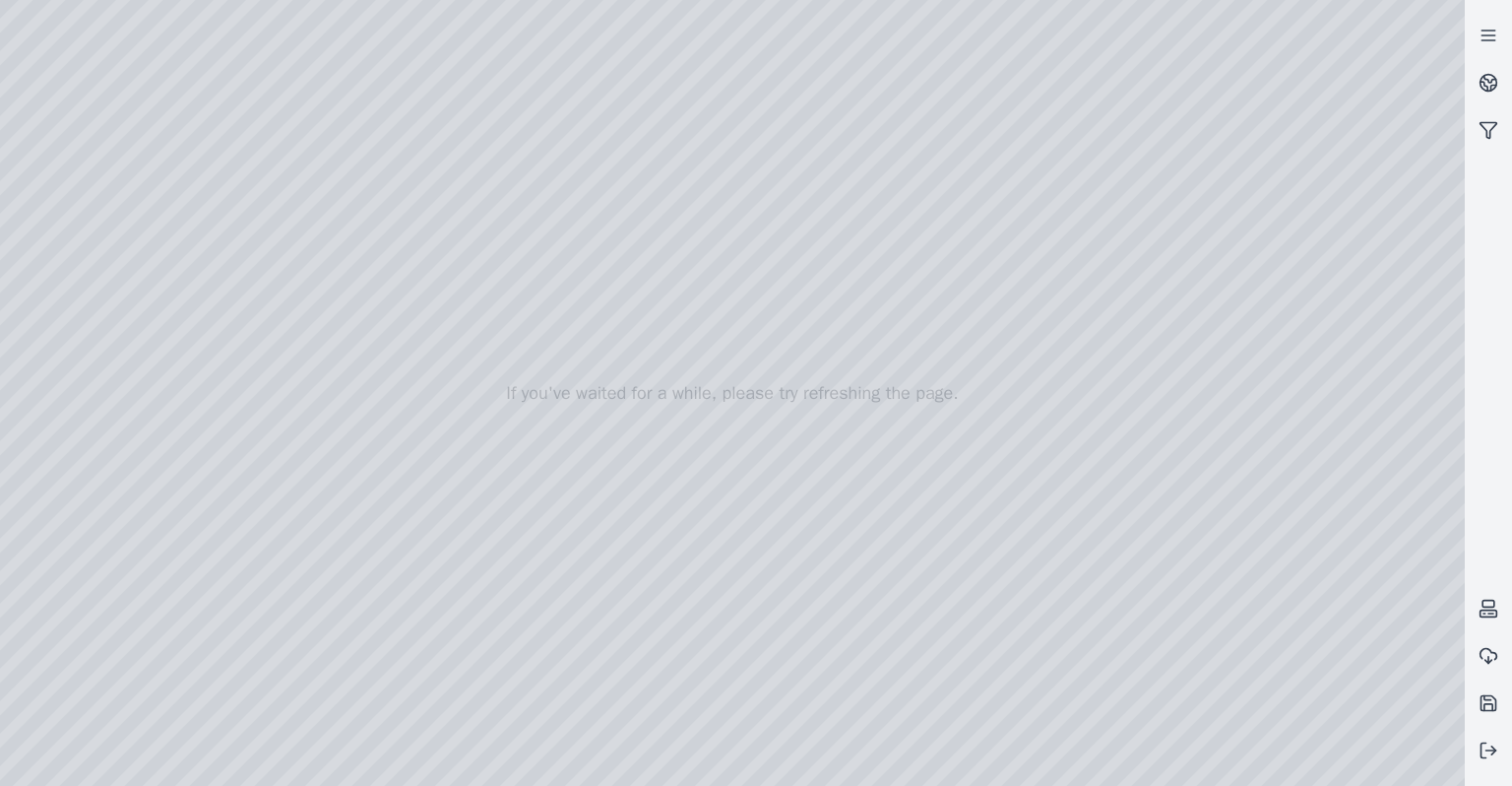 drag, startPoint x: 786, startPoint y: 591, endPoint x: 779, endPoint y: 601, distance: 12.206556 